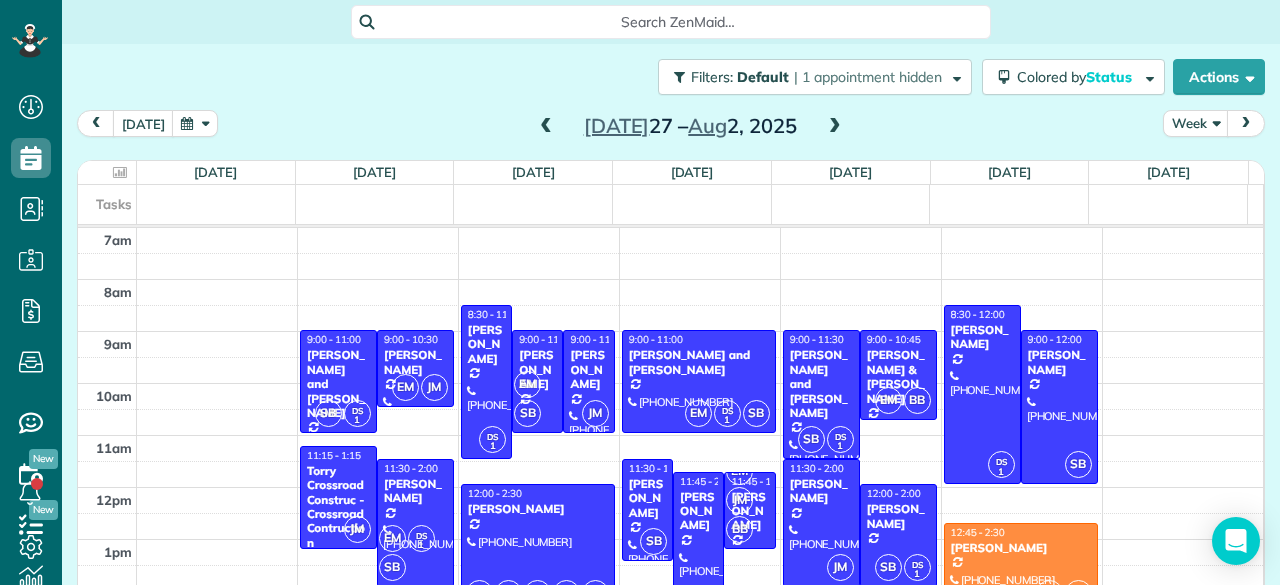 scroll, scrollTop: 0, scrollLeft: 0, axis: both 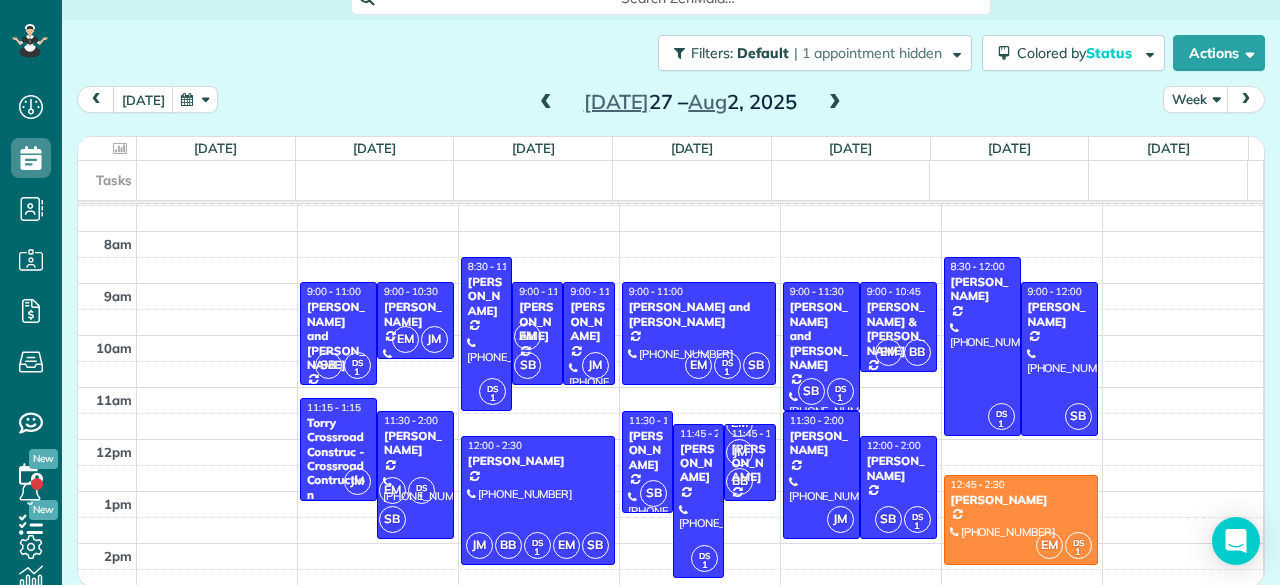 click at bounding box center (835, 103) 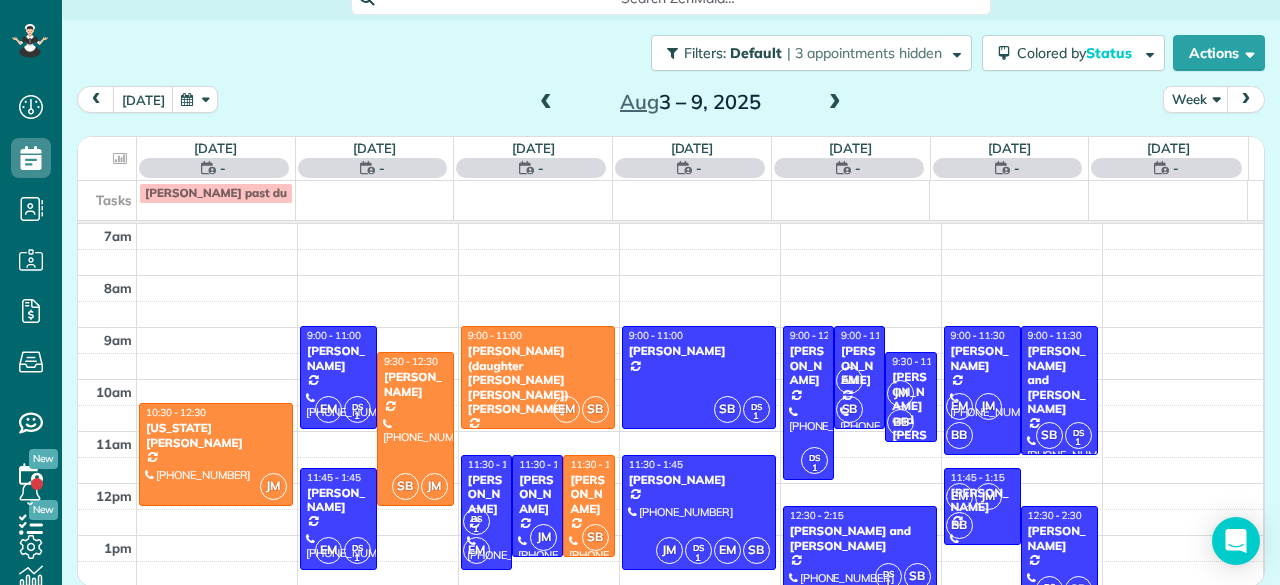 click at bounding box center [835, 103] 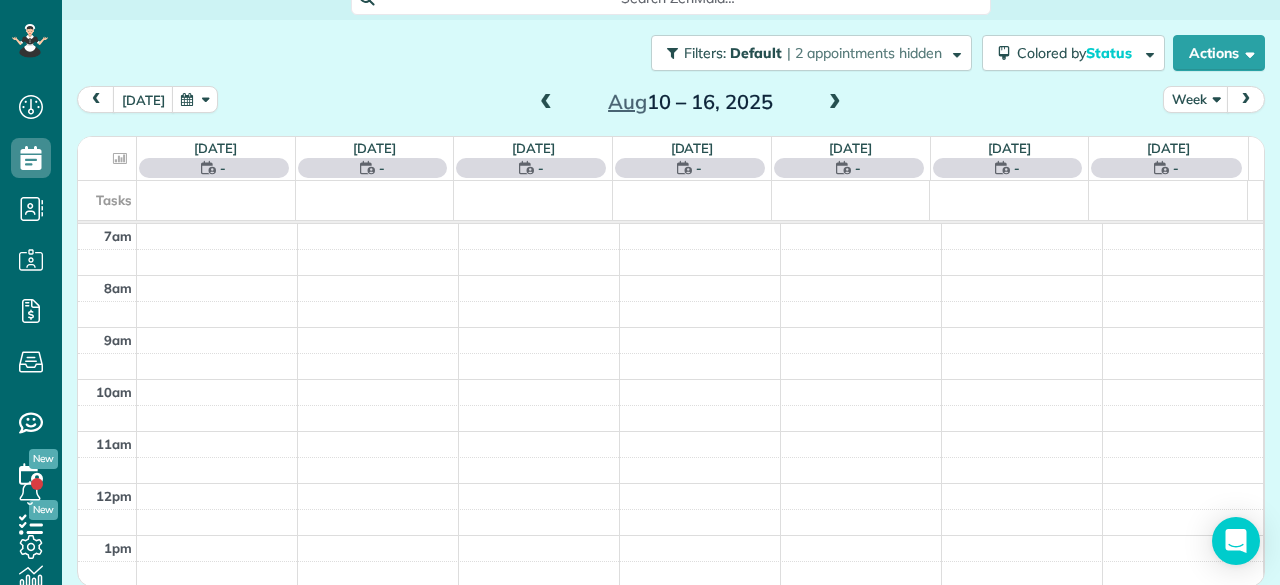 click at bounding box center [835, 103] 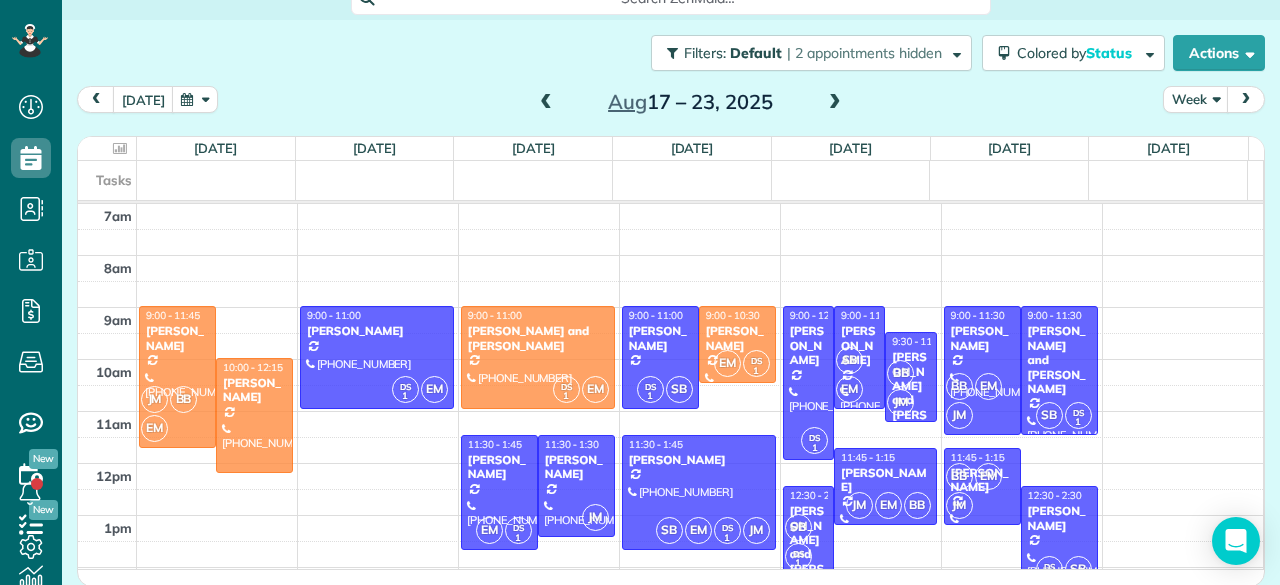scroll, scrollTop: 0, scrollLeft: 0, axis: both 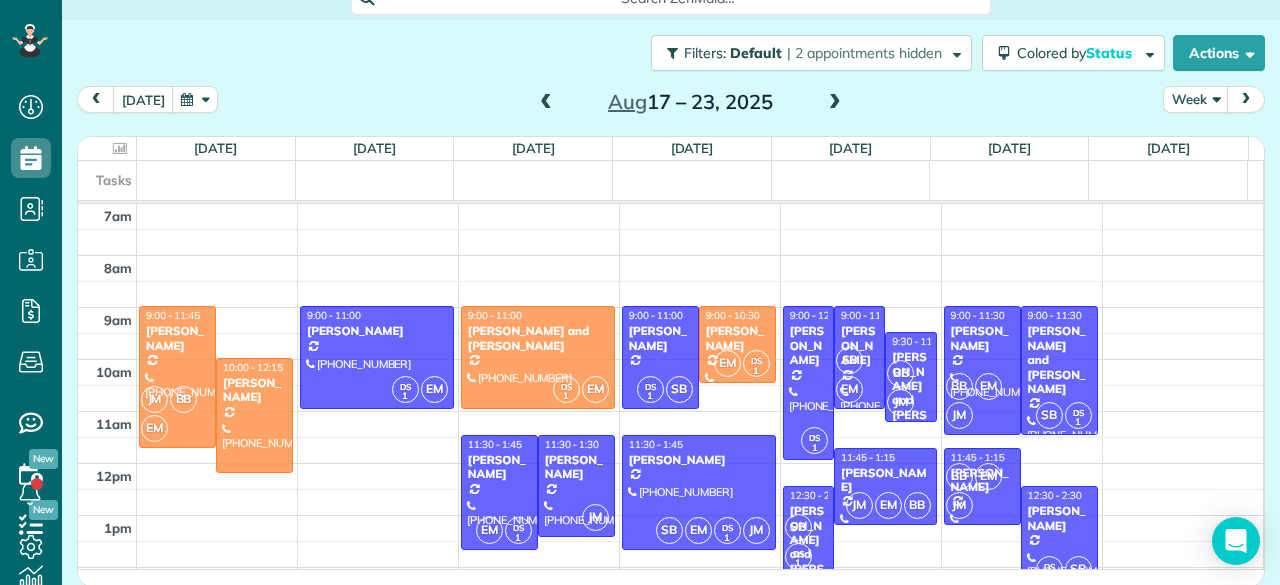 click at bounding box center (546, 103) 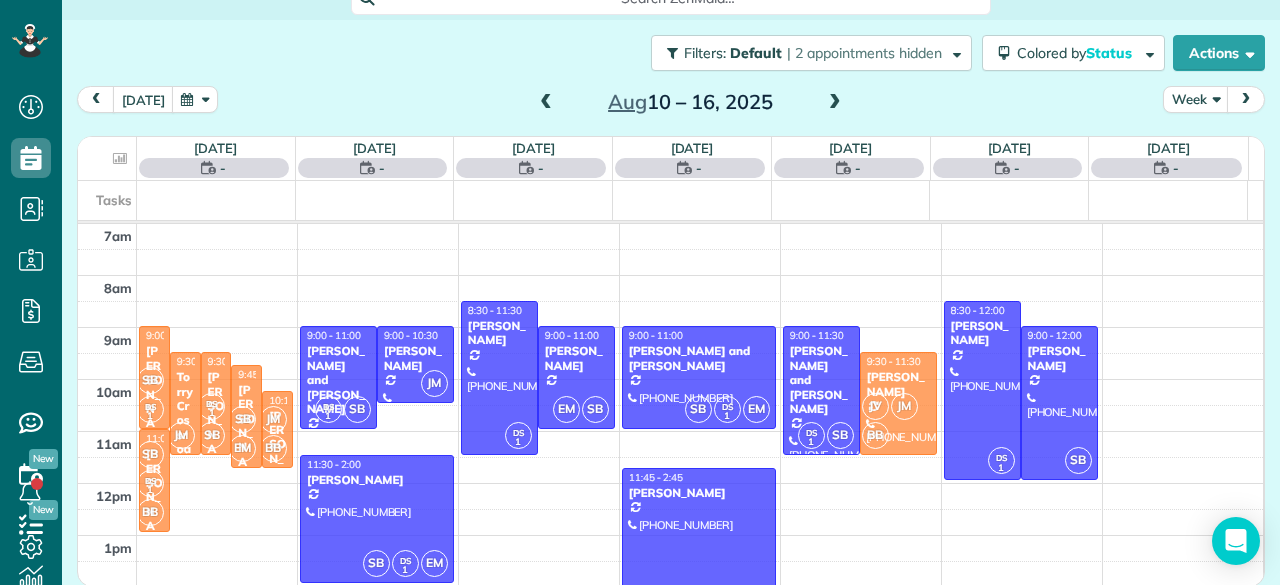 scroll, scrollTop: 0, scrollLeft: 0, axis: both 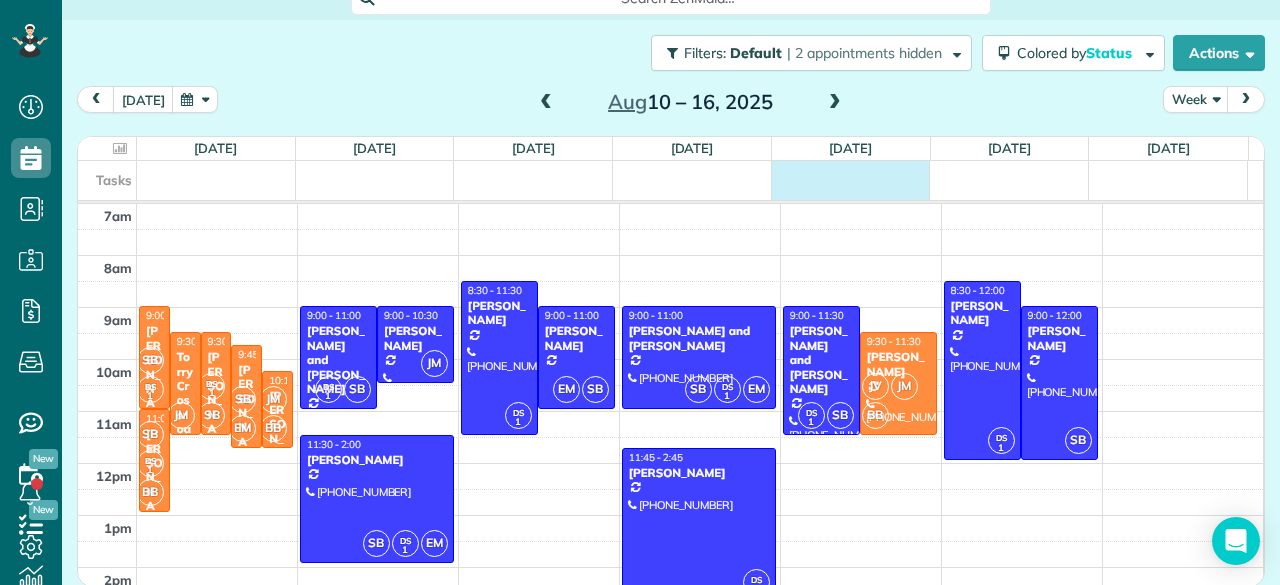click on "Tasks" at bounding box center [663, 180] 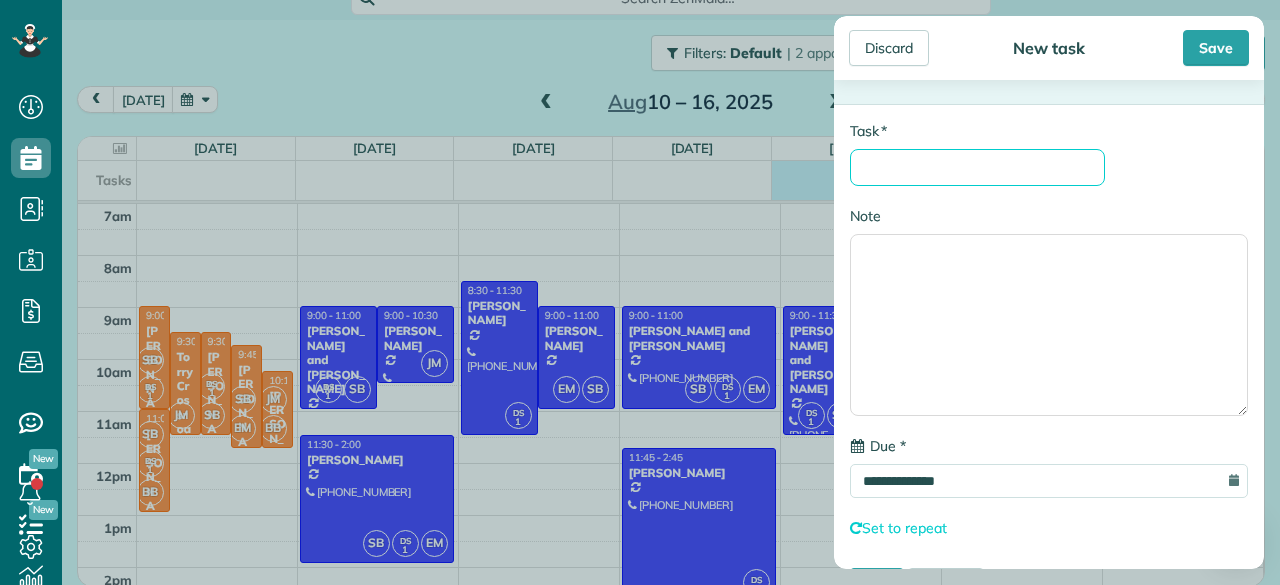 click on "*  Task" at bounding box center [977, 167] 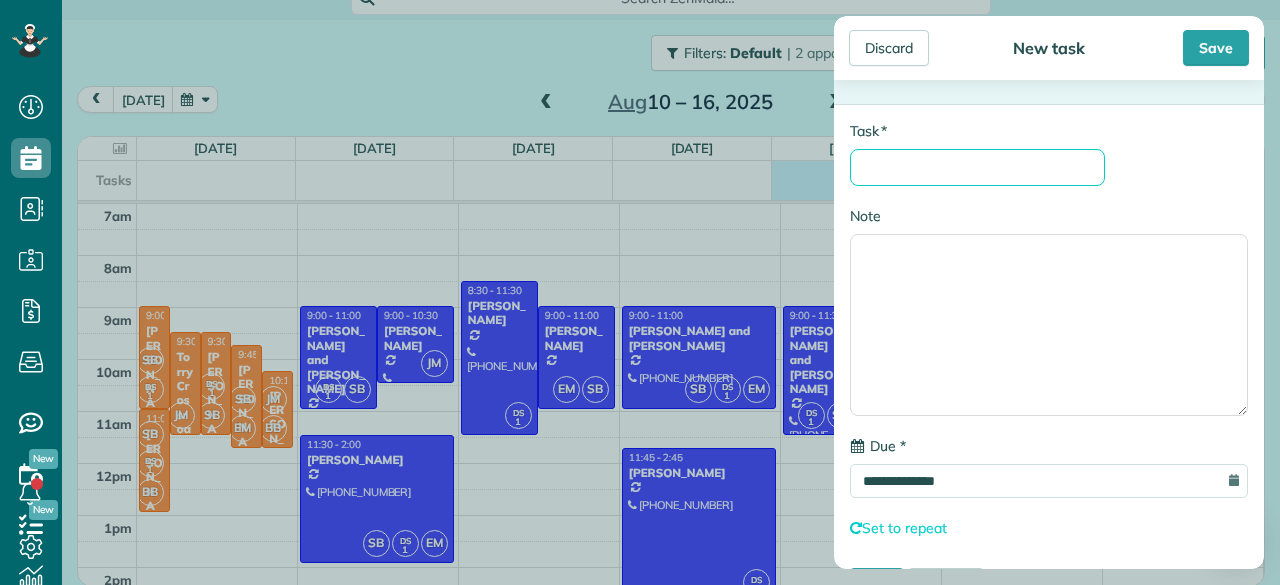 type on "**********" 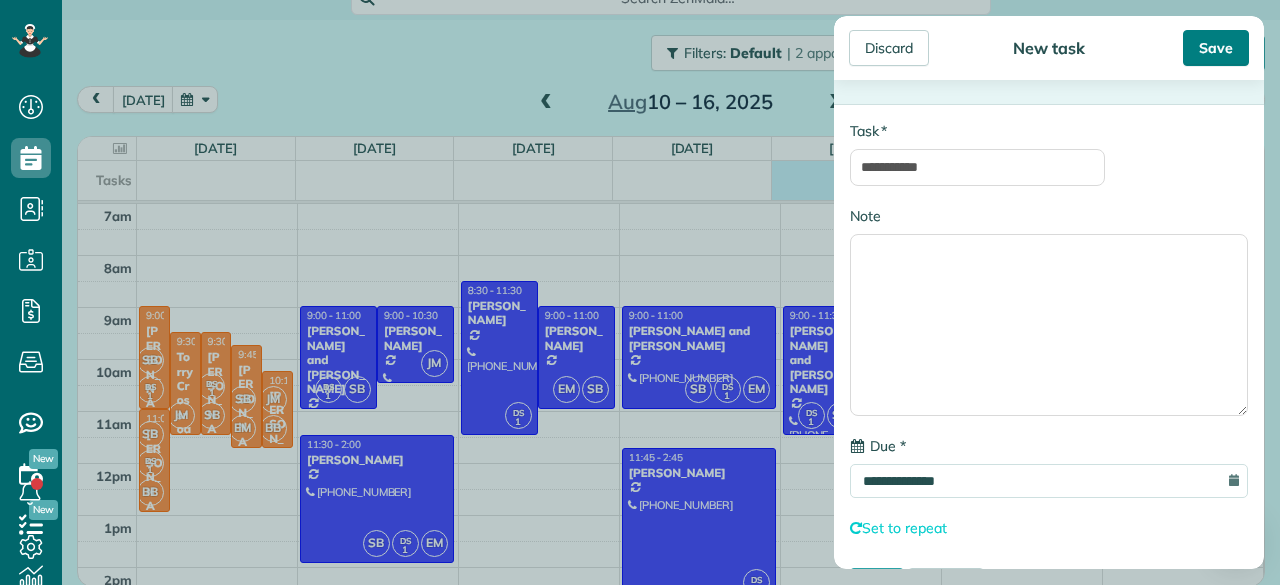 click on "Save" at bounding box center [1216, 48] 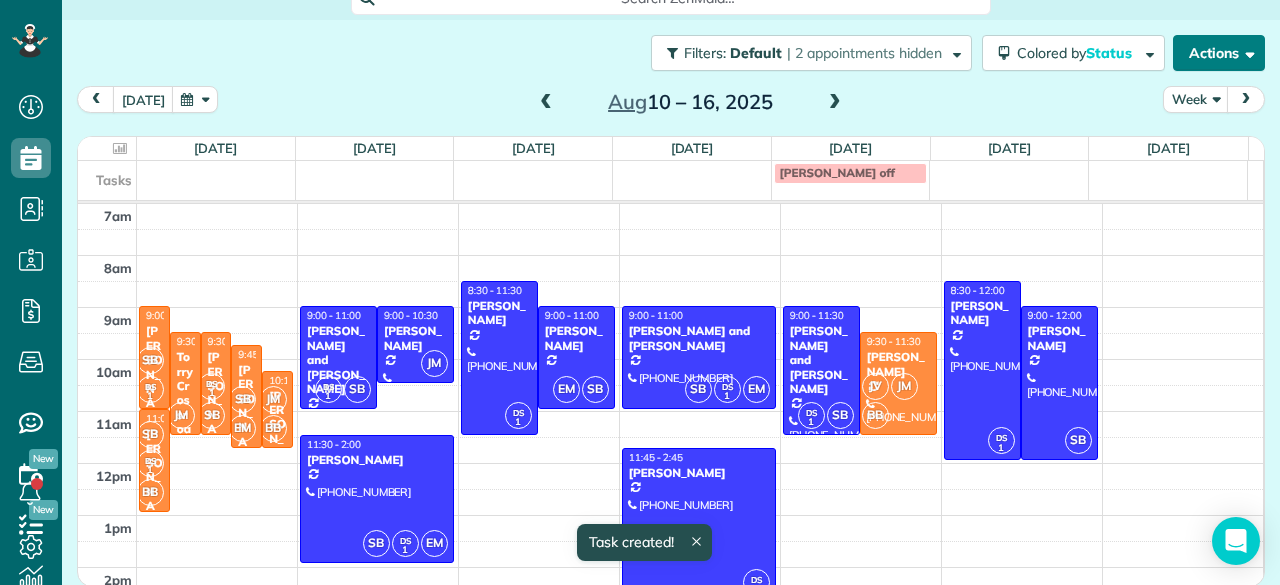 scroll, scrollTop: 0, scrollLeft: 0, axis: both 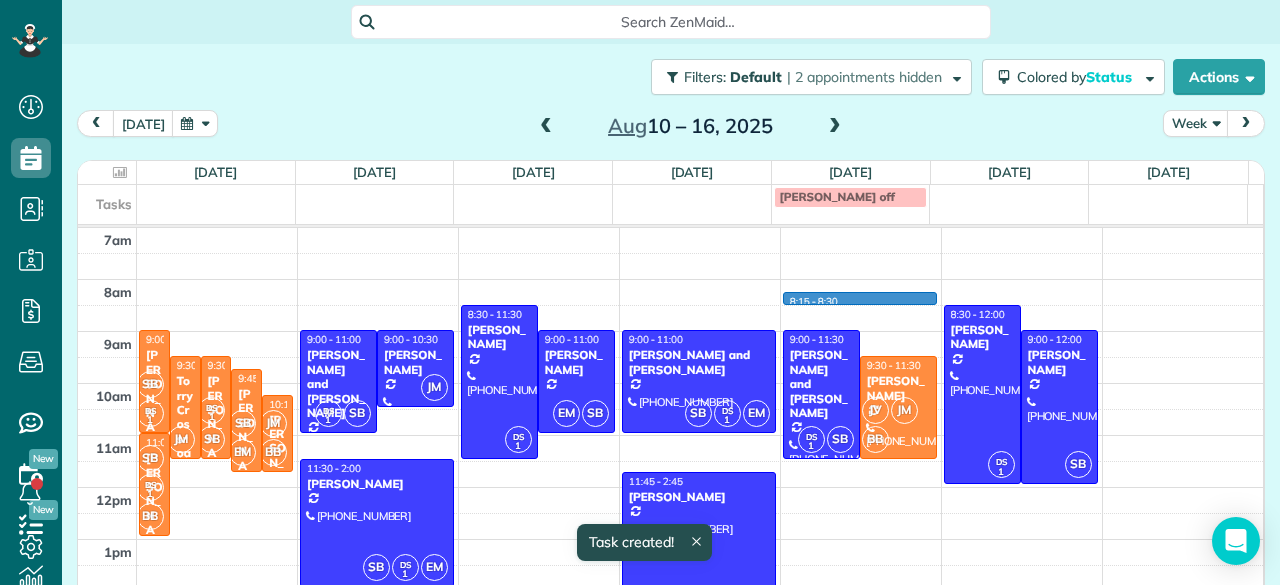drag, startPoint x: 812, startPoint y: 292, endPoint x: 811, endPoint y: 303, distance: 11.045361 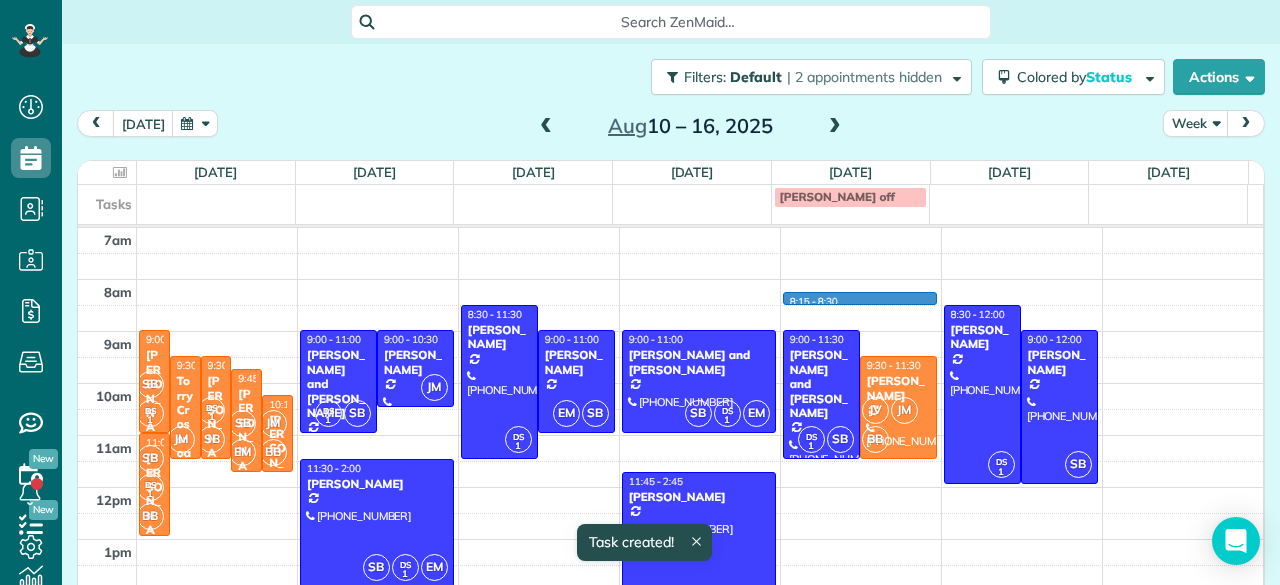 click on "7am 8am 9am 10am 11am 12pm 1pm 2pm 3pm 4pm 5pm 6pm 7pm 8pm 9pm 10pm 11pm SB DS 1 9:00 - 11:00 [PERSON_NAME] [PHONE_NUMBER] [STREET_ADDRESS][PERSON_NAME] JM 9:30 - 11:30 Torry Crossroad Construc - Crossroad Contruction (630) 847-[GEOGRAPHIC_DATA][STREET_ADDRESS] DS 1 SB 9:30 - 11:30 [PERSON_NAME] and [PERSON_NAME] [PHONE_NUMBER] [STREET_ADDRESS][PERSON_NAME] SB EM 9:45 - 11:45 [PERSON_NAME] [PHONE_NUMBER] [STREET_ADDRESS] JM BB 10:15 - 11:45 [PERSON_NAME] [PHONE_NUMBER] [STREET_ADDRESS] SB DS 1 BB 11:00 - 1:00 [PERSON_NAME] and [PERSON_NAME] (630) 943-[GEOGRAPHIC_DATA][STREET_ADDRESS][PERSON_NAME] DS 1 SB 9:00 - 11:00 [PERSON_NAME] and [PERSON_NAME] [PHONE_NUMBER] [STREET_ADDRESS] JM 9:00 - 10:30 [PERSON_NAME] (630) 492-[GEOGRAPHIC_DATA][STREET_ADDRESS] SB DS 1 EM 11:30 - 2:00 [PERSON_NAME] [PHONE_NUMBER] [STREET_ADDRESS][PERSON_NAME] DS 1 8:30 - 11:30 [PERSON_NAME] [PHONE_NUMBER] [STREET_ADDRESS] EM SB SB DS 1" at bounding box center [670, 669] 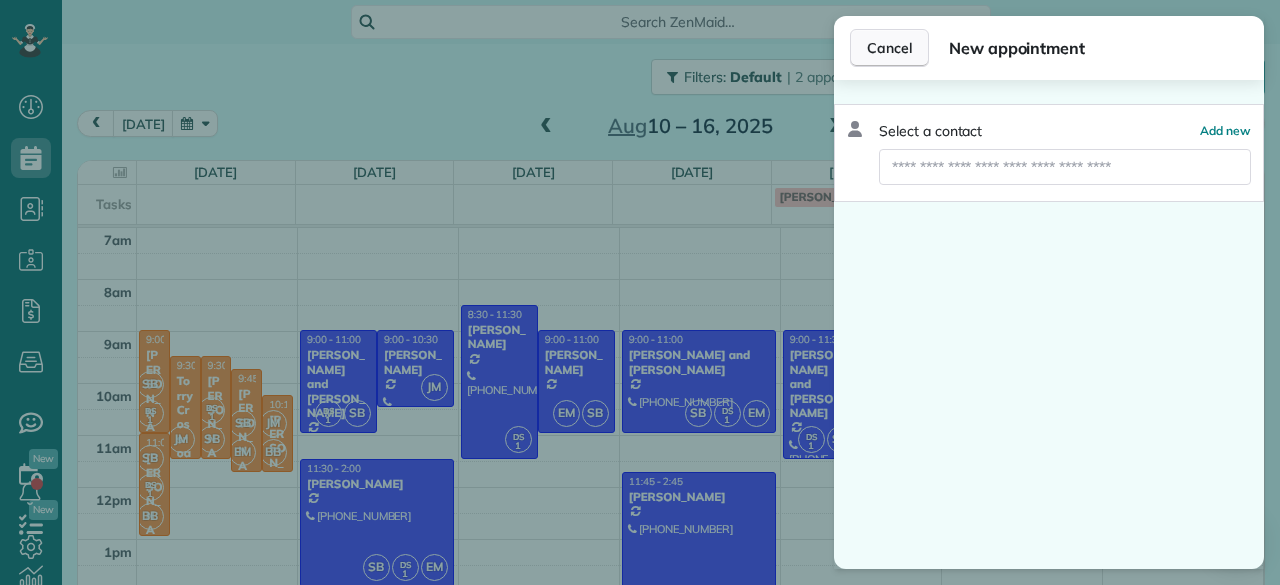 click on "Cancel" at bounding box center (889, 48) 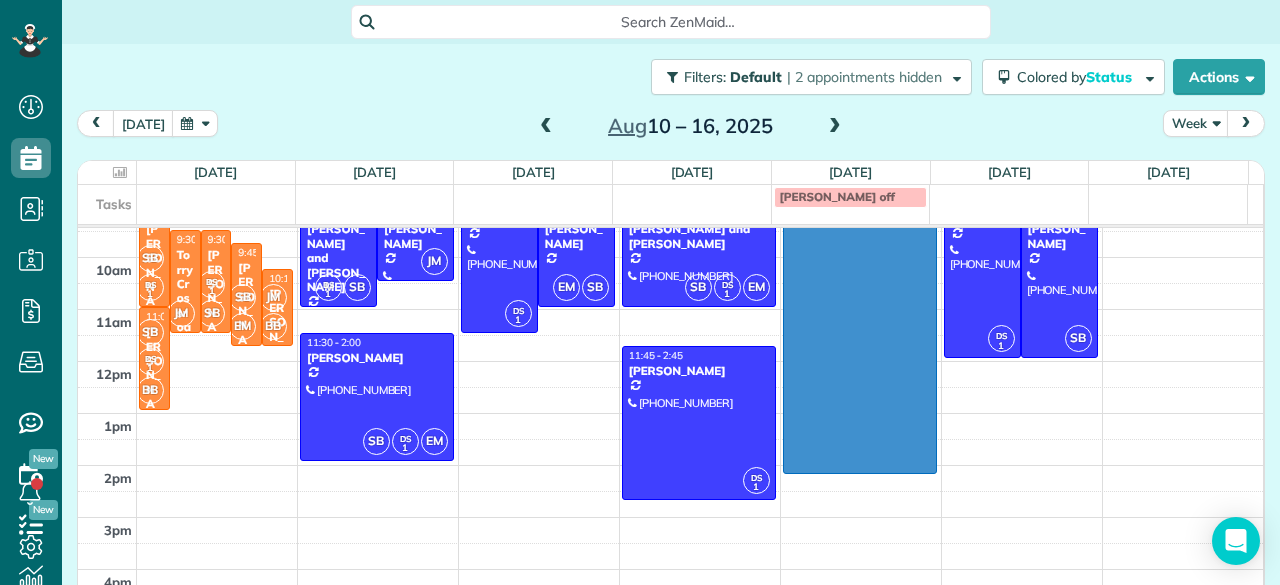 scroll, scrollTop: 131, scrollLeft: 0, axis: vertical 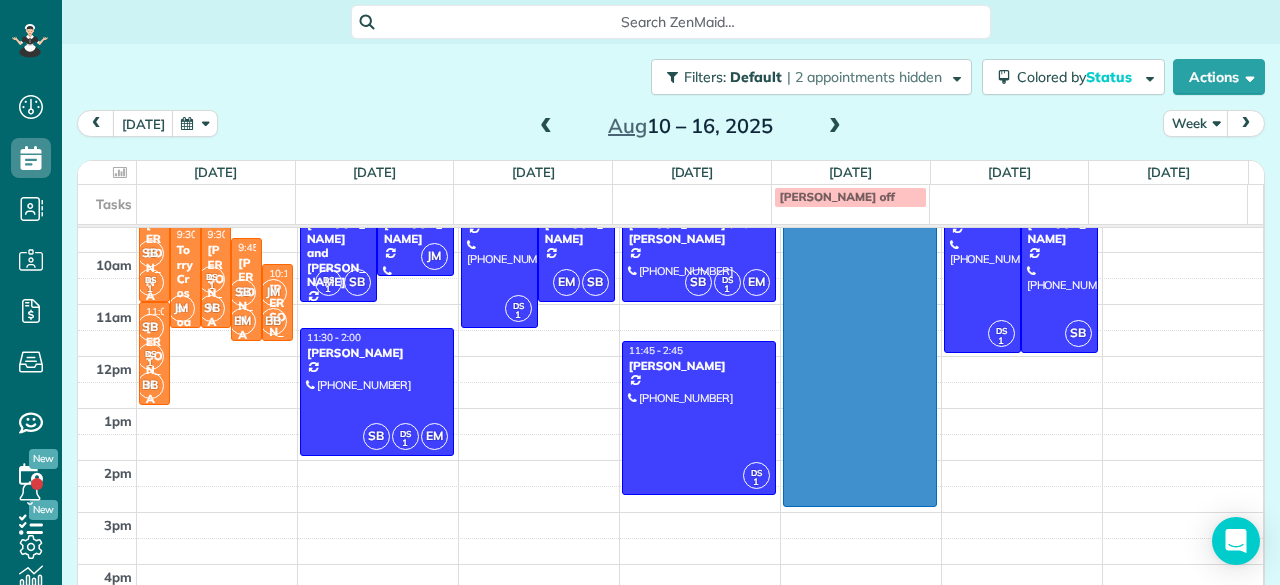 drag, startPoint x: 813, startPoint y: 279, endPoint x: 798, endPoint y: 516, distance: 237.47421 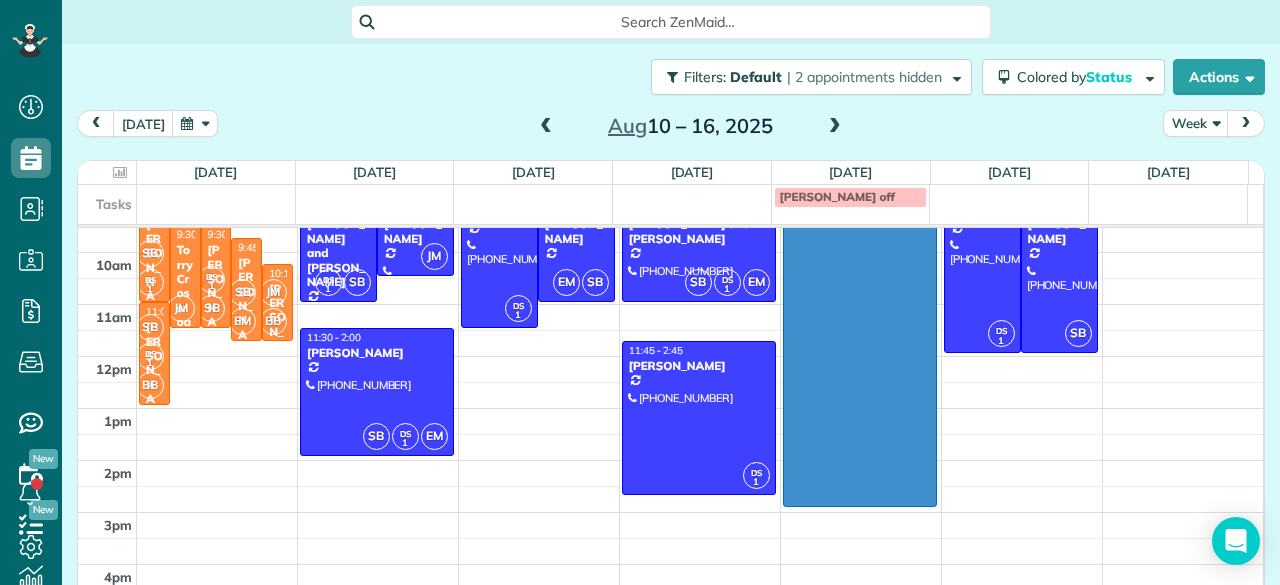 click on "7am 8am 9am 10am 11am 12pm 1pm 2pm 3pm 4pm 5pm 6pm 7pm 8pm 9pm 10pm 11pm SB DS 1 9:00 - 11:00 [PERSON_NAME] [PHONE_NUMBER] [STREET_ADDRESS][PERSON_NAME] JM 9:30 - 11:30 Torry Crossroad Construc - Crossroad Contruction (630) 847-[GEOGRAPHIC_DATA][STREET_ADDRESS] DS 1 SB 9:30 - 11:30 [PERSON_NAME] and [PERSON_NAME] [PHONE_NUMBER] [STREET_ADDRESS][PERSON_NAME] SB EM 9:45 - 11:45 [PERSON_NAME] [PHONE_NUMBER] [STREET_ADDRESS] JM BB 10:15 - 11:45 [PERSON_NAME] [PHONE_NUMBER] [STREET_ADDRESS] SB DS 1 BB 11:00 - 1:00 [PERSON_NAME] and [PERSON_NAME] (630) 943-[GEOGRAPHIC_DATA][STREET_ADDRESS][PERSON_NAME] DS 1 SB 9:00 - 11:00 [PERSON_NAME] and [PERSON_NAME] [PHONE_NUMBER] [STREET_ADDRESS] JM 9:00 - 10:30 [PERSON_NAME] (630) 492-[GEOGRAPHIC_DATA][STREET_ADDRESS] SB DS 1 EM 11:30 - 2:00 [PERSON_NAME] [PHONE_NUMBER] [STREET_ADDRESS][PERSON_NAME] DS 1 8:30 - 11:30 [PERSON_NAME] [PHONE_NUMBER] [STREET_ADDRESS] EM SB SB DS 1" at bounding box center (670, 538) 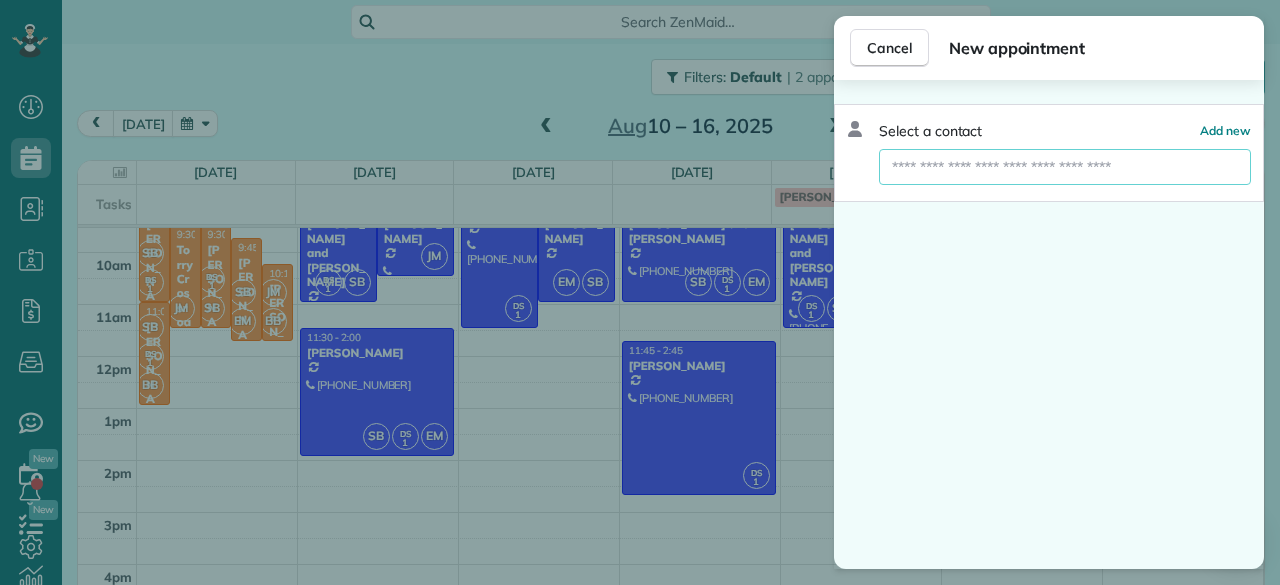 click at bounding box center [1065, 167] 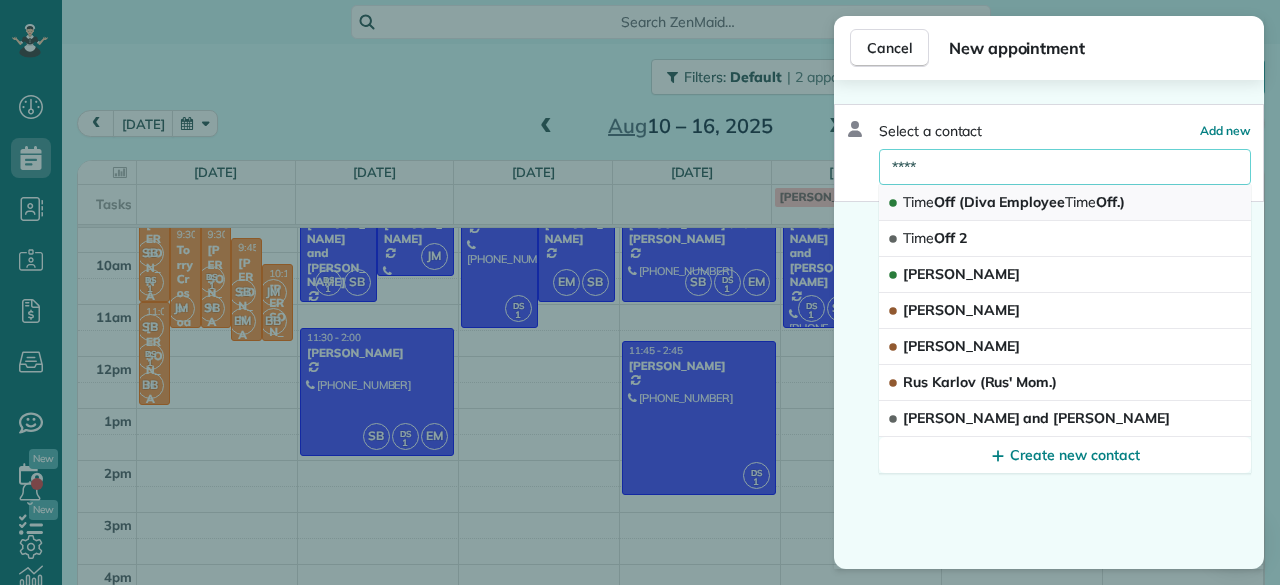 type on "****" 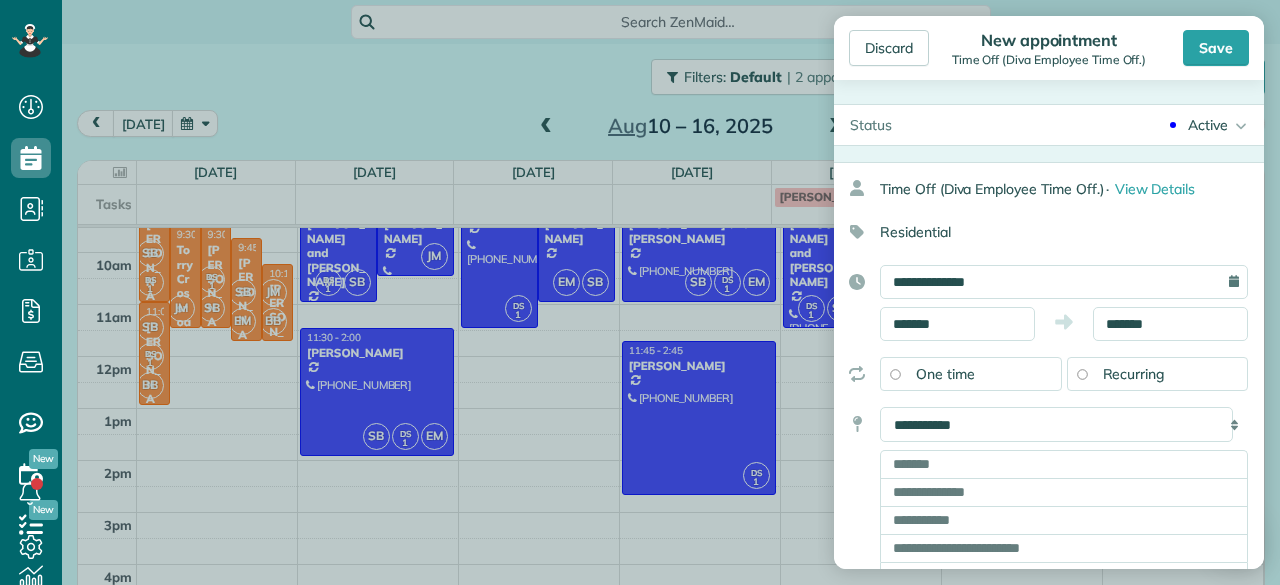 click on "**********" at bounding box center (1049, 531) 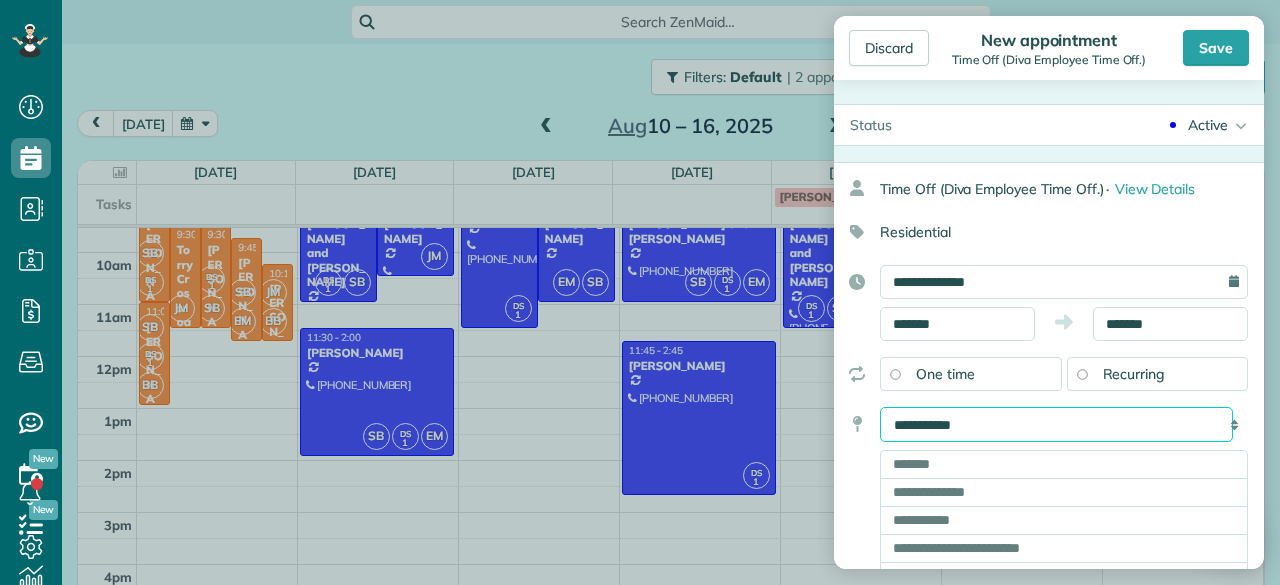 click on "**********" at bounding box center (1056, 424) 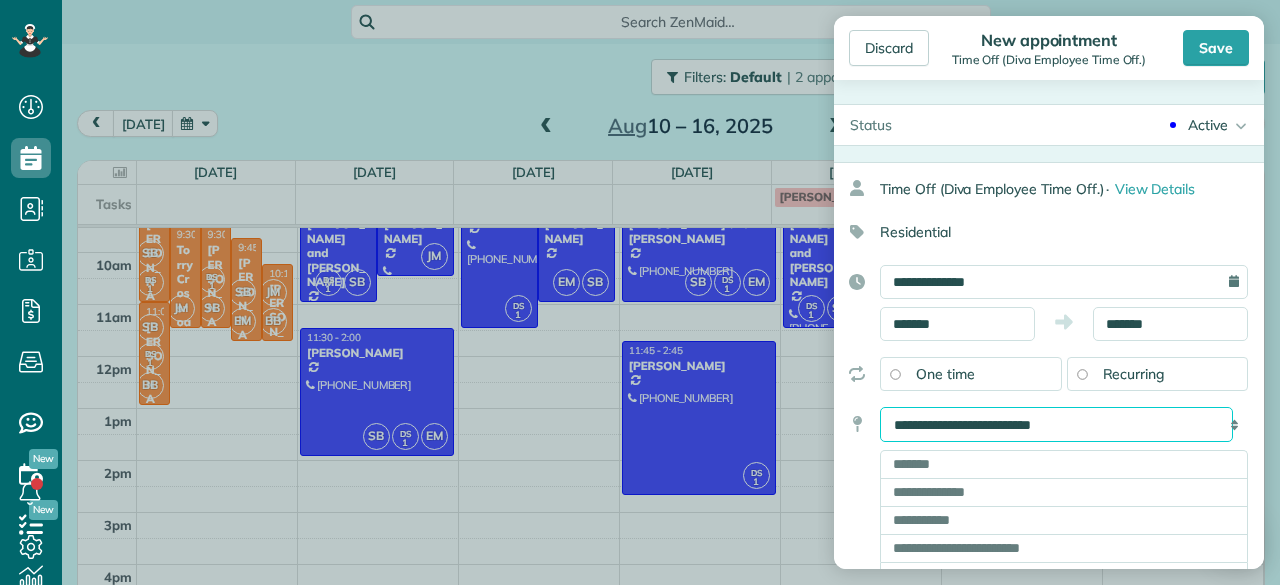 click on "**********" at bounding box center [1056, 424] 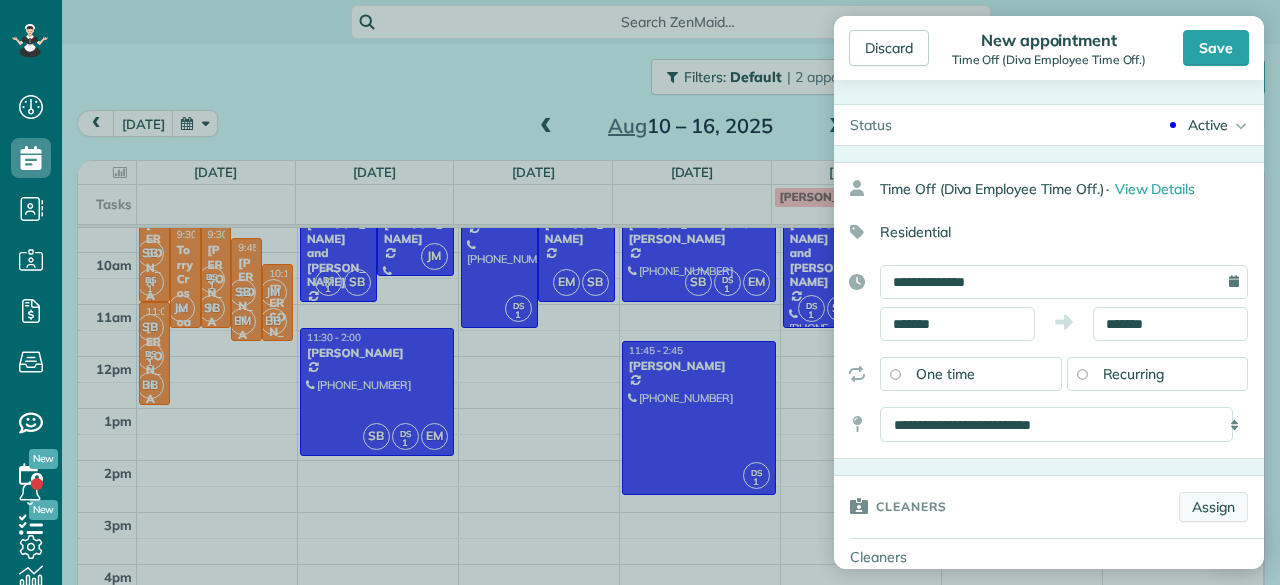 click on "Assign" at bounding box center (1213, 507) 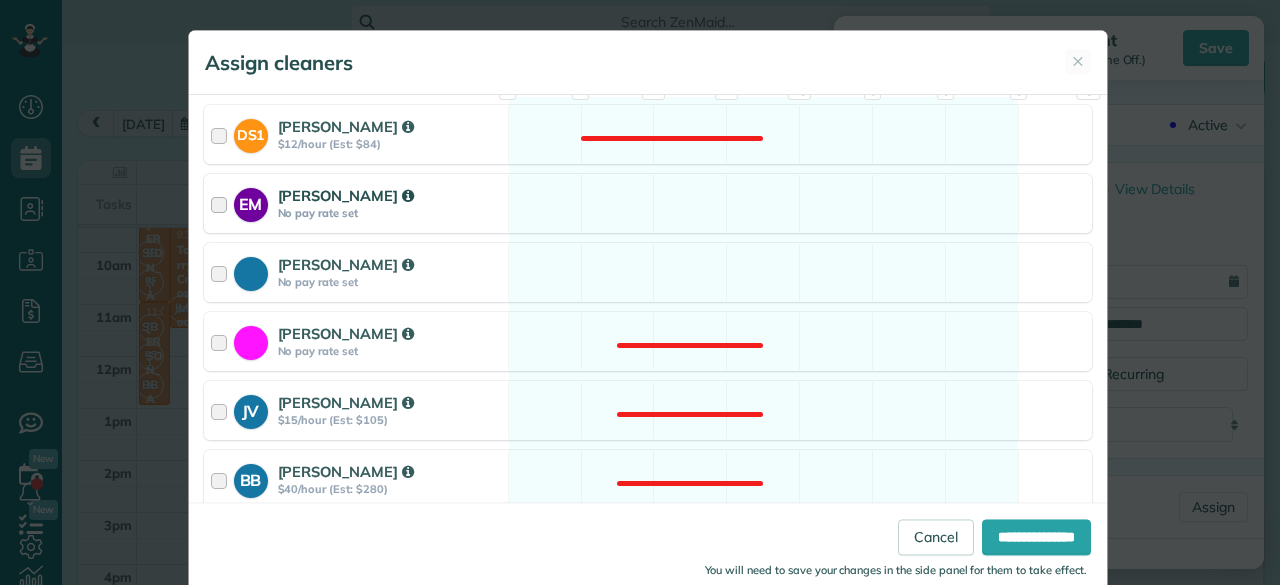 scroll, scrollTop: 305, scrollLeft: 0, axis: vertical 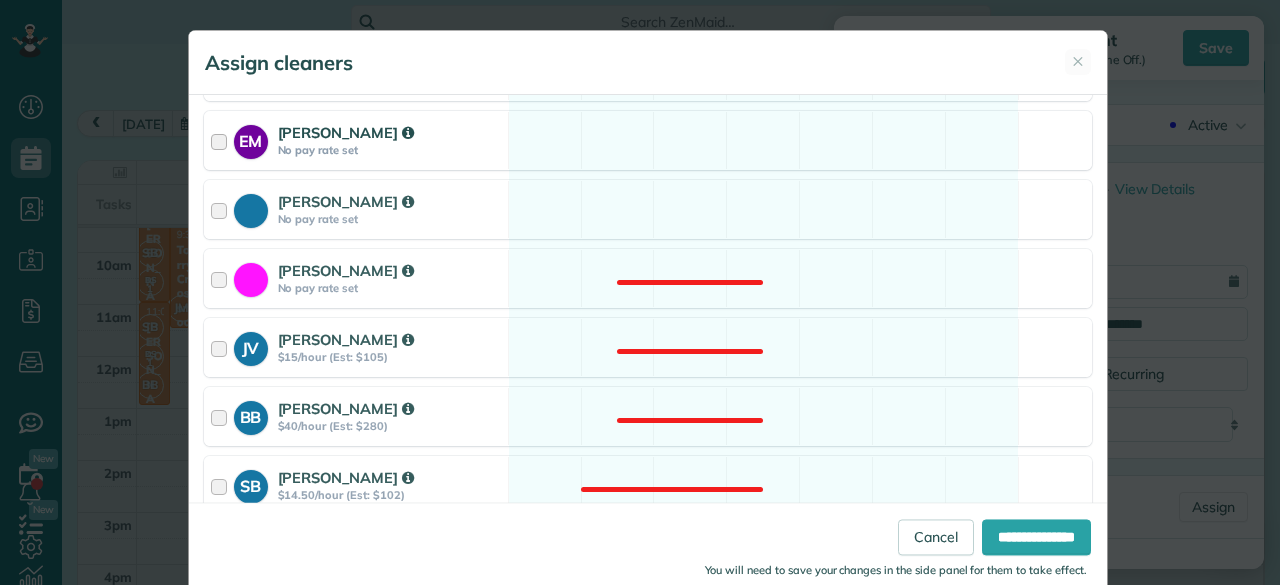 click on "SB
[PERSON_NAME]
$14.50/hour (Est: $102)" at bounding box center [356, 485] 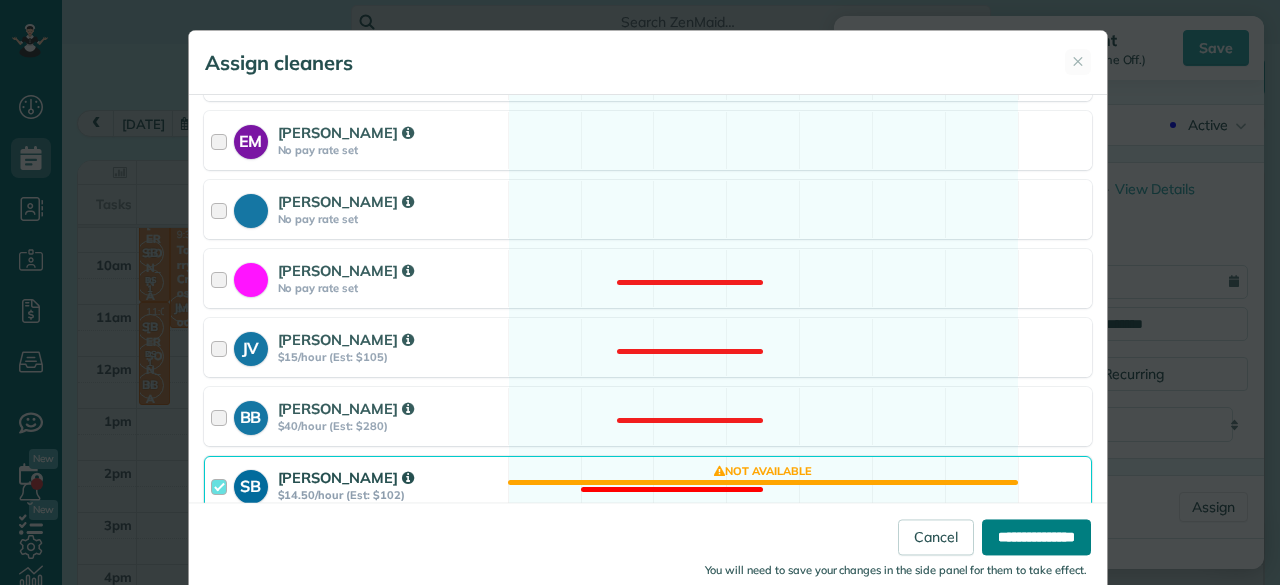 click on "**********" at bounding box center (1036, 537) 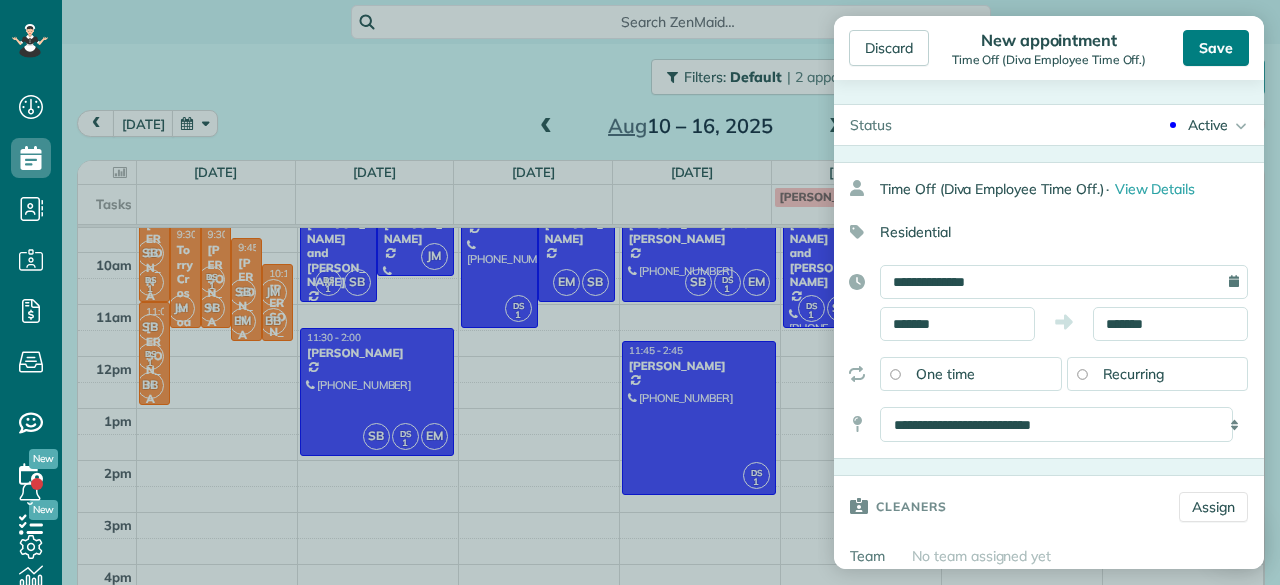 click on "Save" at bounding box center (1216, 48) 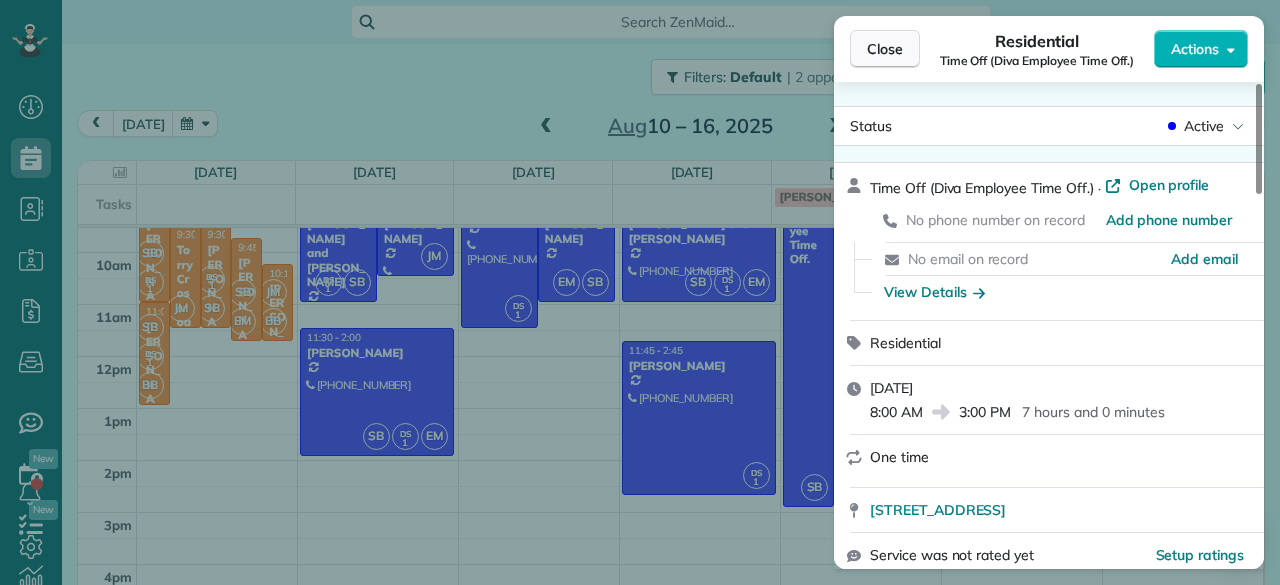 click on "Close" at bounding box center (885, 49) 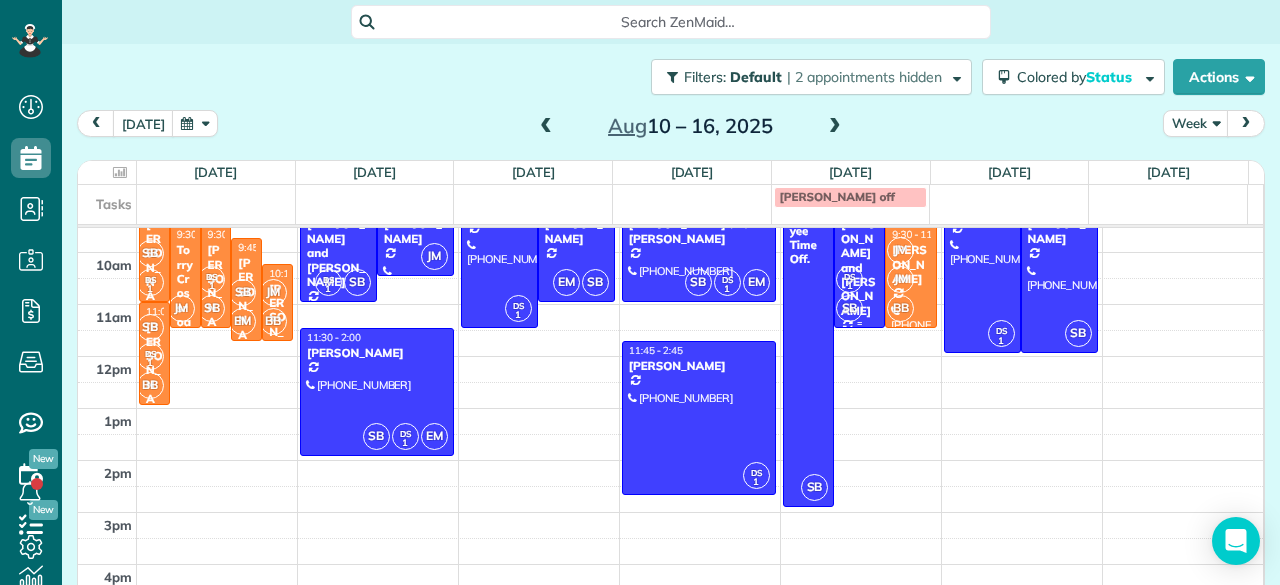 click on "[PERSON_NAME] and [PERSON_NAME]" at bounding box center (859, 267) 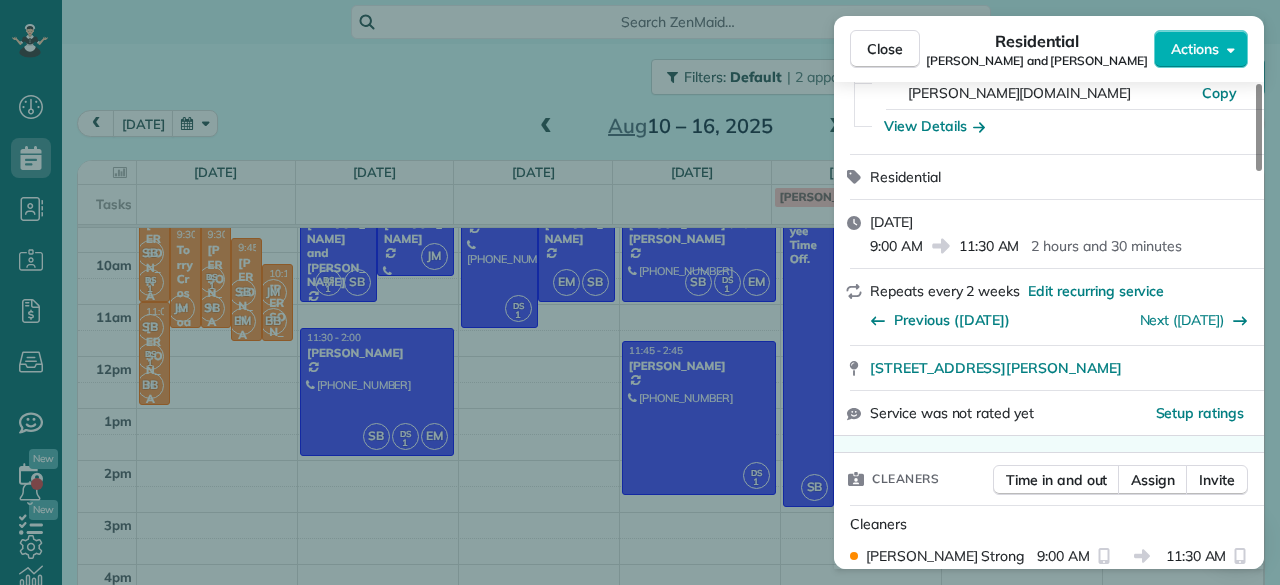scroll, scrollTop: 260, scrollLeft: 0, axis: vertical 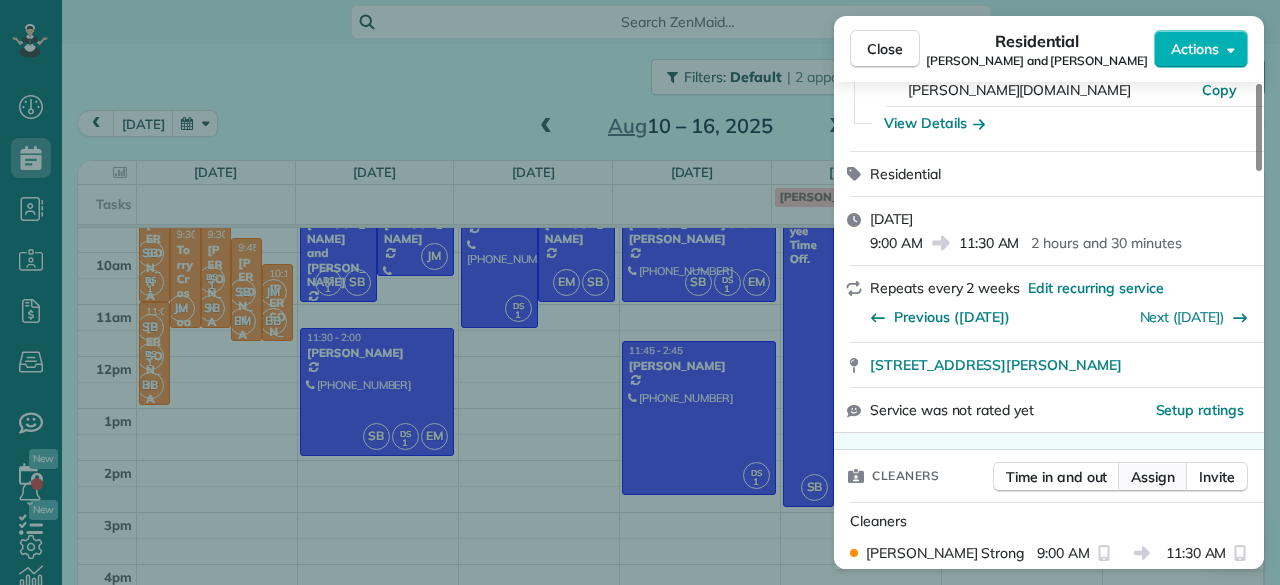 click on "Assign" at bounding box center (1153, 477) 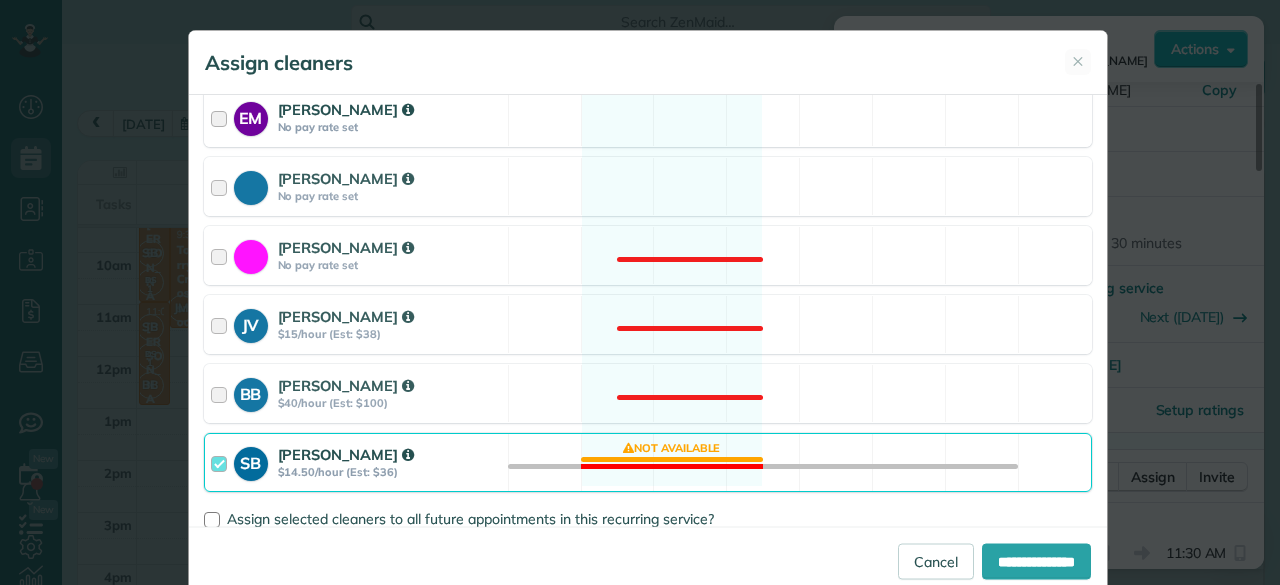 scroll, scrollTop: 329, scrollLeft: 0, axis: vertical 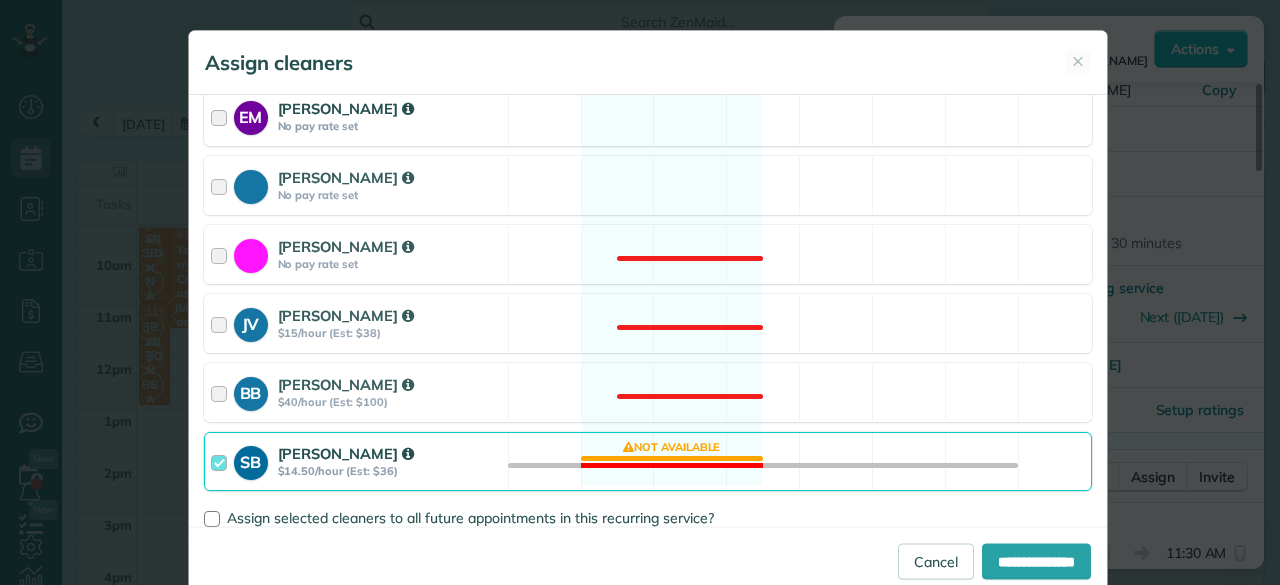 click on "SB
[PERSON_NAME]
$14.50/hour (Est: $36)" at bounding box center [356, 461] 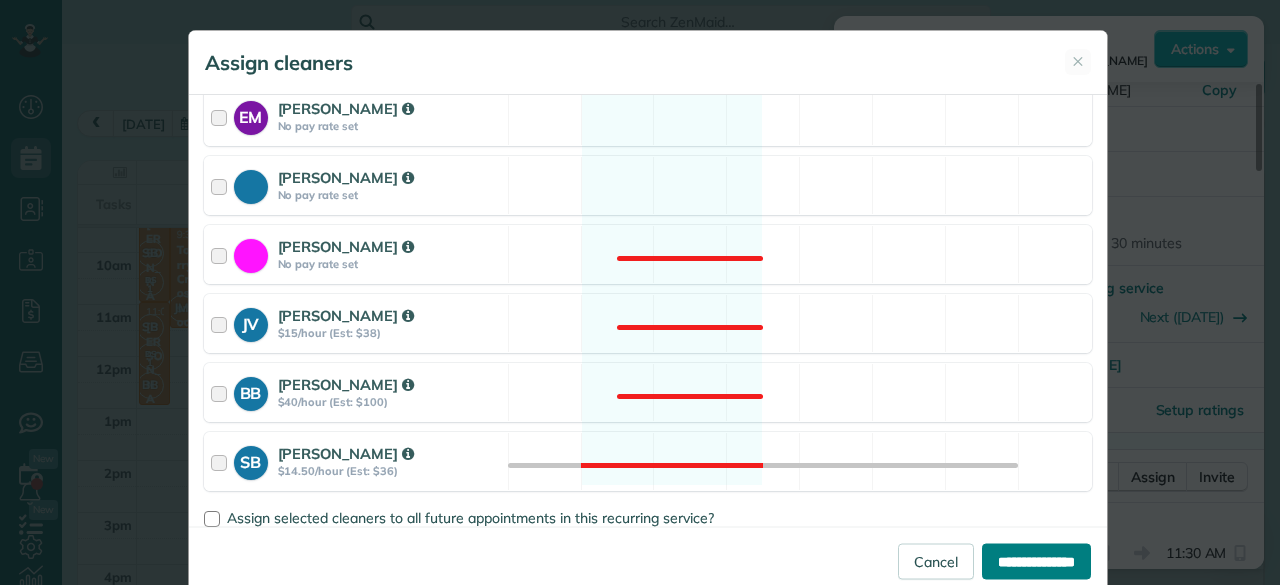 click on "**********" at bounding box center (1036, 561) 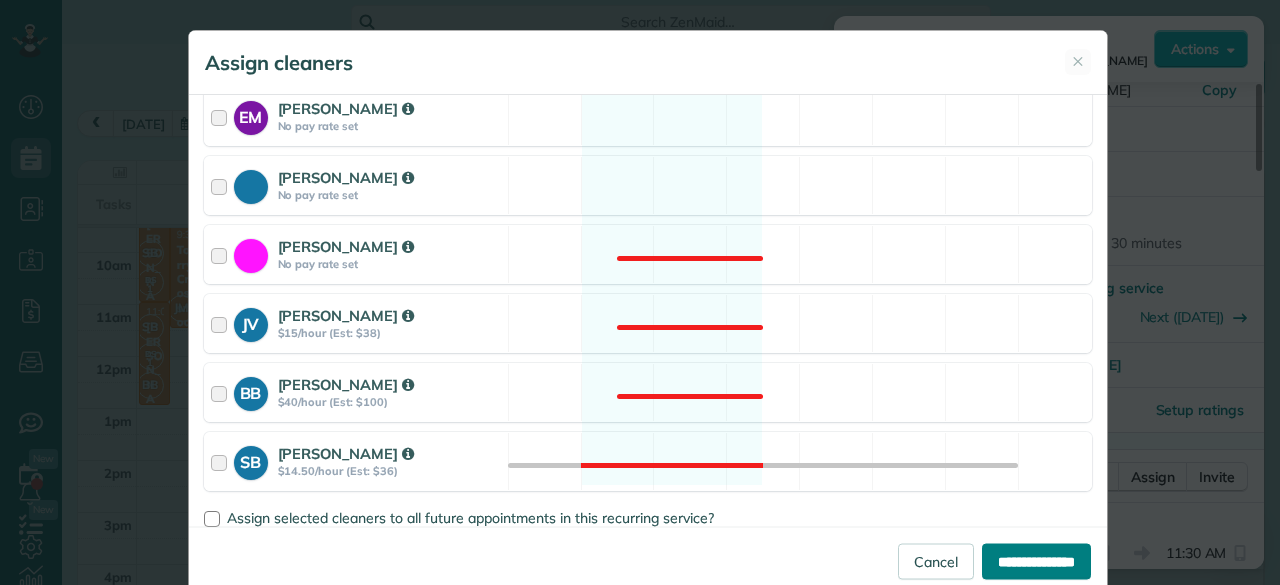 type on "**********" 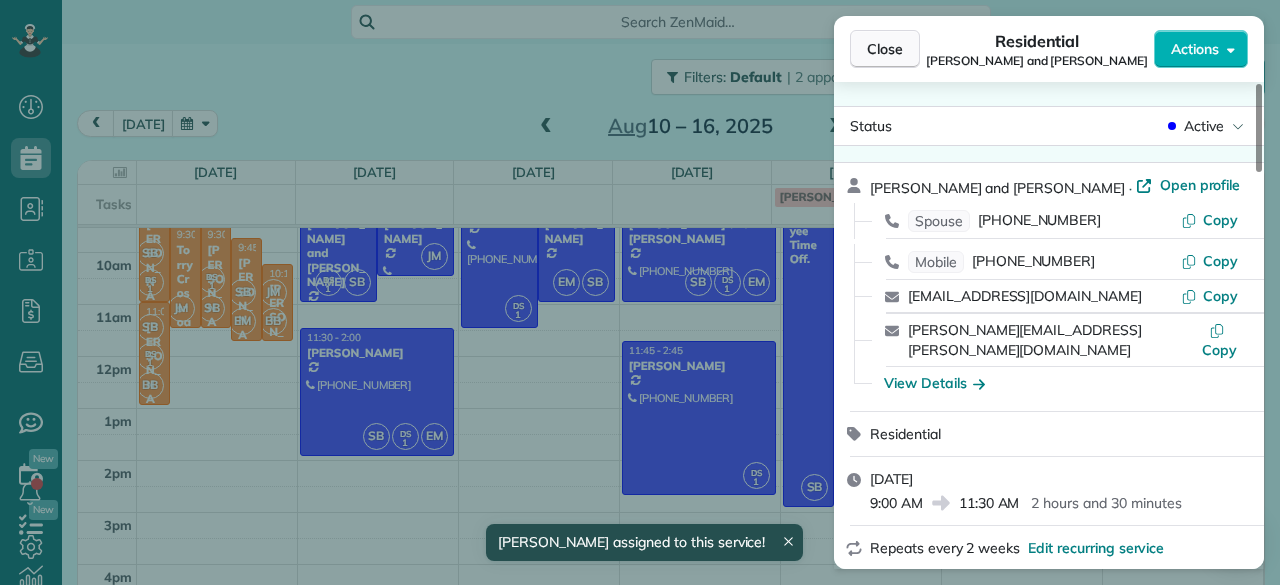 click on "Close" at bounding box center [885, 49] 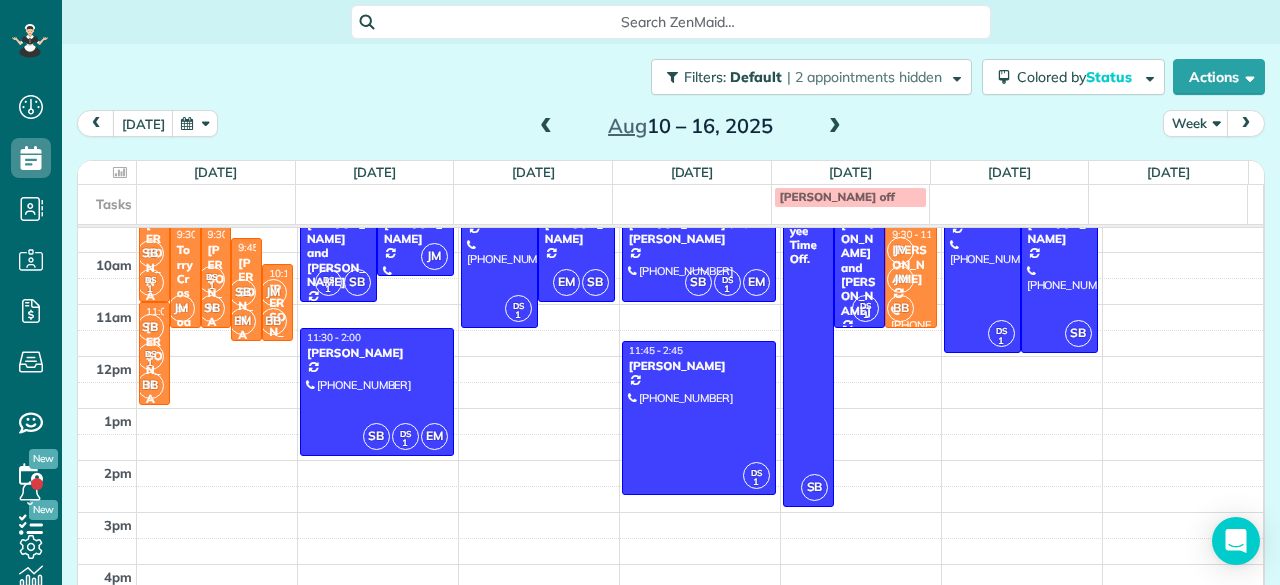 click at bounding box center (835, 127) 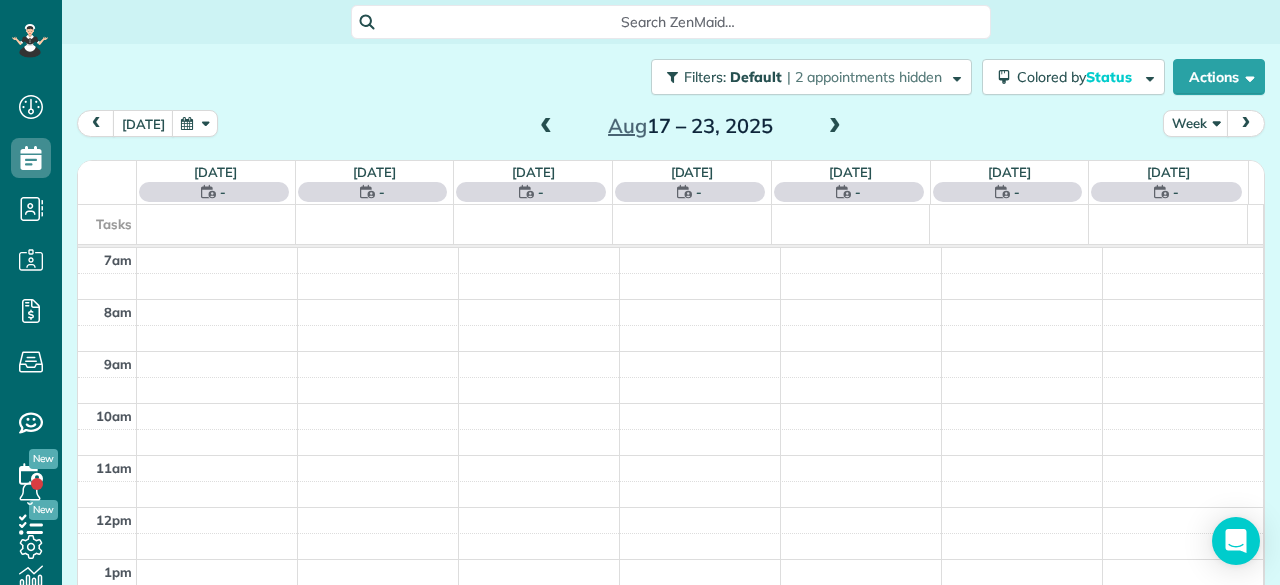 scroll, scrollTop: 0, scrollLeft: 0, axis: both 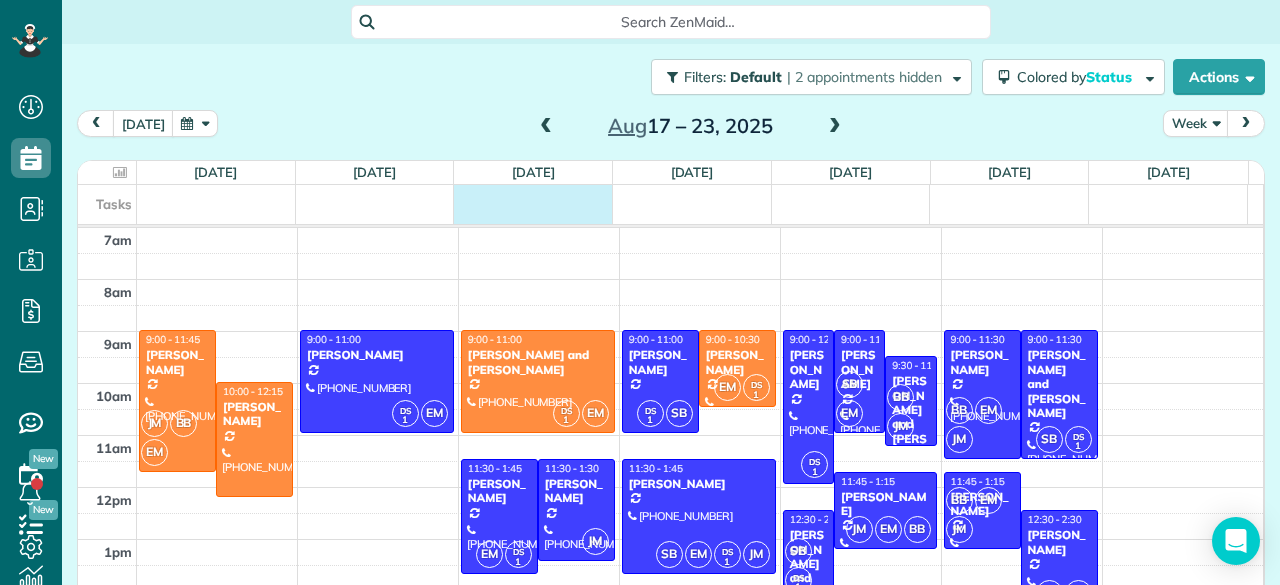 click on "Tasks" at bounding box center [663, 204] 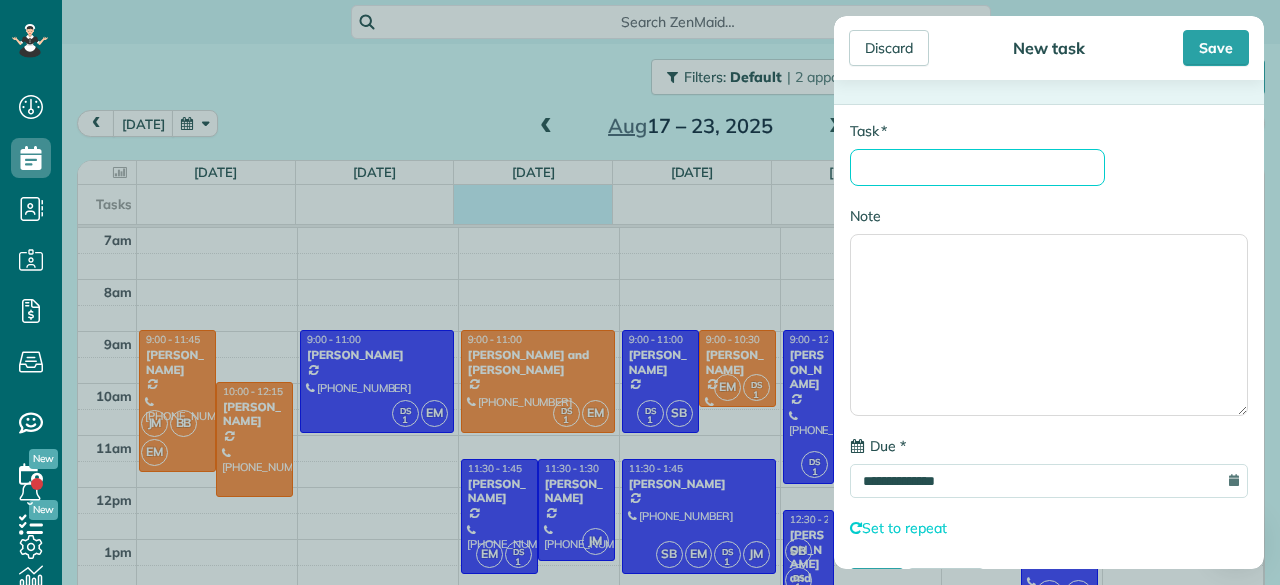 click on "*  Task" at bounding box center [977, 167] 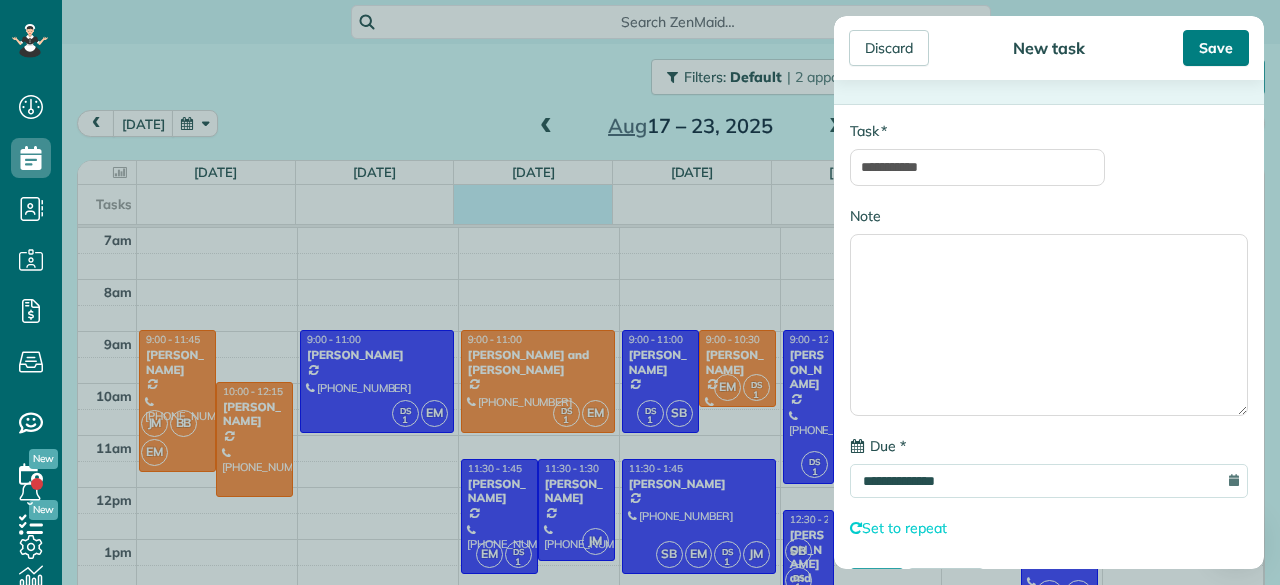 click on "Save" at bounding box center [1216, 48] 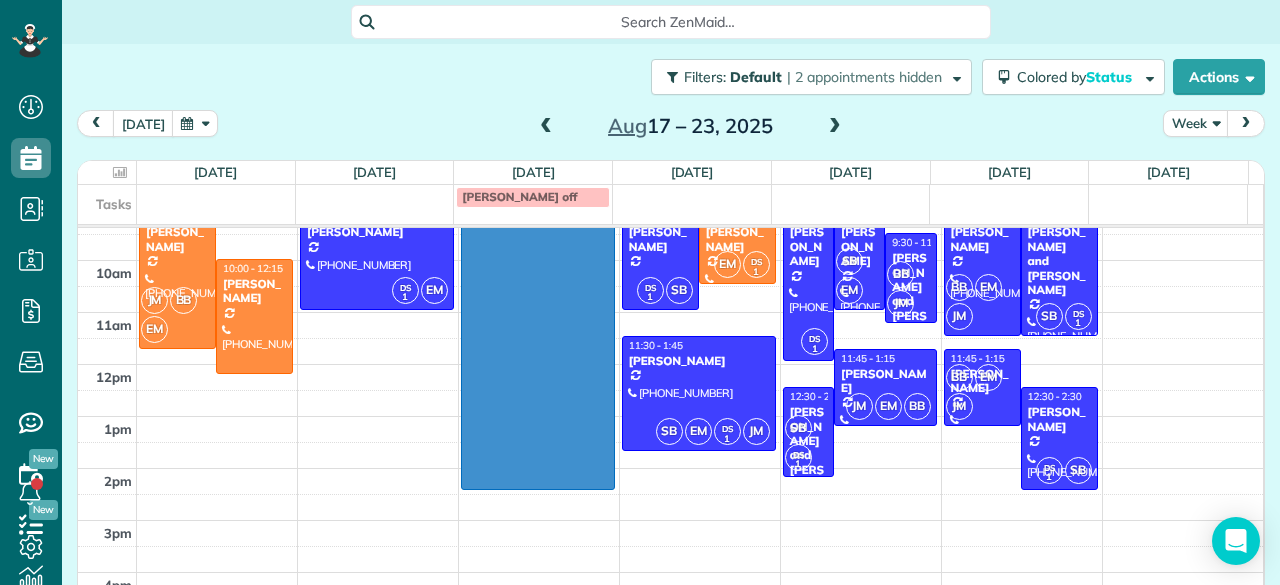 scroll, scrollTop: 151, scrollLeft: 0, axis: vertical 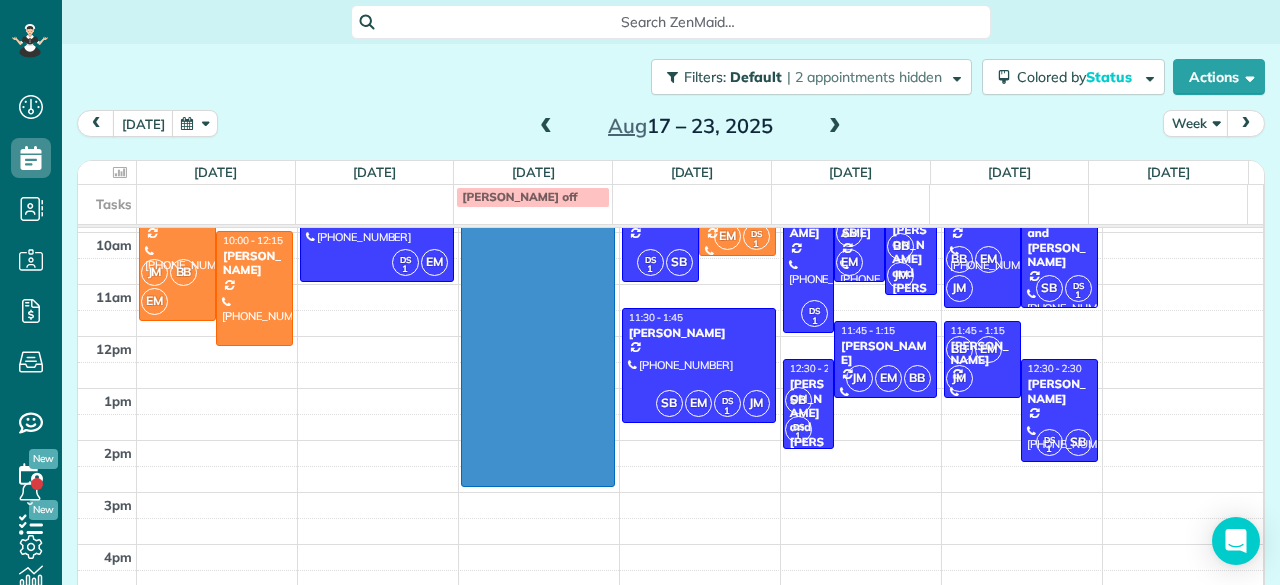 drag, startPoint x: 527, startPoint y: 282, endPoint x: 544, endPoint y: 481, distance: 199.72481 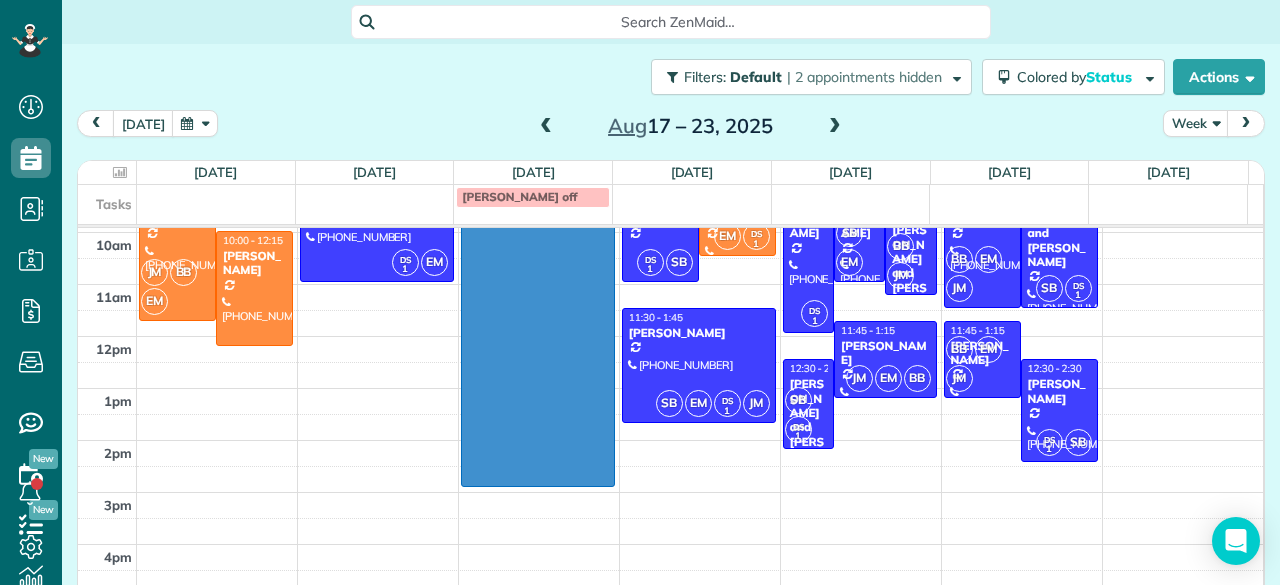 click on "7am 8am 9am 10am 11am 12pm 1pm 2pm 3pm 4pm 5pm 6pm 7pm 8pm 9pm 10pm 11pm JM BB EM 9:00 - 11:45 [PERSON_NAME] [PHONE_NUMBER] 0S524 [PERSON_NAME][STREET_ADDRESS][PERSON_NAME] 10:00 - 12:15 [PERSON_NAME] [PHONE_NUMBER] [STREET_ADDRESS] DS 1 EM 9:00 - 11:00 [PERSON_NAME] [PHONE_NUMBER] [STREET_ADDRESS] 8:00 - 3:00 DS 1 EM 9:00 - 11:00 [PERSON_NAME] and [PERSON_NAME] (331) 225-[GEOGRAPHIC_DATA][STREET_ADDRESS][PERSON_NAME] EM DS 1 11:30 - 1:45 [PERSON_NAME] [PHONE_NUMBER] [STREET_ADDRESS][PERSON_NAME] JM 11:30 - 1:30 [PERSON_NAME] [PHONE_NUMBER] [STREET_ADDRESS] DS 1 SB 9:00 - 11:00 [PERSON_NAME] [STREET_ADDRESS] EM DS 1 9:00 - 10:30 [PERSON_NAME] [PHONE_NUMBER] 0S734 [PERSON_NAME][STREET_ADDRESS] SB EM DS 1 JM 11:30 - 1:45 [PERSON_NAME] [PHONE_NUMBER] [STREET_ADDRESS][PERSON_NAME] DS 1 9:00 - 12:00 [PERSON_NAME] [PHONE_NUMBER] [STREET_ADDRESS] SB EM 9:00 - 11:00 [PERSON_NAME] BB JM JM" at bounding box center (670, 518) 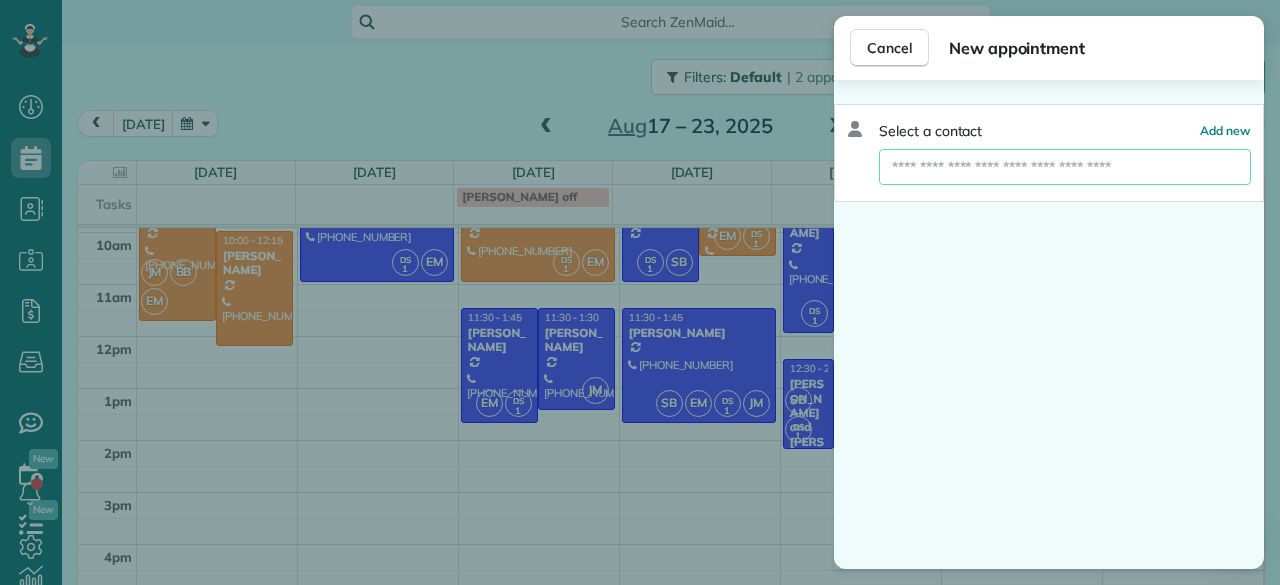 click at bounding box center [1065, 167] 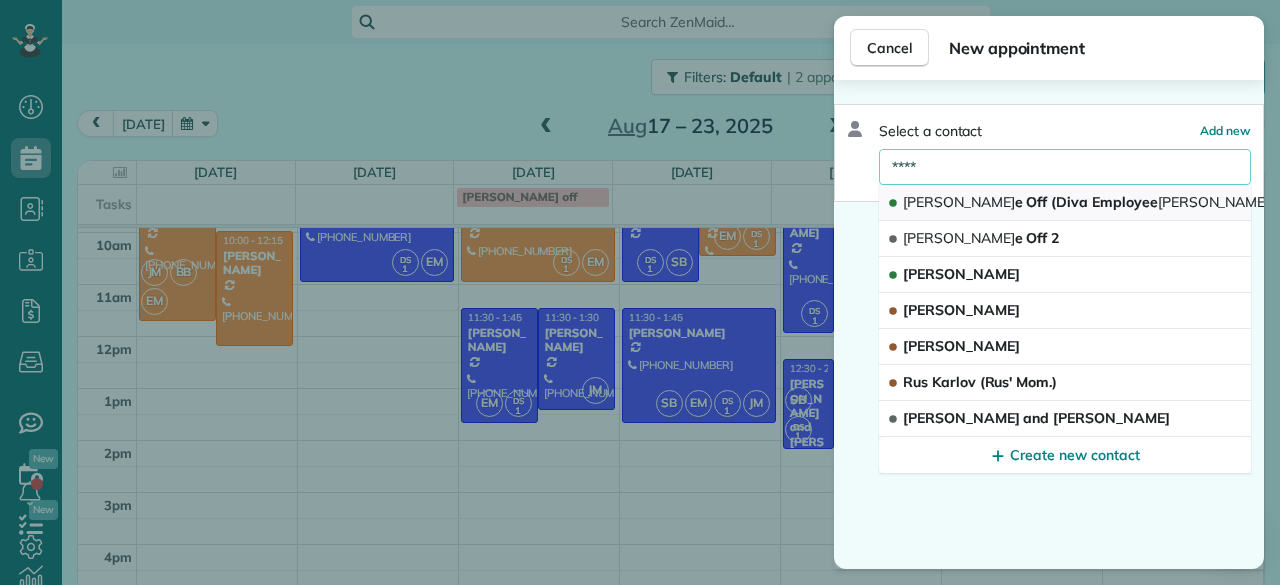 type on "****" 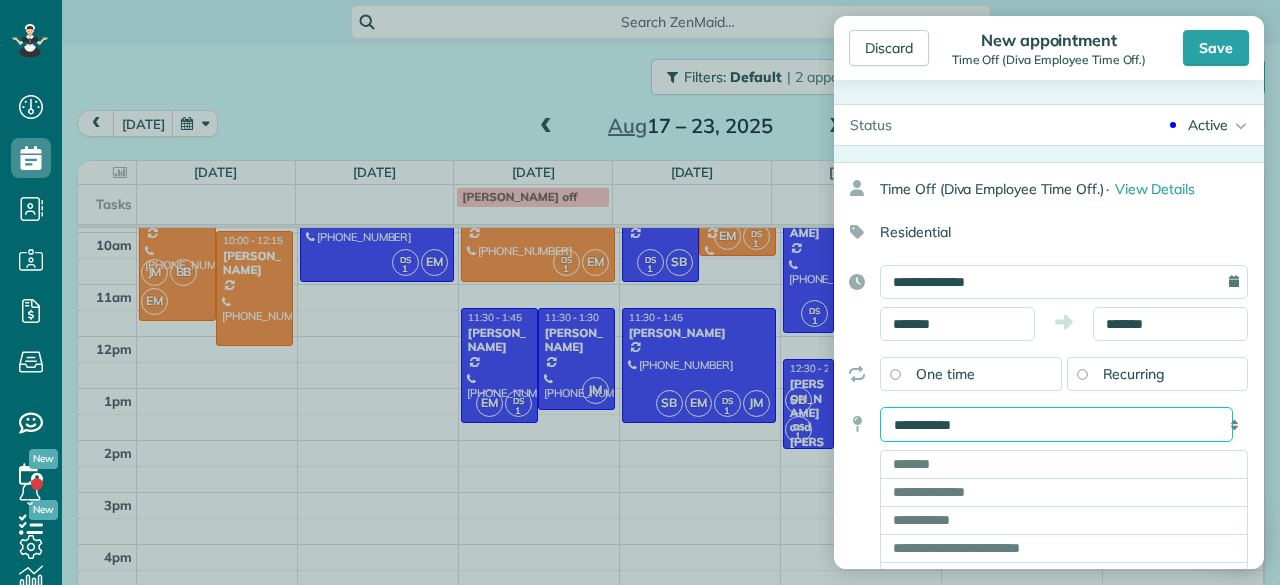 click on "**********" at bounding box center [1056, 424] 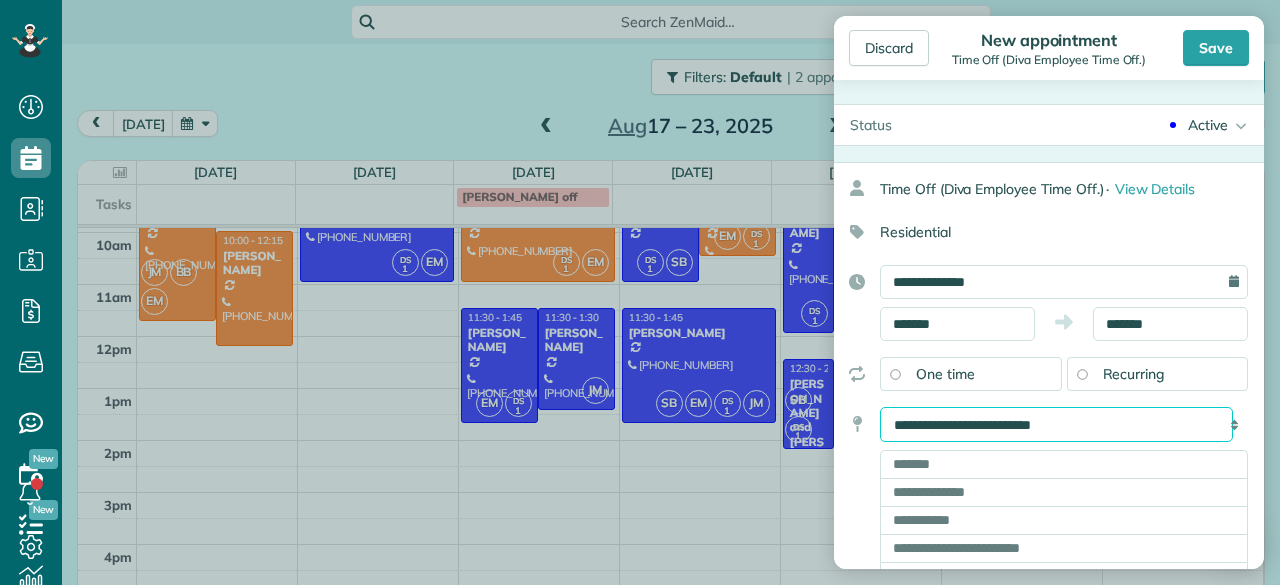 click on "**********" at bounding box center (1056, 424) 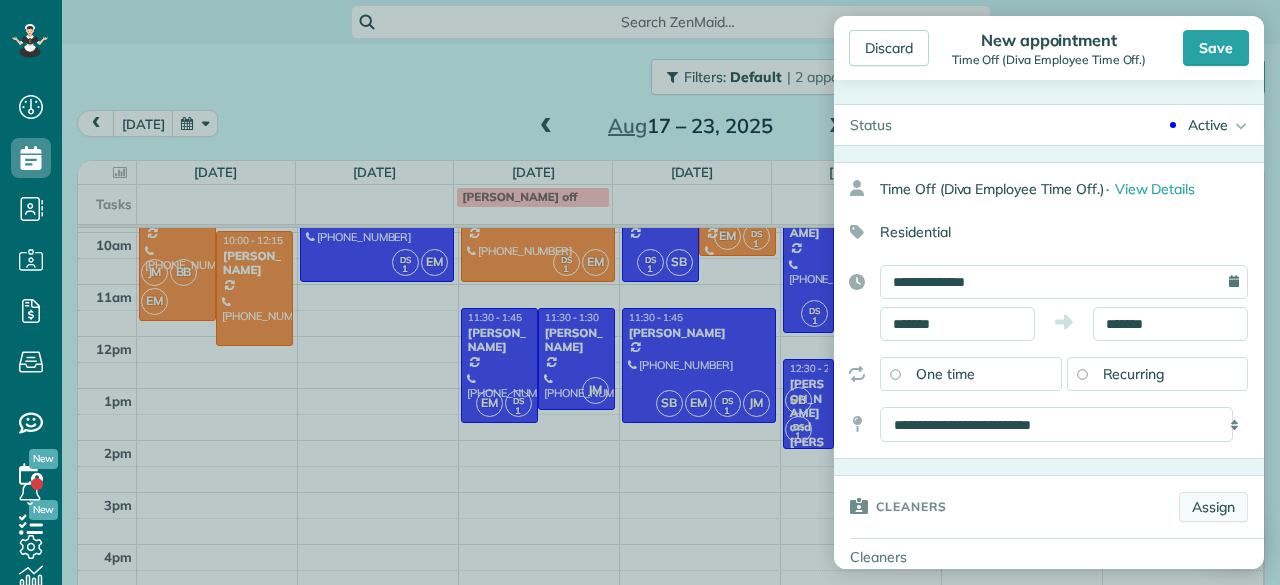 click on "Assign" at bounding box center [1213, 507] 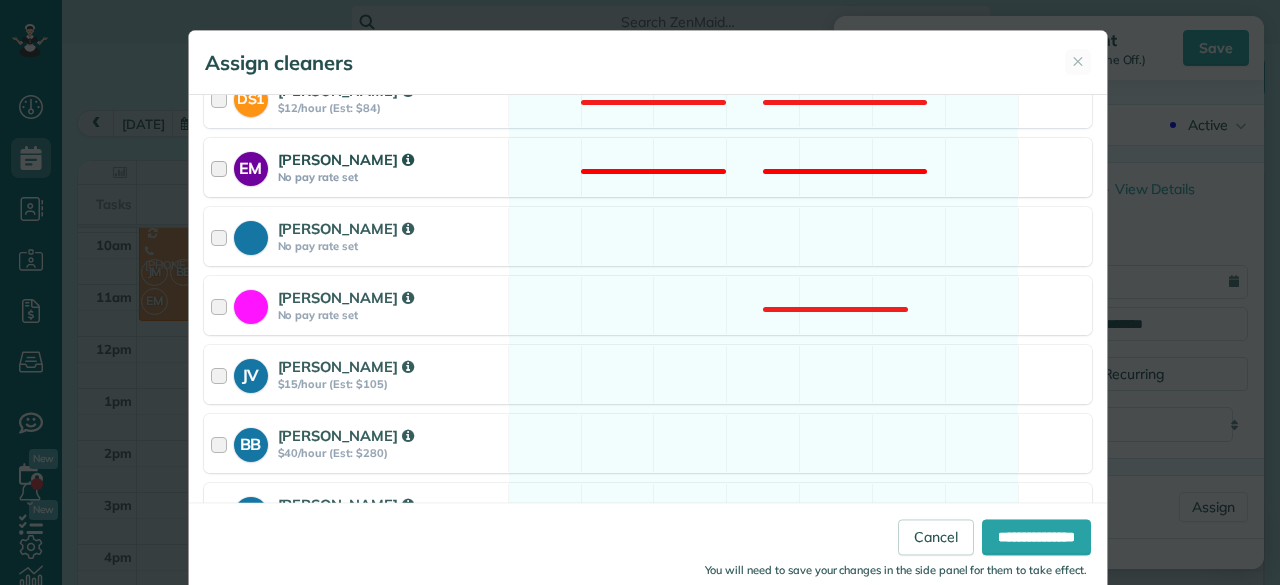 scroll, scrollTop: 305, scrollLeft: 0, axis: vertical 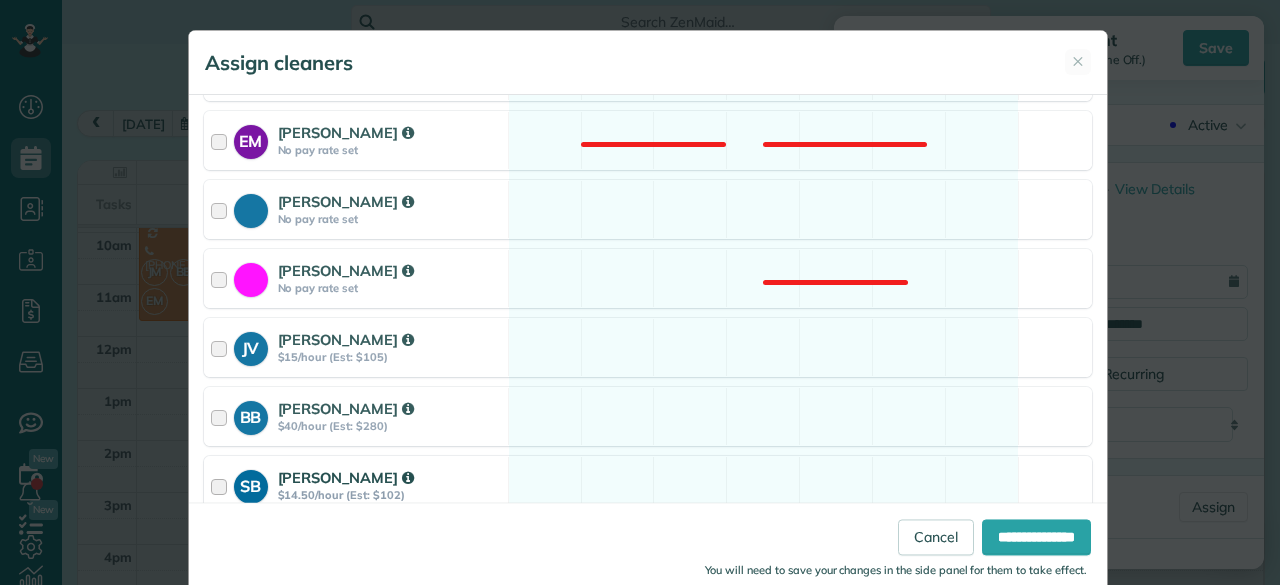 click on "[PERSON_NAME]" at bounding box center (390, 477) 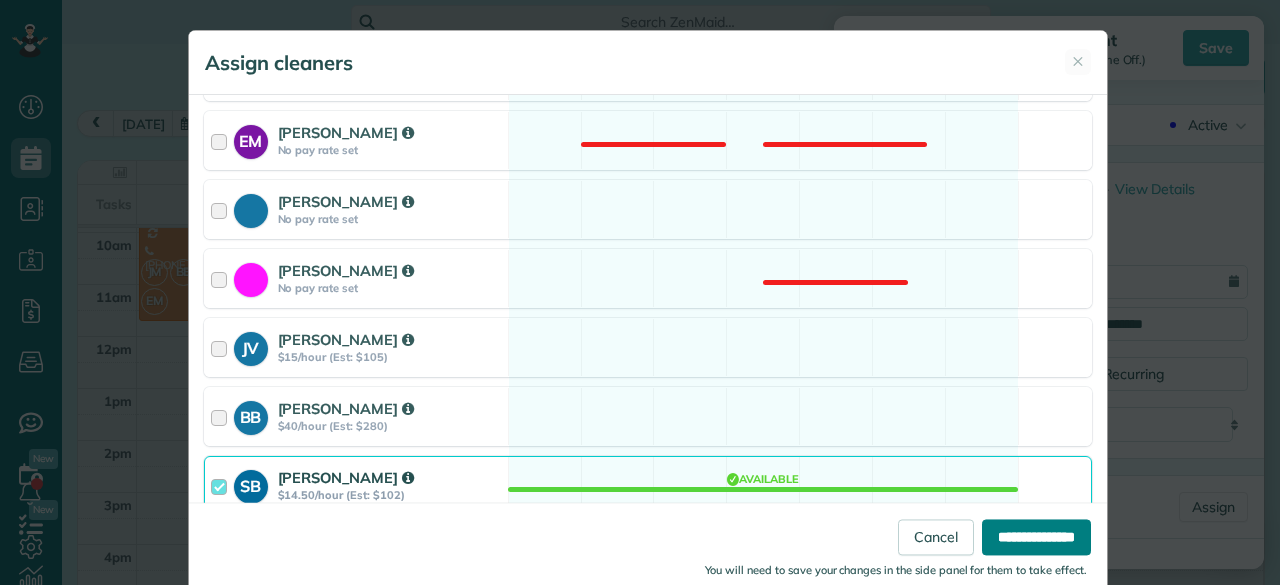 click on "**********" at bounding box center (1036, 537) 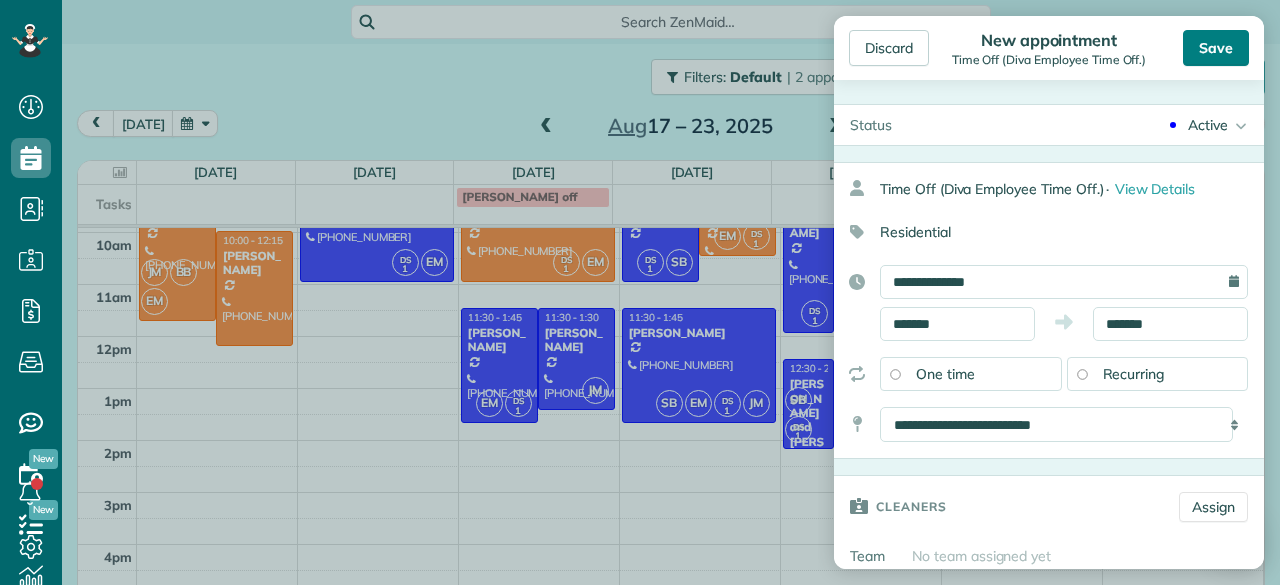 click on "Save" at bounding box center (1216, 48) 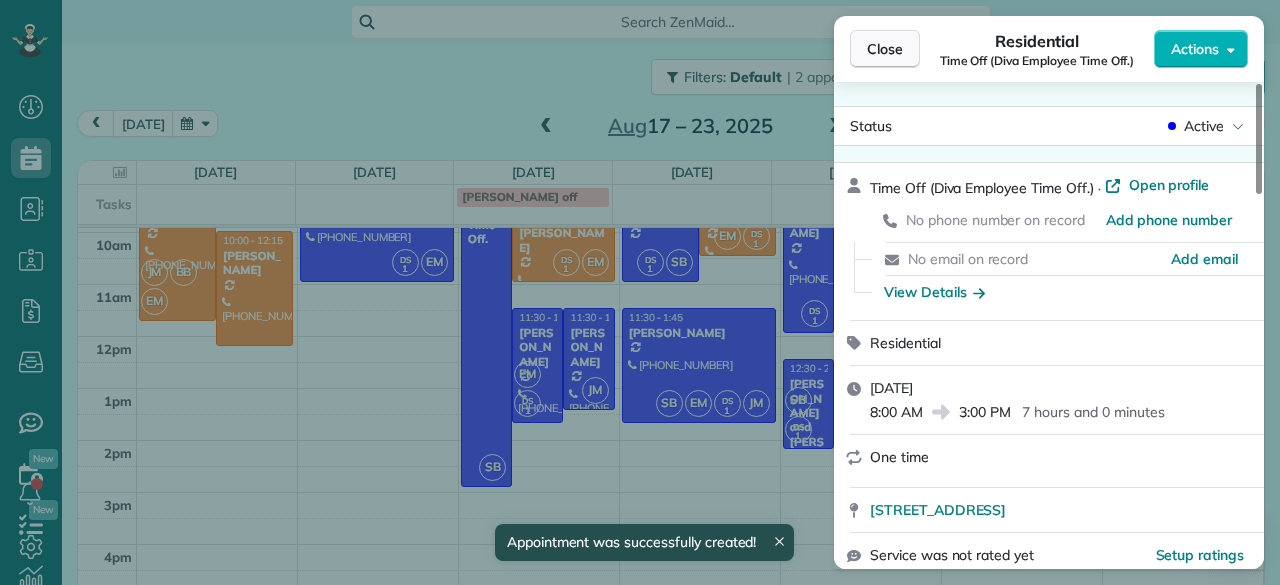 click on "Close" at bounding box center (885, 49) 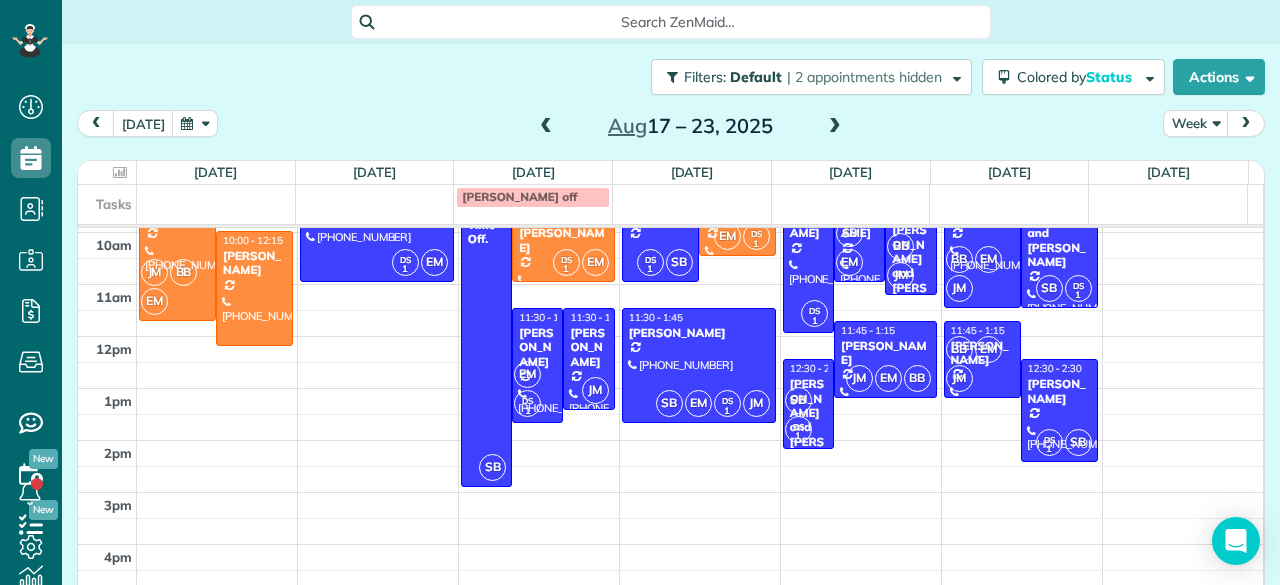 click at bounding box center (835, 127) 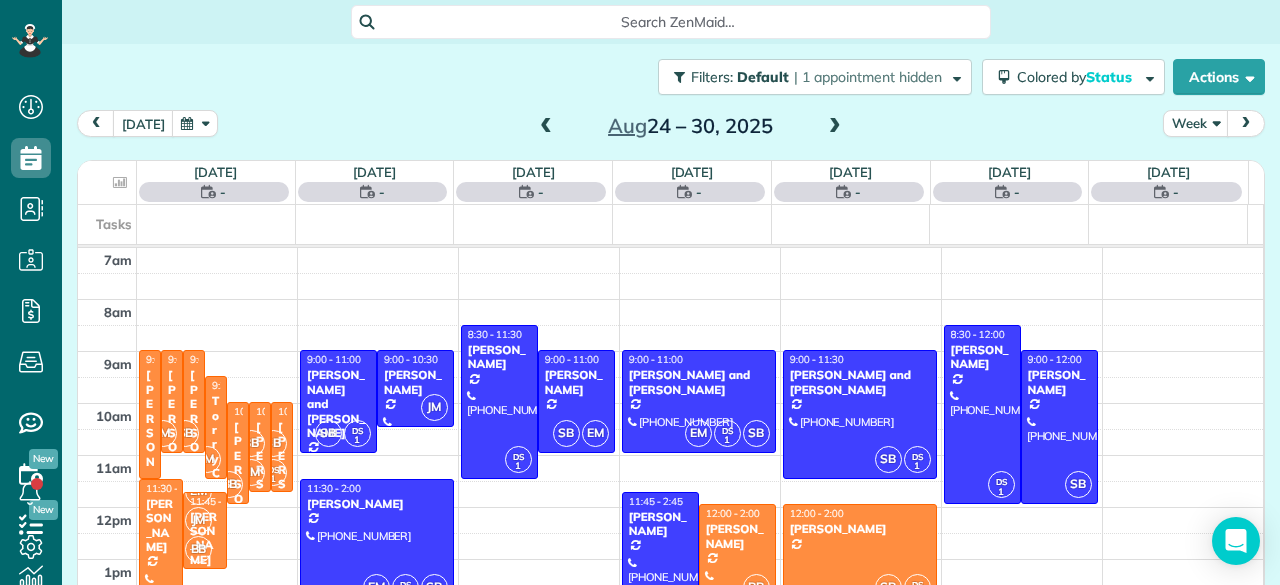 scroll, scrollTop: 0, scrollLeft: 0, axis: both 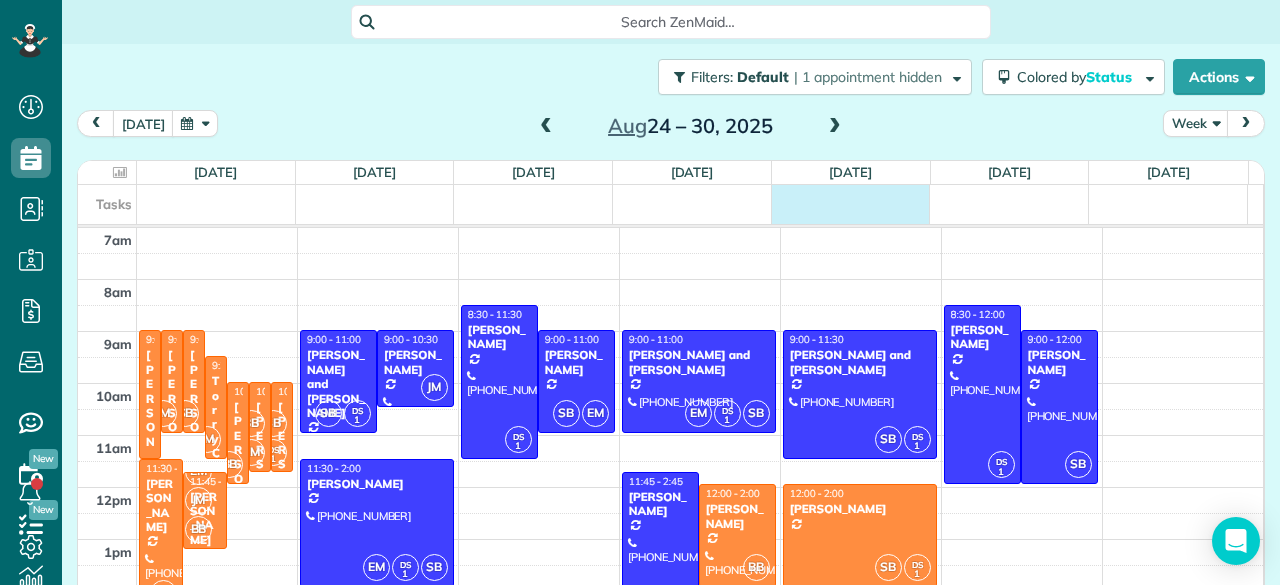 click on "Tasks" at bounding box center (663, 204) 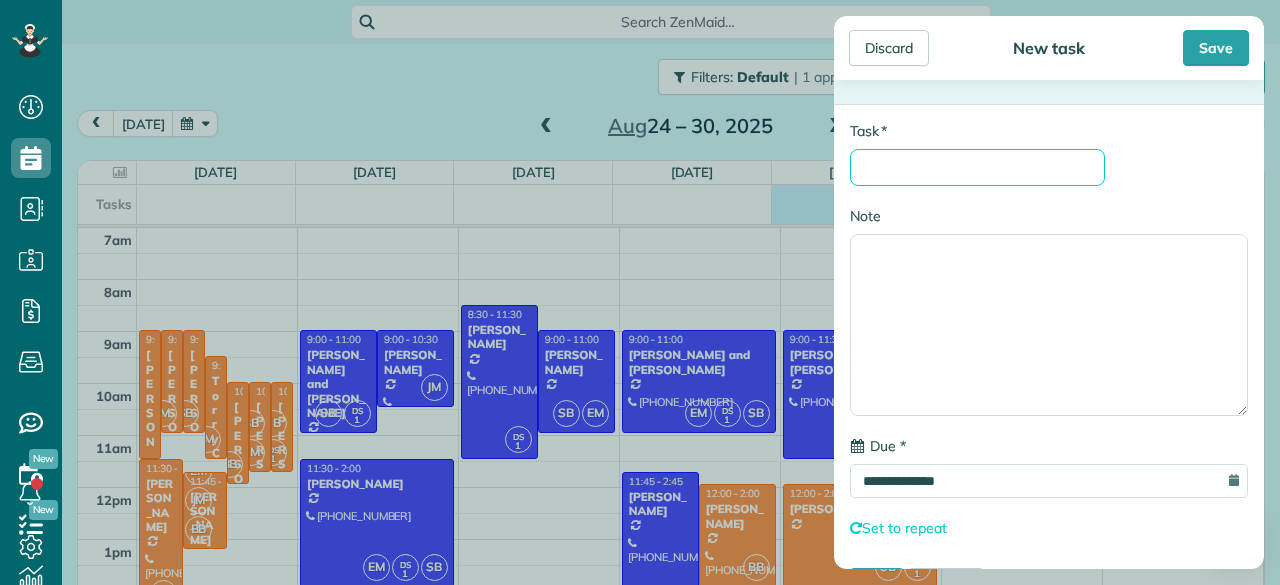 click on "*  Task" at bounding box center (977, 167) 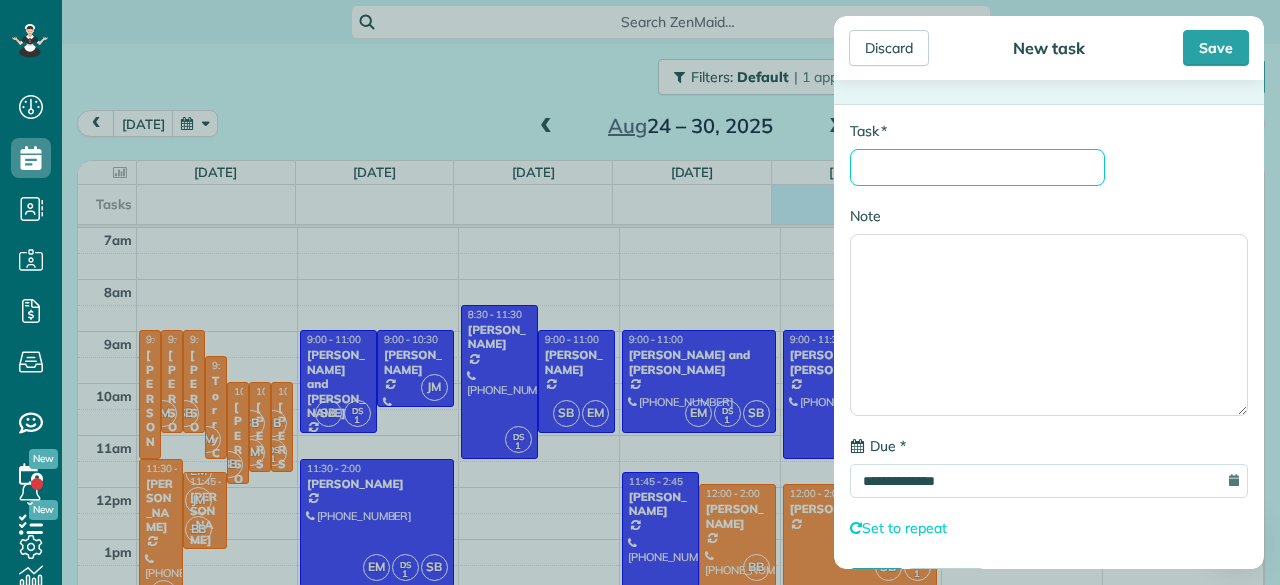 type on "**********" 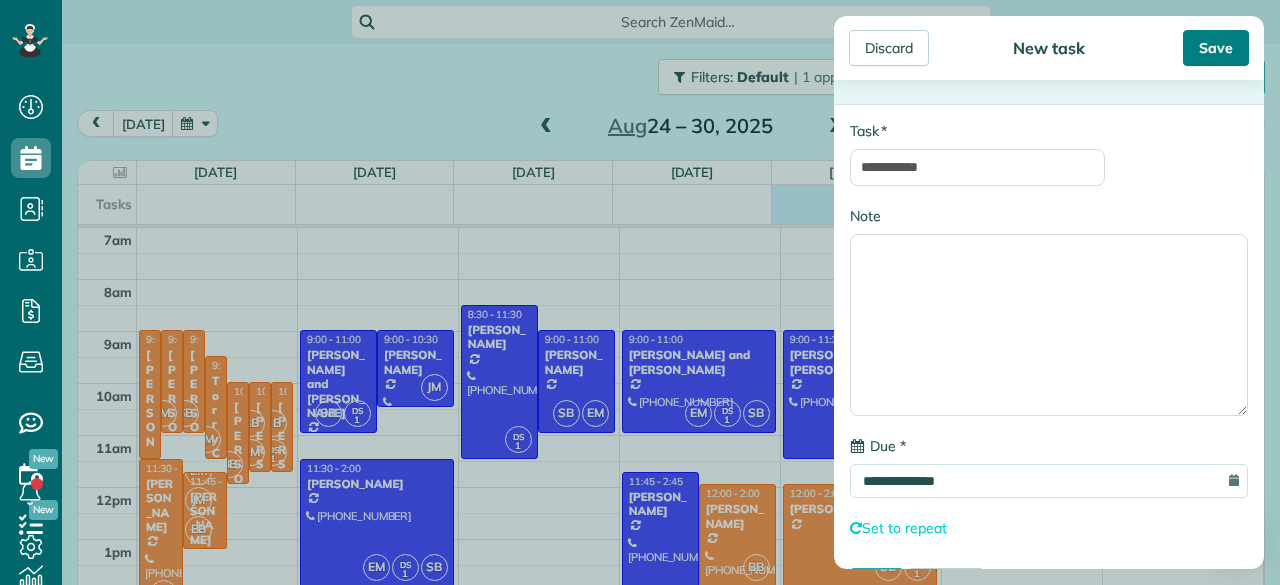 click on "Save" at bounding box center [1216, 48] 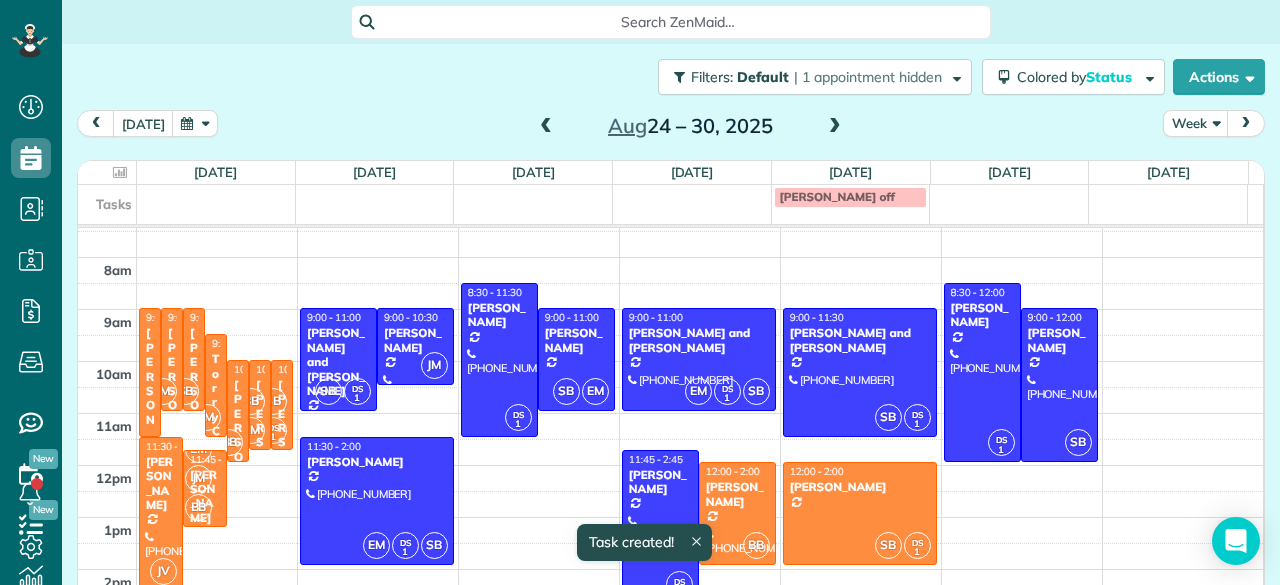 scroll, scrollTop: 21, scrollLeft: 0, axis: vertical 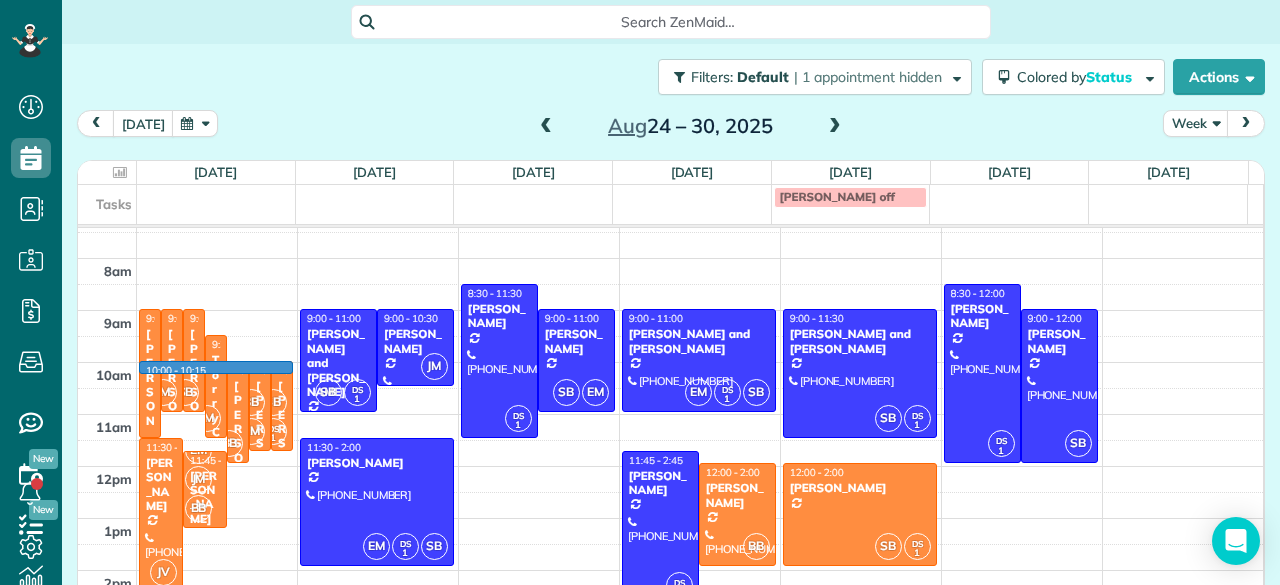 click at bounding box center [700, 376] 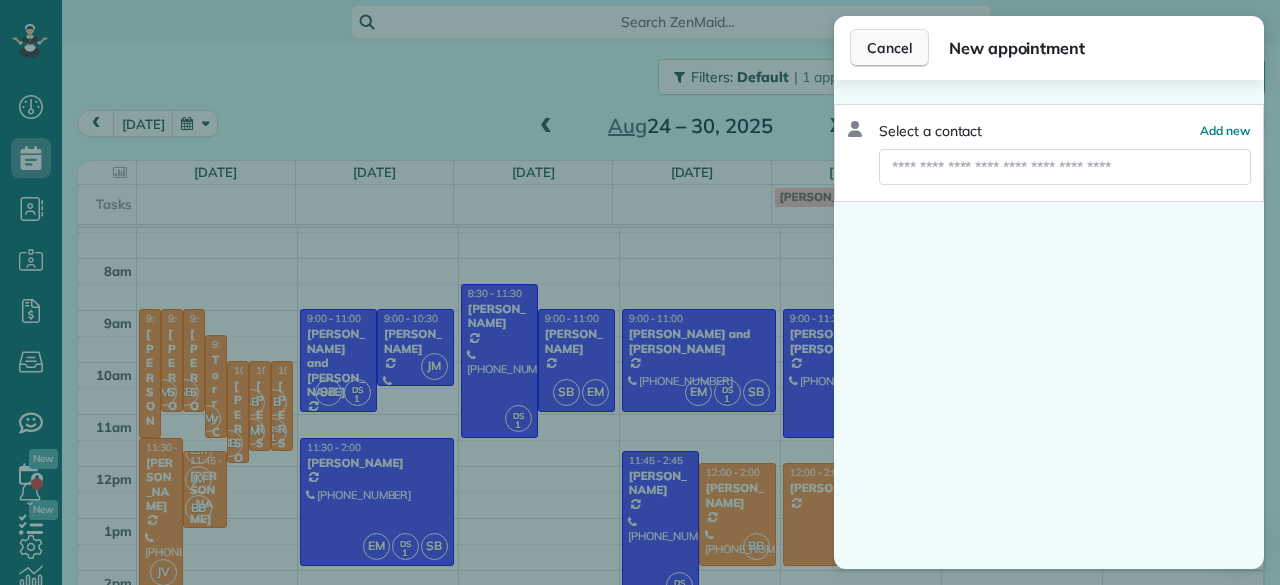 click on "Cancel" at bounding box center (889, 48) 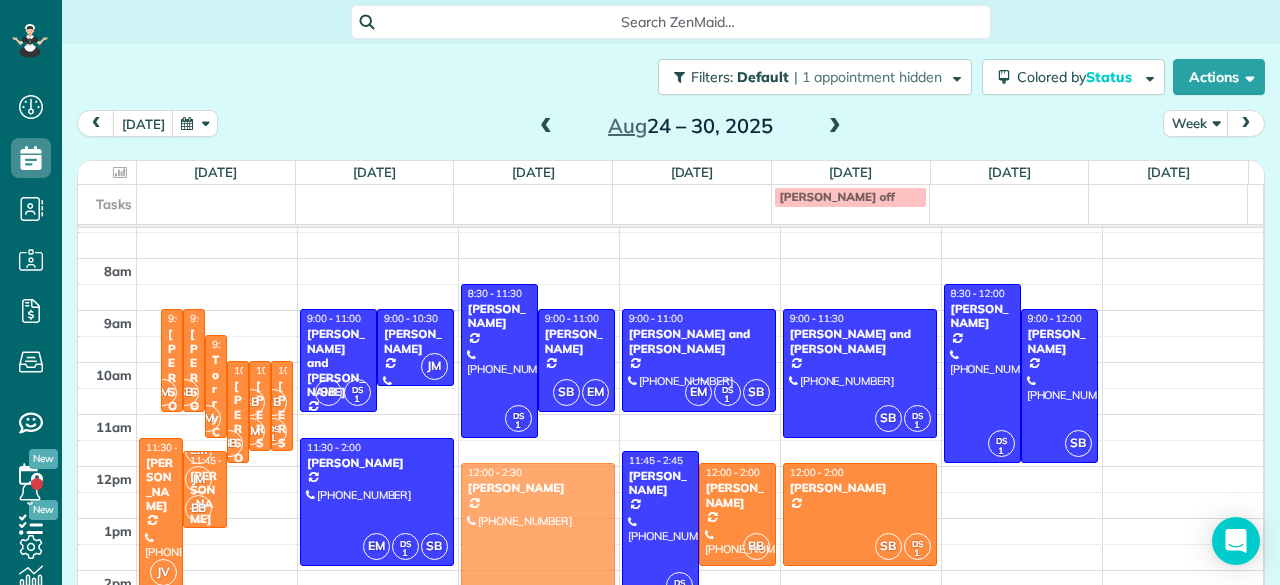 drag, startPoint x: 147, startPoint y: 383, endPoint x: 527, endPoint y: 543, distance: 412.31058 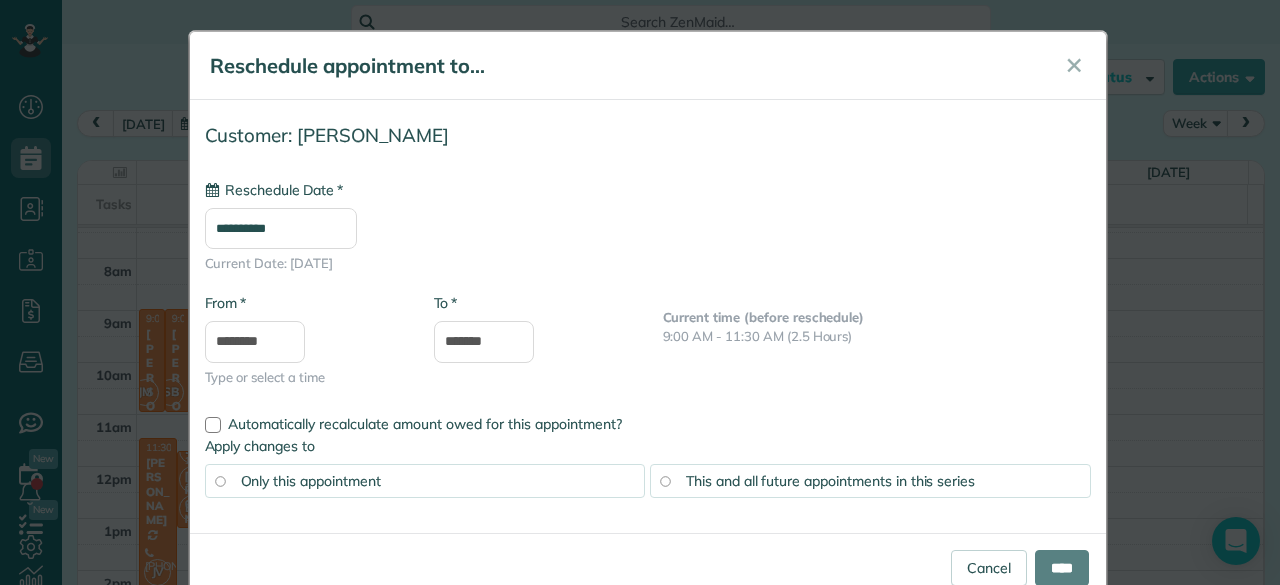 type on "**********" 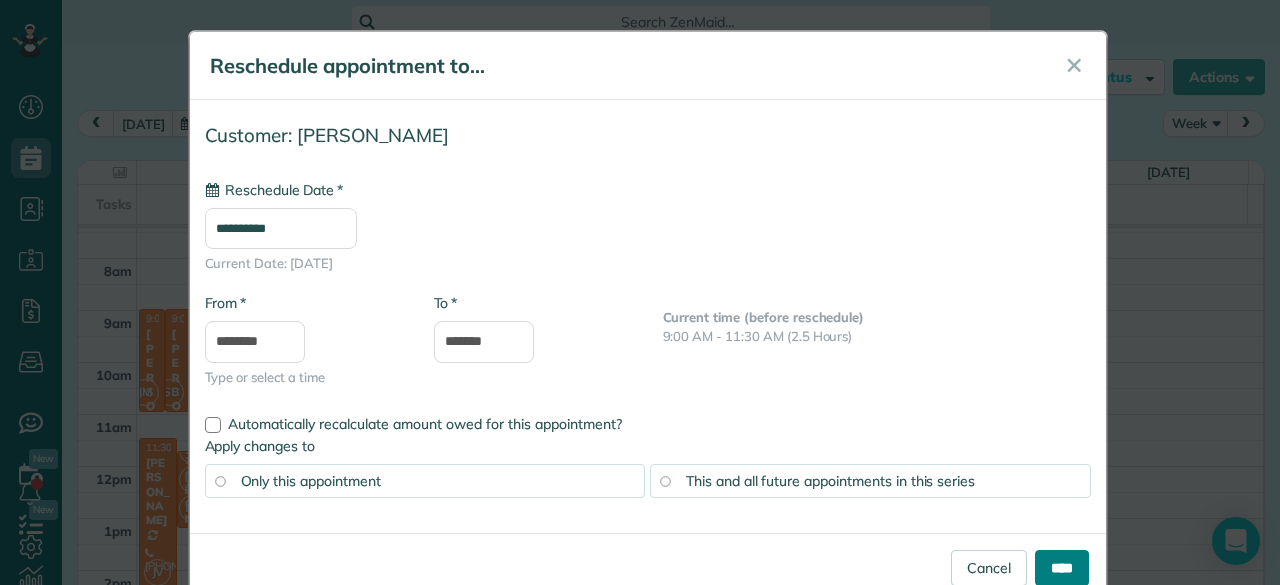 click on "****" at bounding box center (1062, 568) 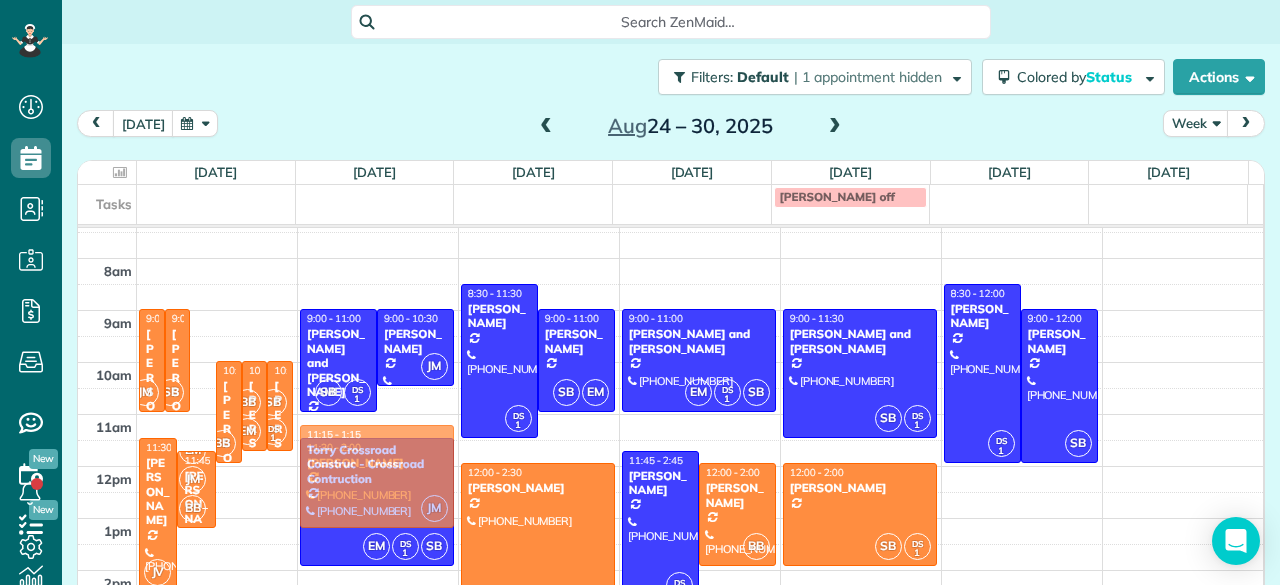 drag, startPoint x: 196, startPoint y: 382, endPoint x: 336, endPoint y: 467, distance: 163.78339 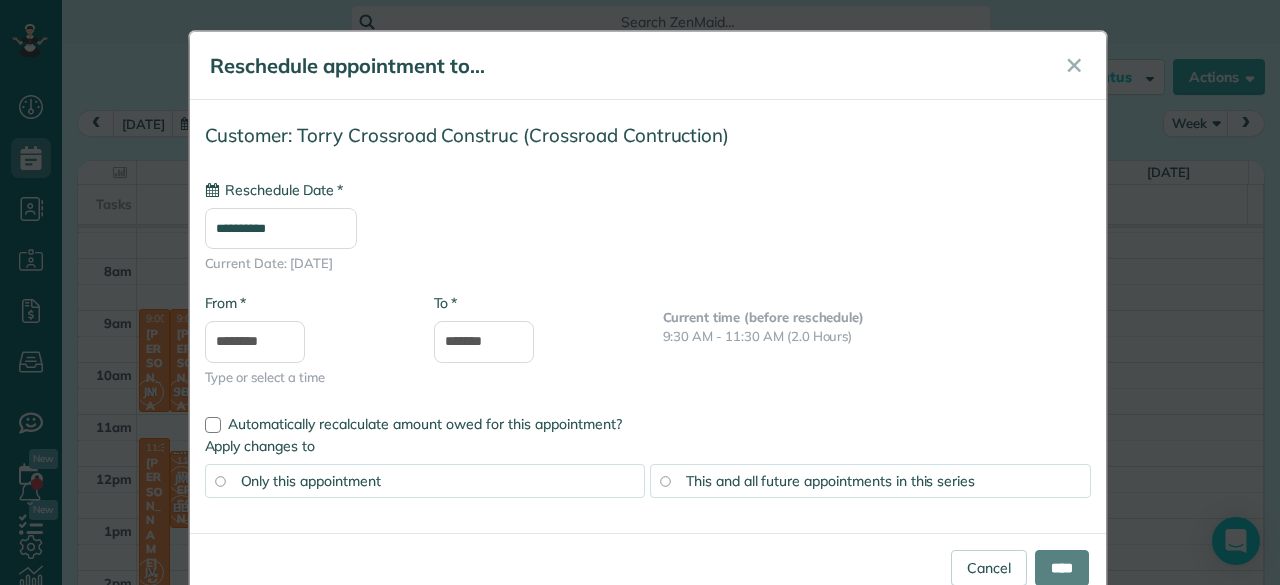 type on "**********" 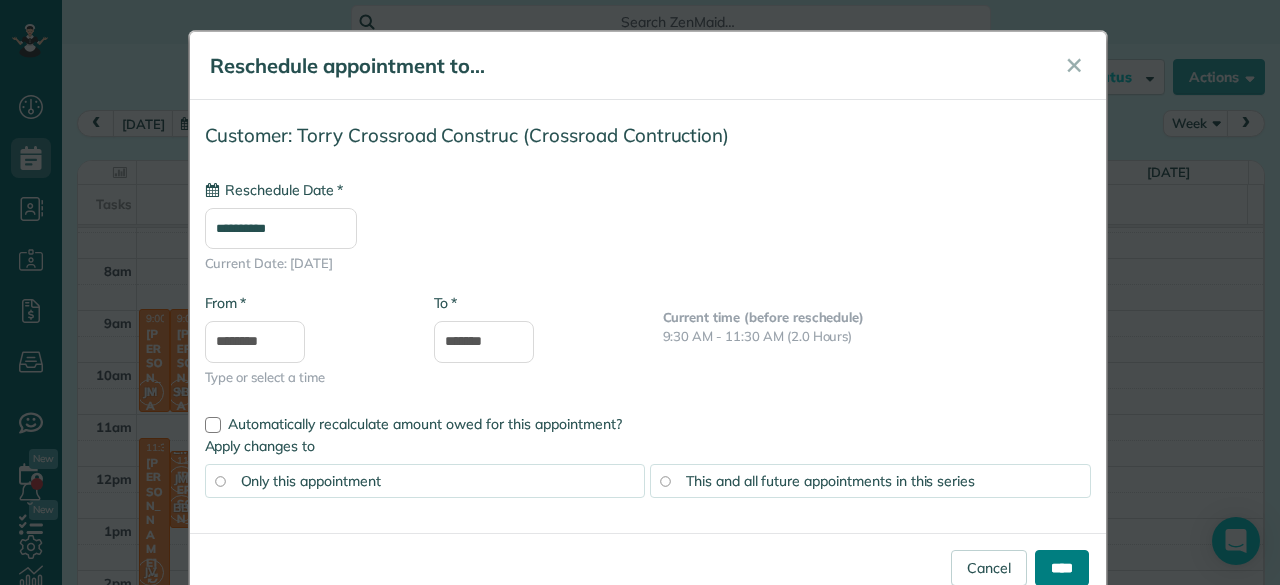 click on "****" at bounding box center (1062, 568) 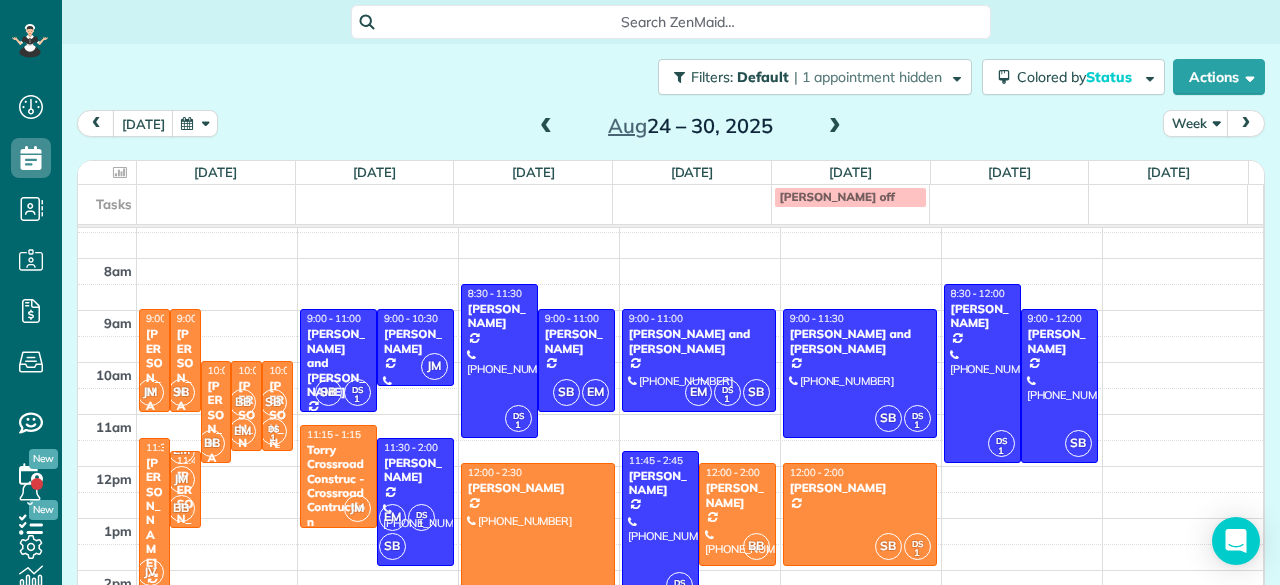 click on "SB" at bounding box center [273, 402] 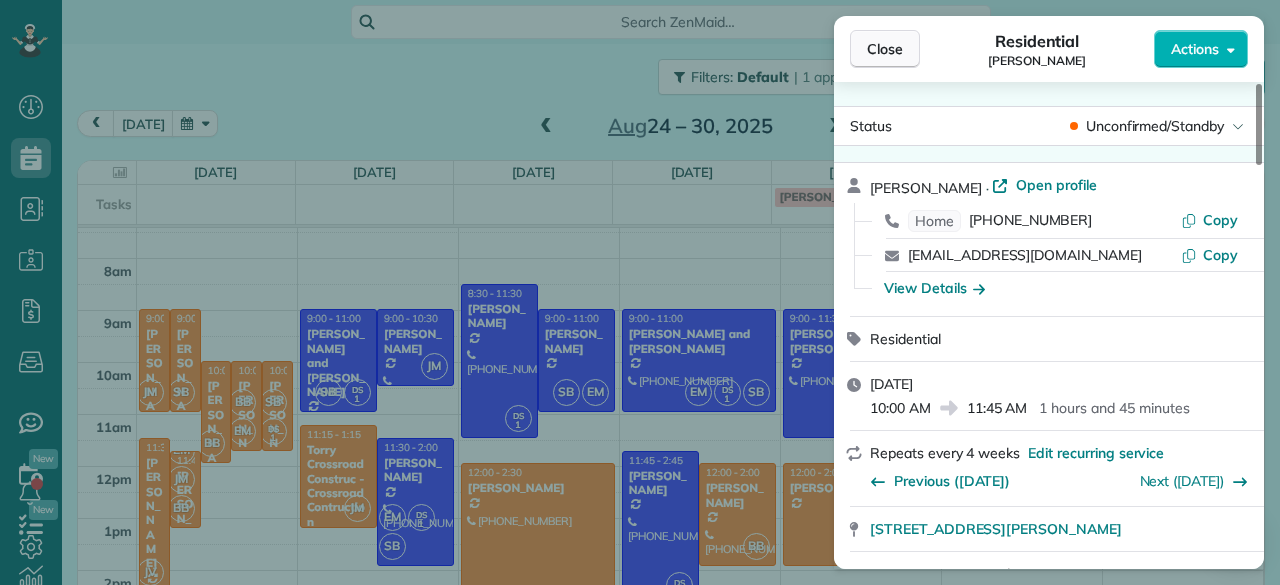 click on "Close" at bounding box center (885, 49) 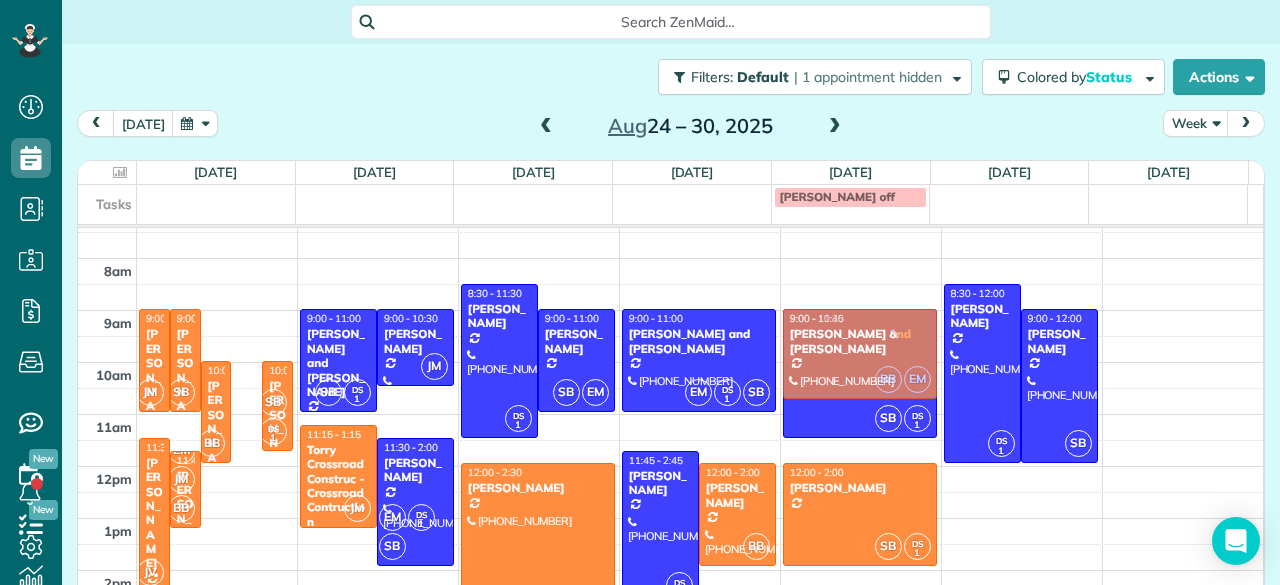 drag, startPoint x: 243, startPoint y: 404, endPoint x: 835, endPoint y: 347, distance: 594.73773 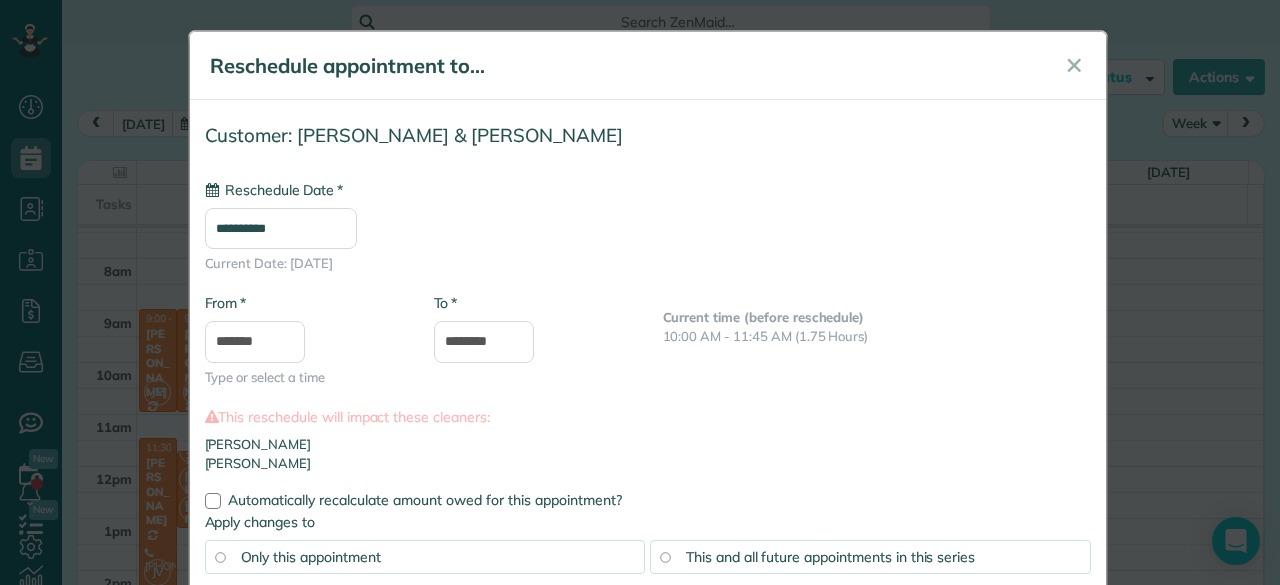type on "**********" 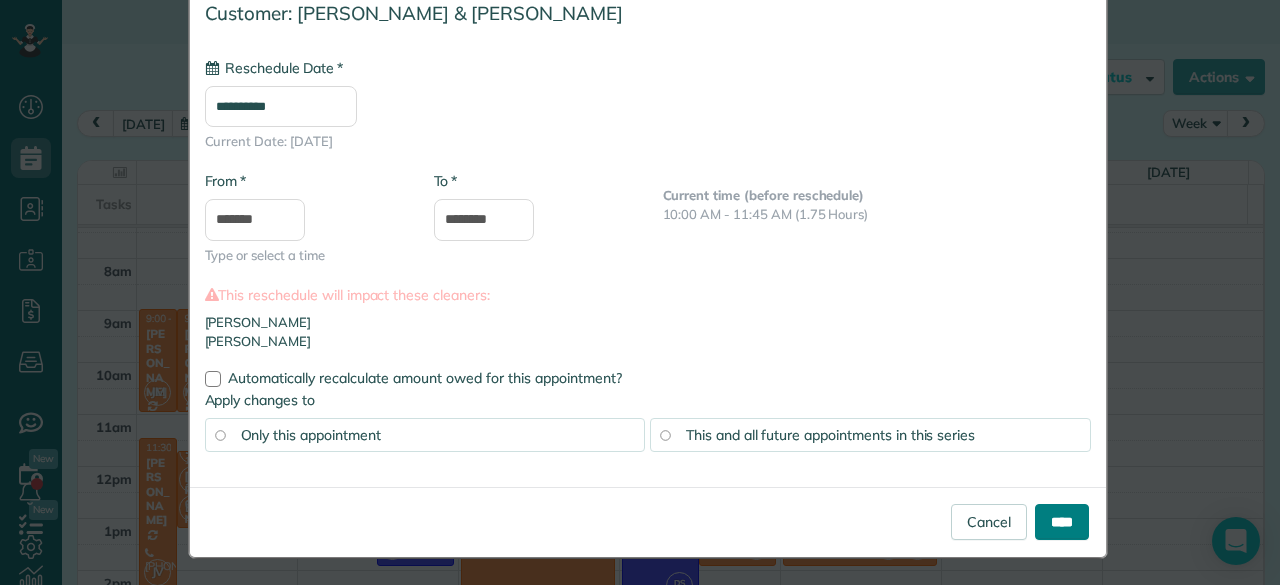 drag, startPoint x: 1082, startPoint y: 533, endPoint x: 1066, endPoint y: 522, distance: 19.416489 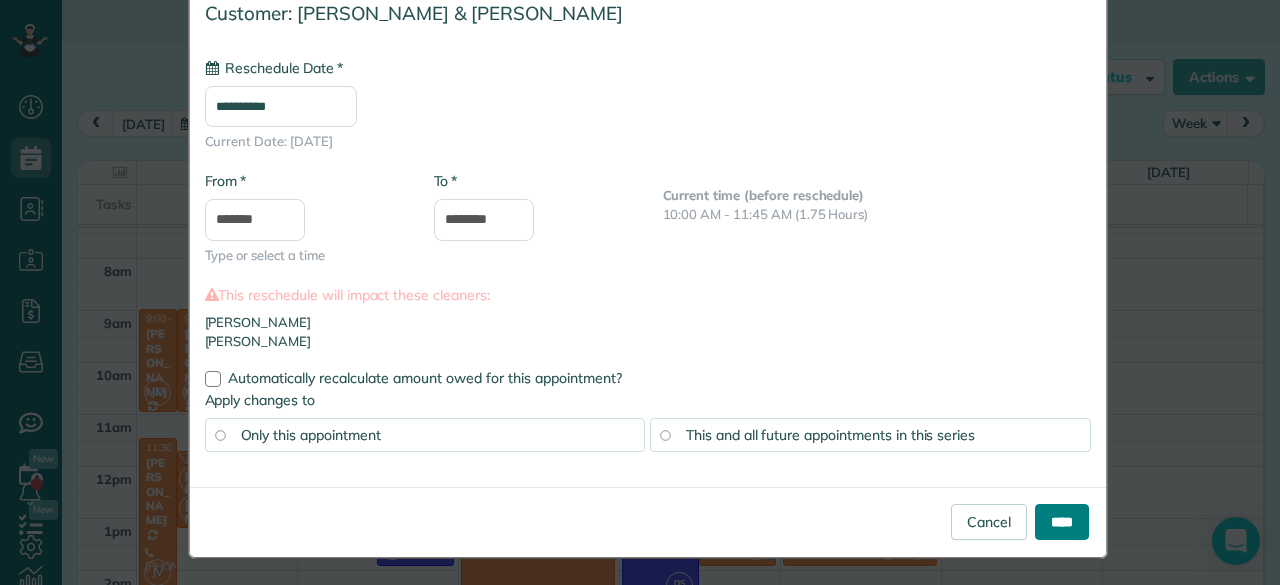 click on "****" at bounding box center [1062, 522] 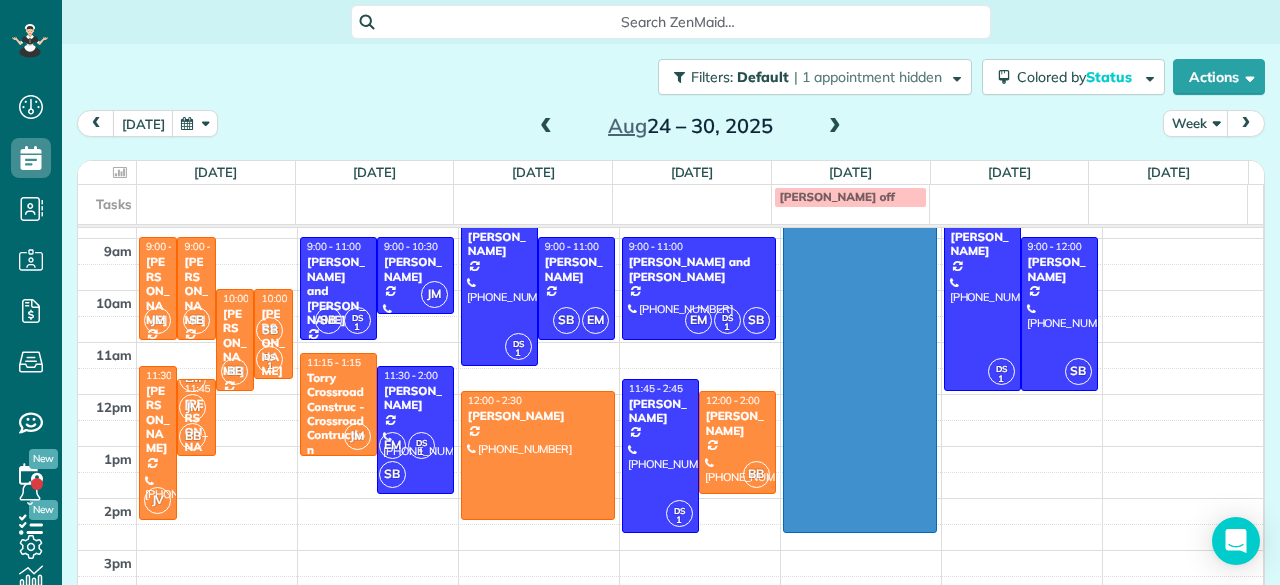 scroll, scrollTop: 112, scrollLeft: 0, axis: vertical 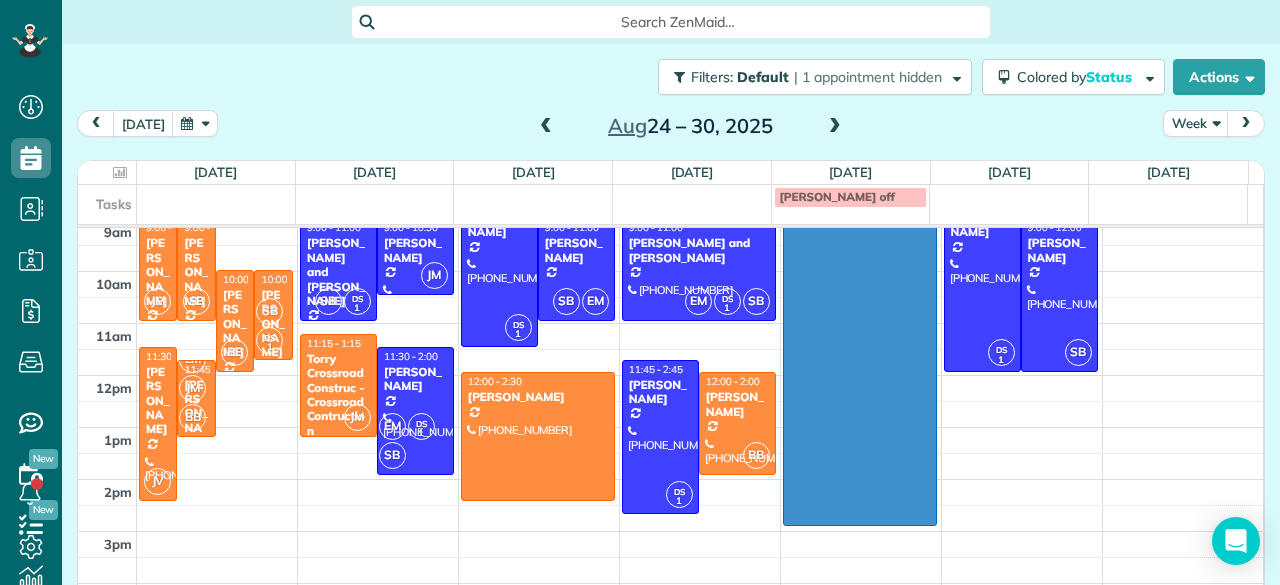 drag, startPoint x: 819, startPoint y: 259, endPoint x: 838, endPoint y: 519, distance: 260.6933 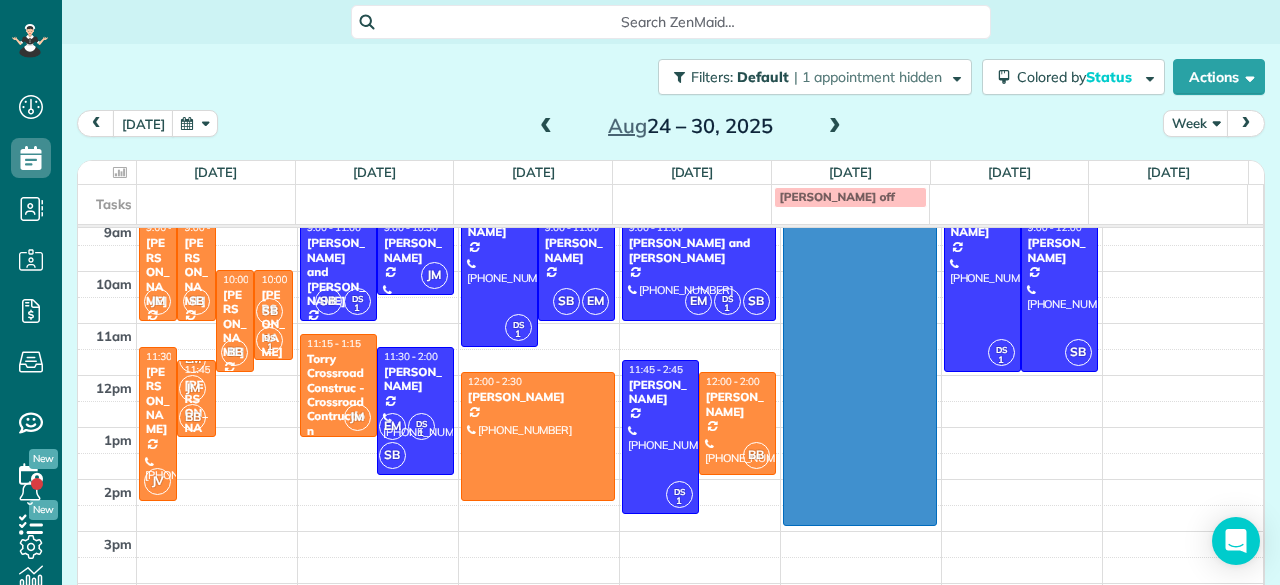 click on "7am 8am 9am 10am 11am 12pm 1pm 2pm 3pm 4pm 5pm 6pm 7pm 8pm 9pm 10pm 11pm JM 9:00 - 11:00 [PERSON_NAME] [PHONE_NUMBER] [STREET_ADDRESS] SB 9:00 - 11:00 [PERSON_NAME] [PHONE_NUMBER] [STREET_ADDRESS] BB 10:00 - 12:00 [PERSON_NAME] [PHONE_NUMBER] [STREET_ADDRESS][PERSON_NAME] SB DS 1 10:00 - 11:45 [PERSON_NAME] [PHONE_NUMBER] [STREET_ADDRESS][PERSON_NAME] JV 11:30 - 2:[GEOGRAPHIC_DATA][PERSON_NAME] [PHONE_NUMBER] [STREET_ADDRESS][PERSON_NAME] EM JM BB 11:45 - 1:[GEOGRAPHIC_DATA][PERSON_NAME] [PHONE_NUMBER] [STREET_ADDRESS] SB DS 1 9:00 - 11:00 [PERSON_NAME] and [PERSON_NAME] [PHONE_NUMBER] [STREET_ADDRESS] JM 9:00 - 10:30 [PERSON_NAME] [PHONE_NUMBER] [STREET_ADDRESS] JM 11:15 - 1:15 Torry Crossroad Construc - Crossroad Contruction (630) 847-[GEOGRAPHIC_DATA][STREET_ADDRESS] EM DS 1 SB 11:30 - 2:00 [PERSON_NAME] [PHONE_NUMBER] [STREET_ADDRESS][PERSON_NAME] DS 1 8:30 - 11:30 [PERSON_NAME] SB EM" at bounding box center (670, 557) 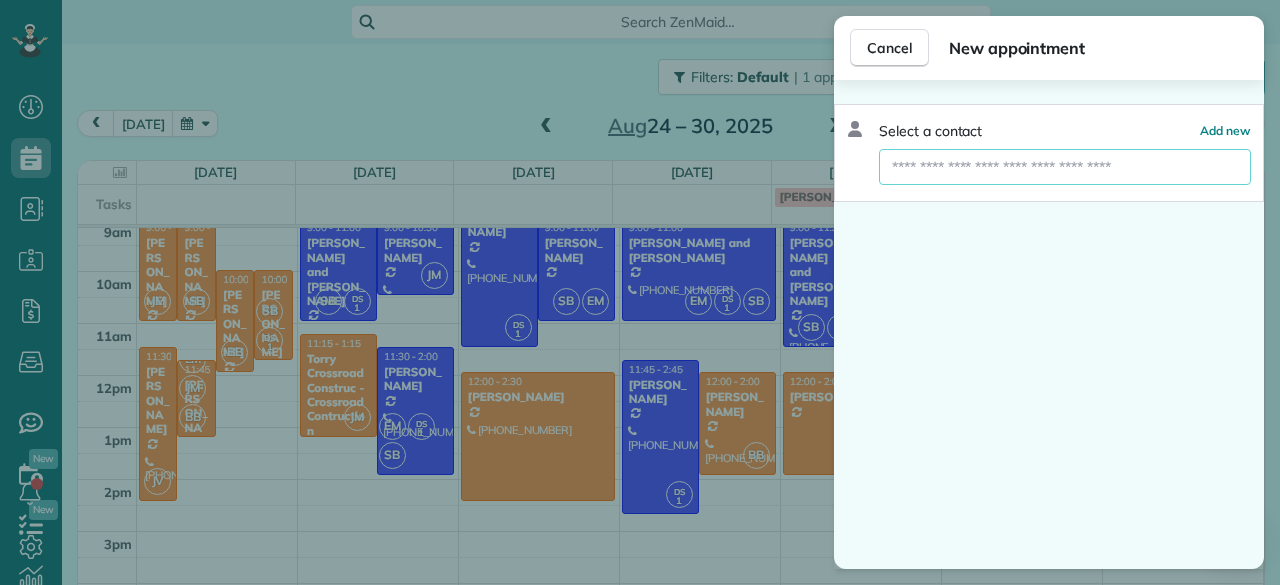 click at bounding box center (1065, 167) 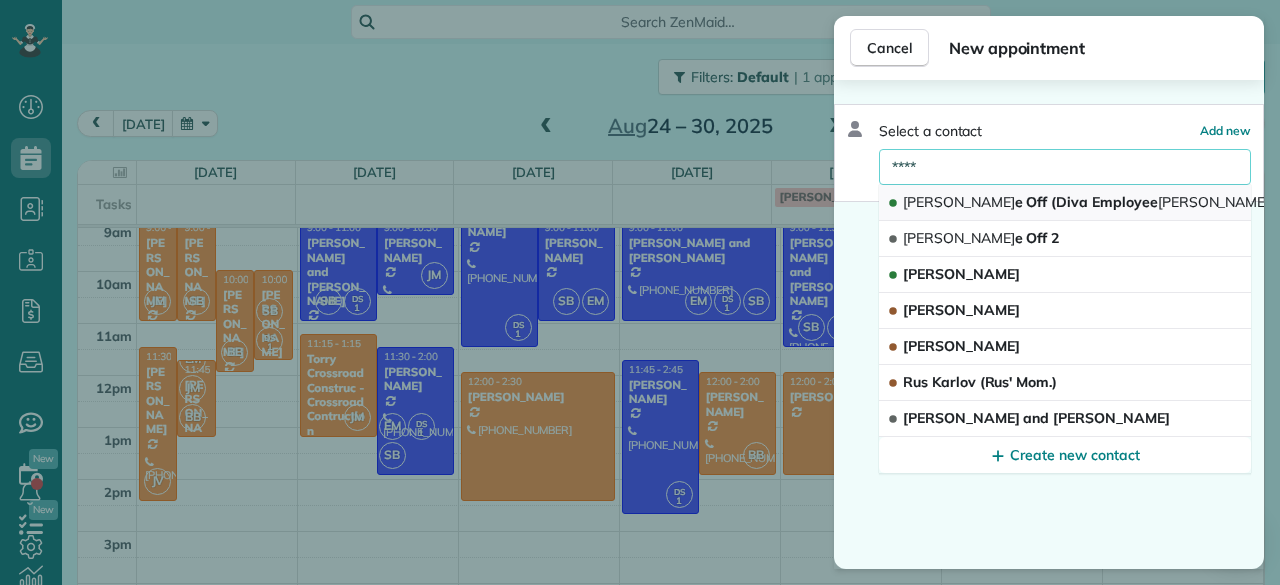 type on "****" 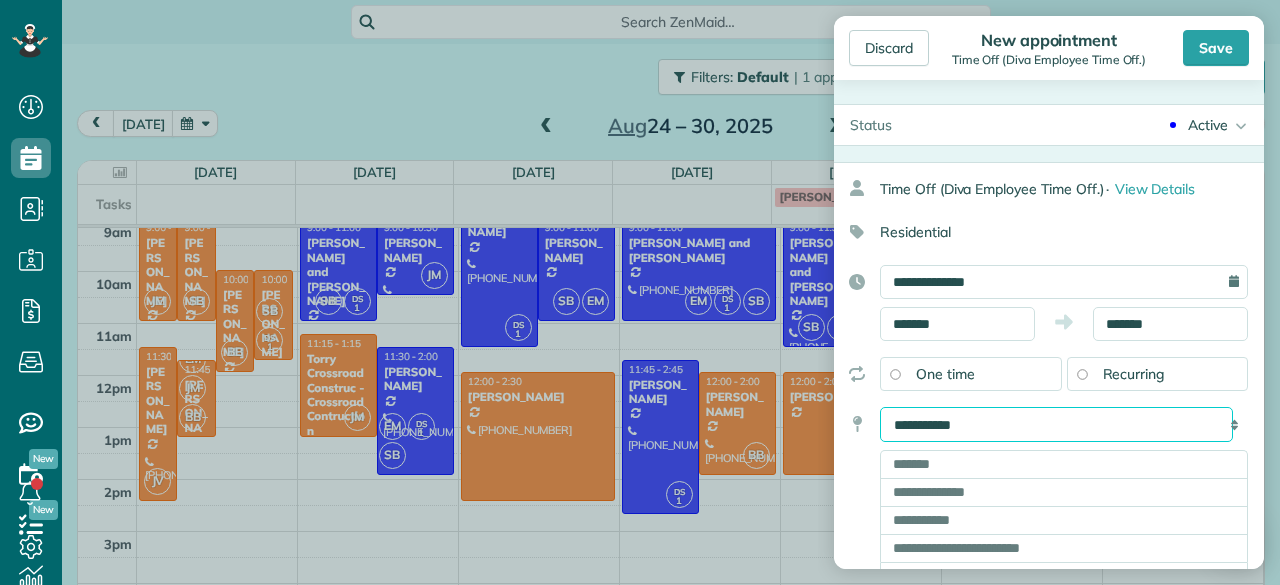 click on "**********" at bounding box center (1056, 424) 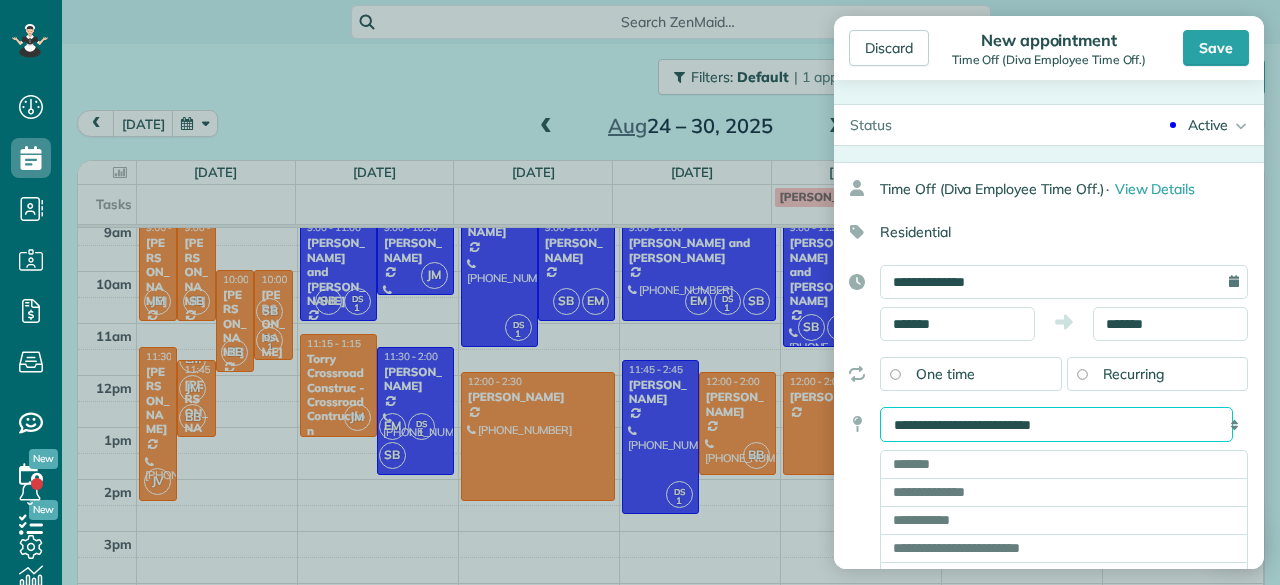 click on "**********" at bounding box center [1056, 424] 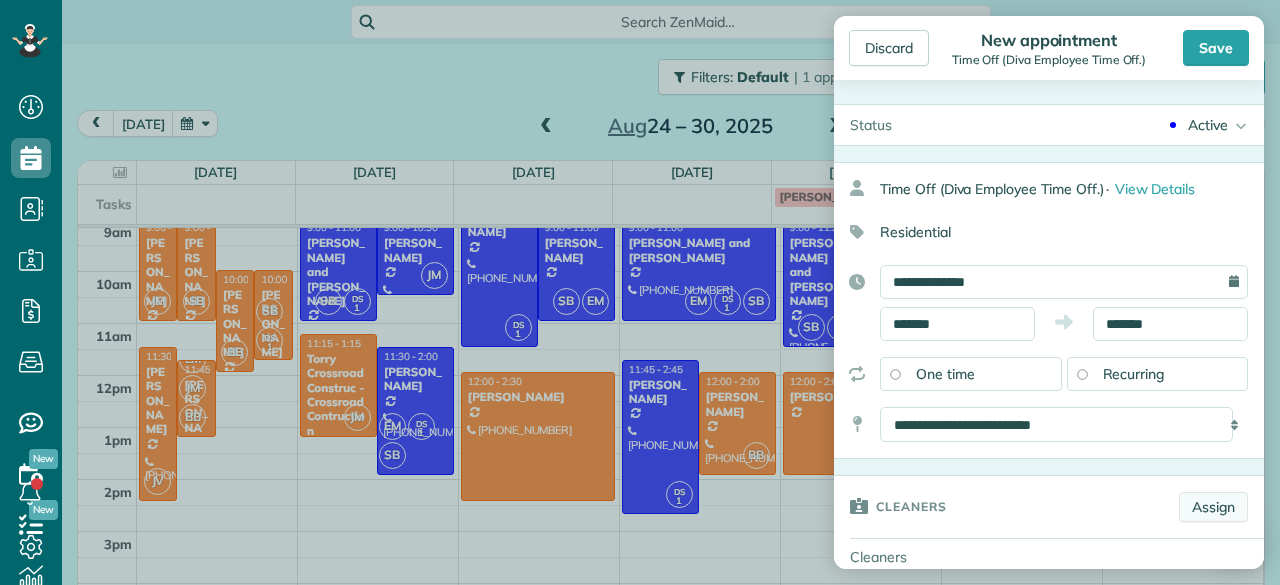 click on "Assign" at bounding box center (1213, 507) 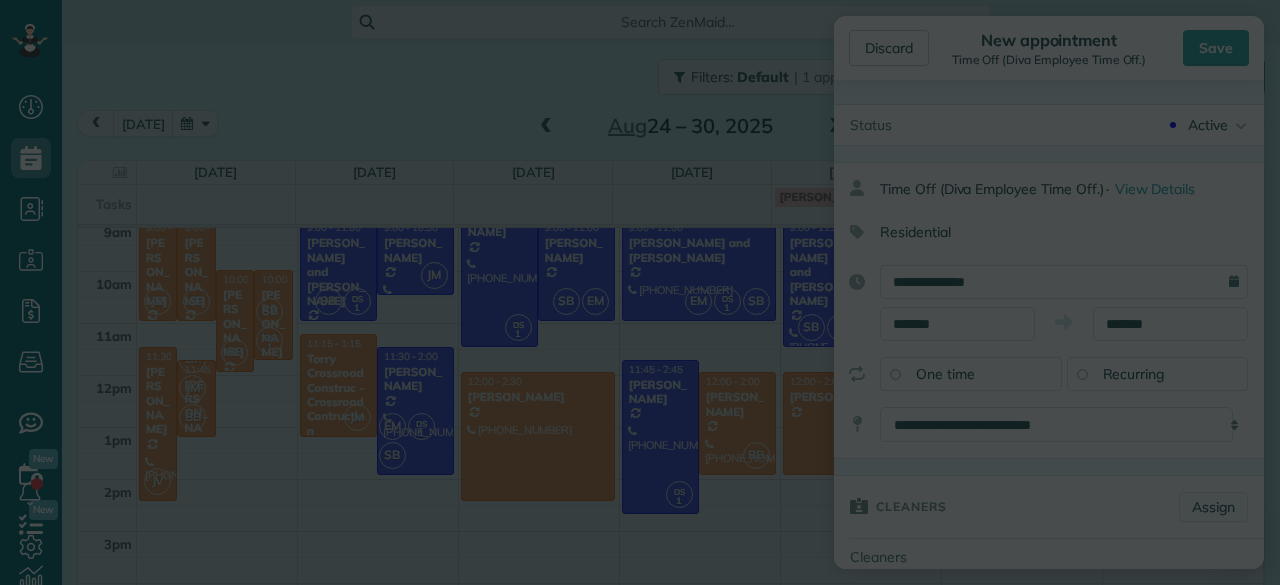 scroll, scrollTop: 0, scrollLeft: 0, axis: both 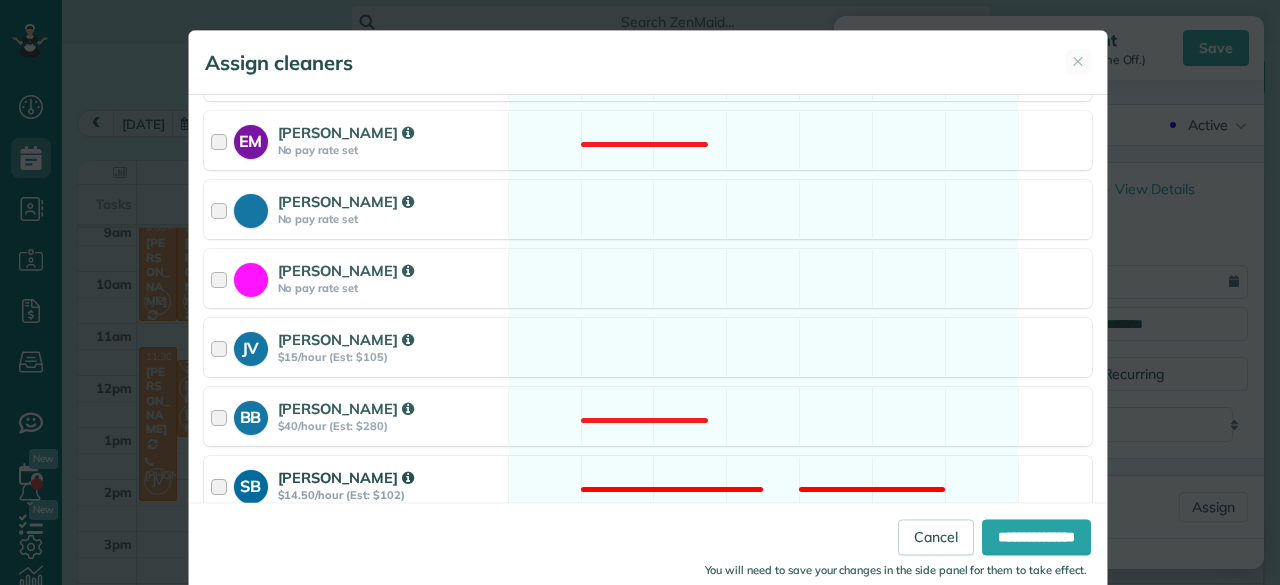 click on "SB
[PERSON_NAME]
$14.50/hour (Est: $102)
Not available" at bounding box center (648, 485) 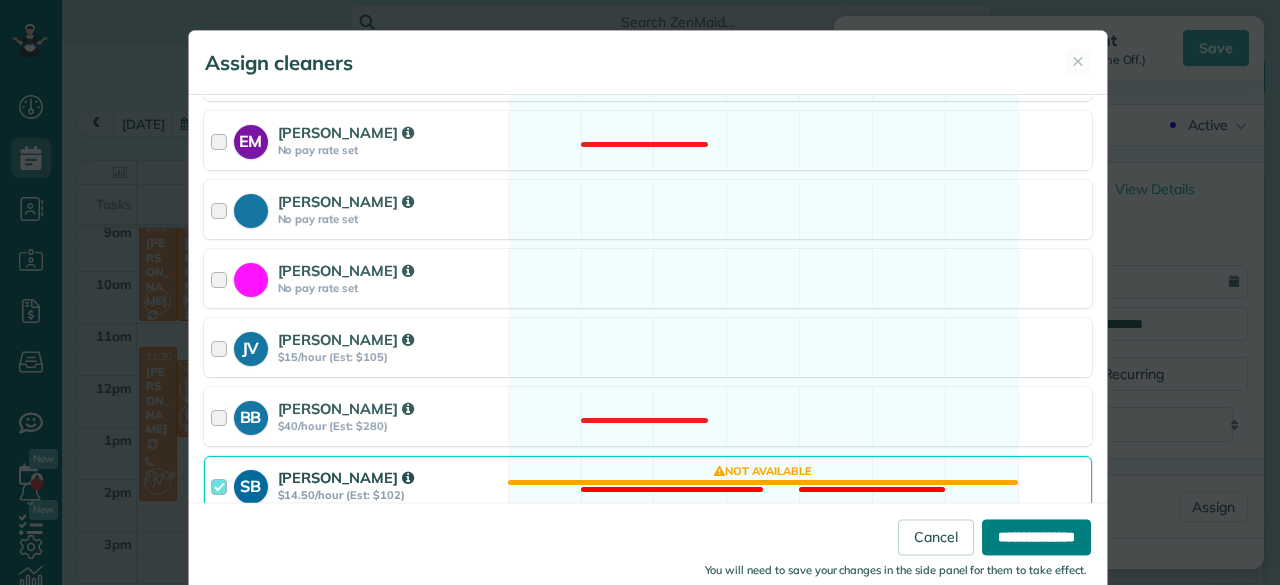 click on "**********" at bounding box center [1036, 537] 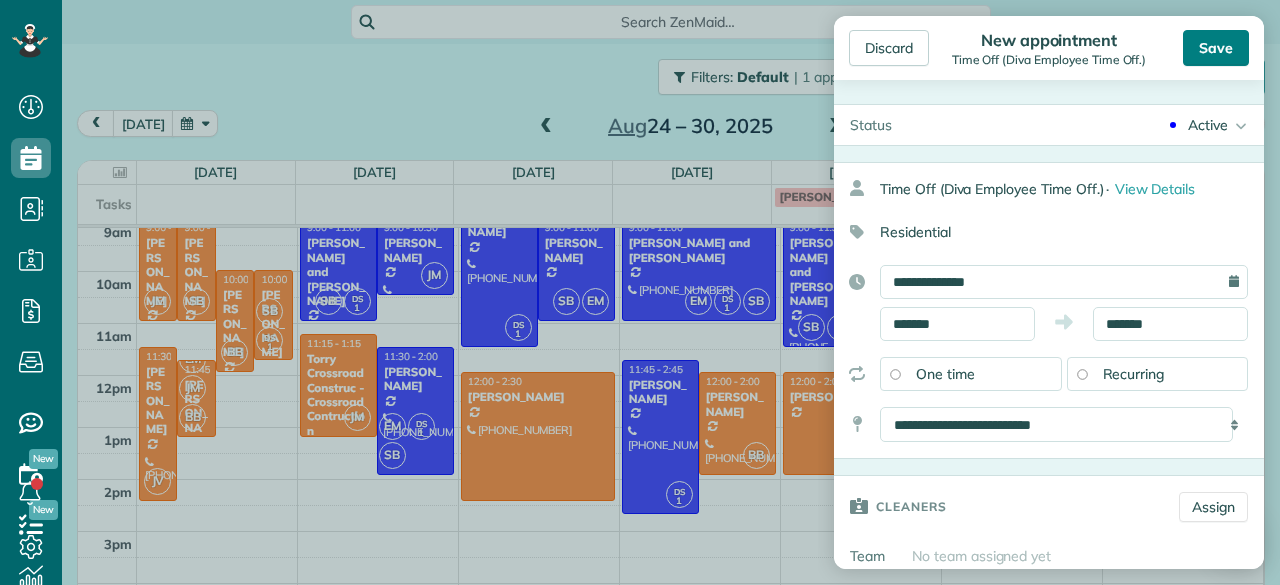 click on "Save" at bounding box center (1216, 48) 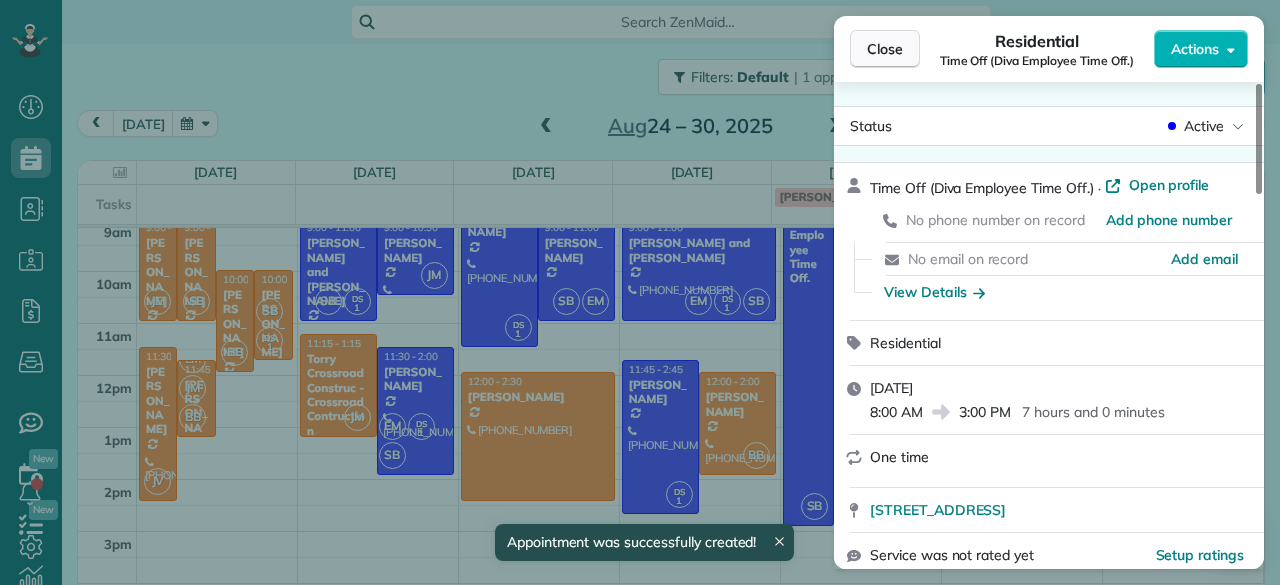 click on "Close" at bounding box center (885, 49) 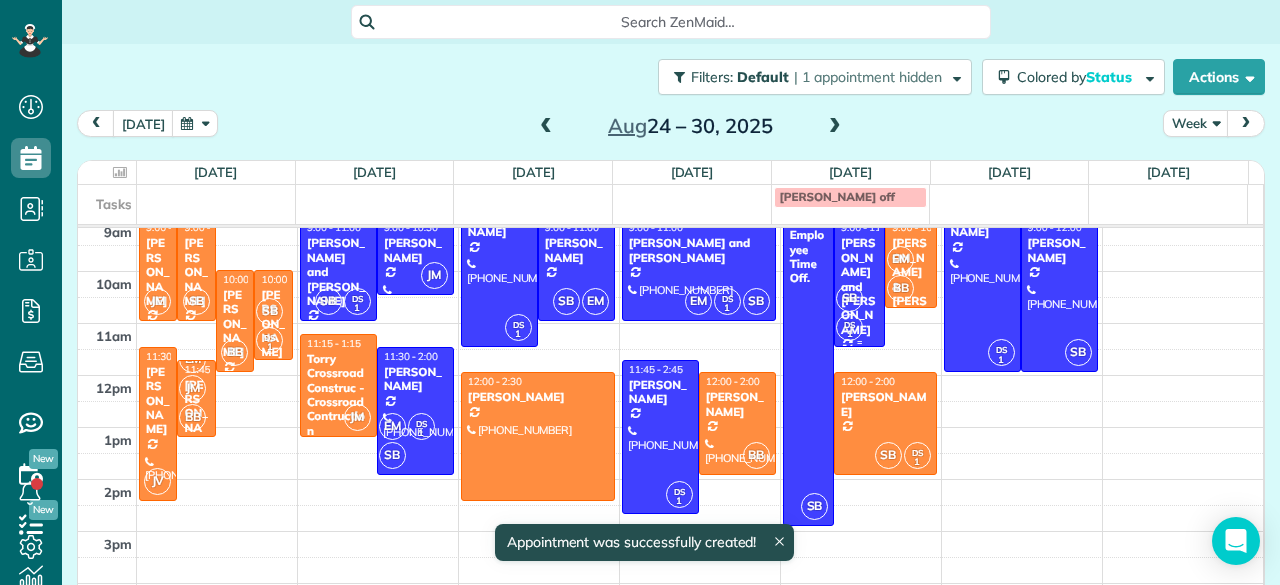 click on "DS 1" at bounding box center (849, 327) 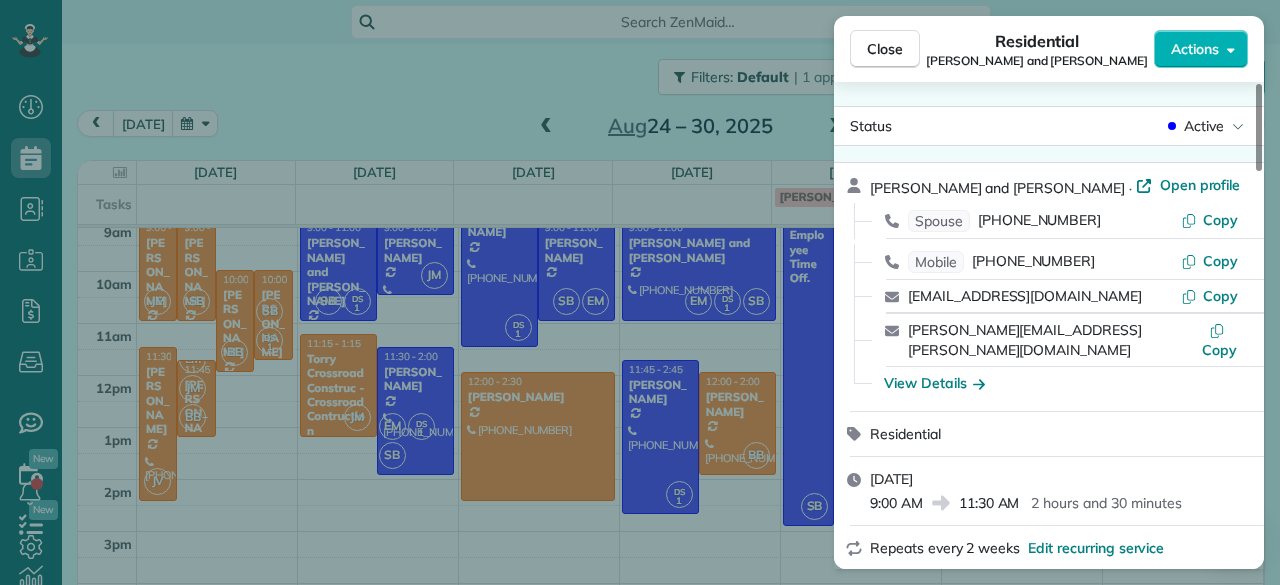 scroll, scrollTop: 203, scrollLeft: 0, axis: vertical 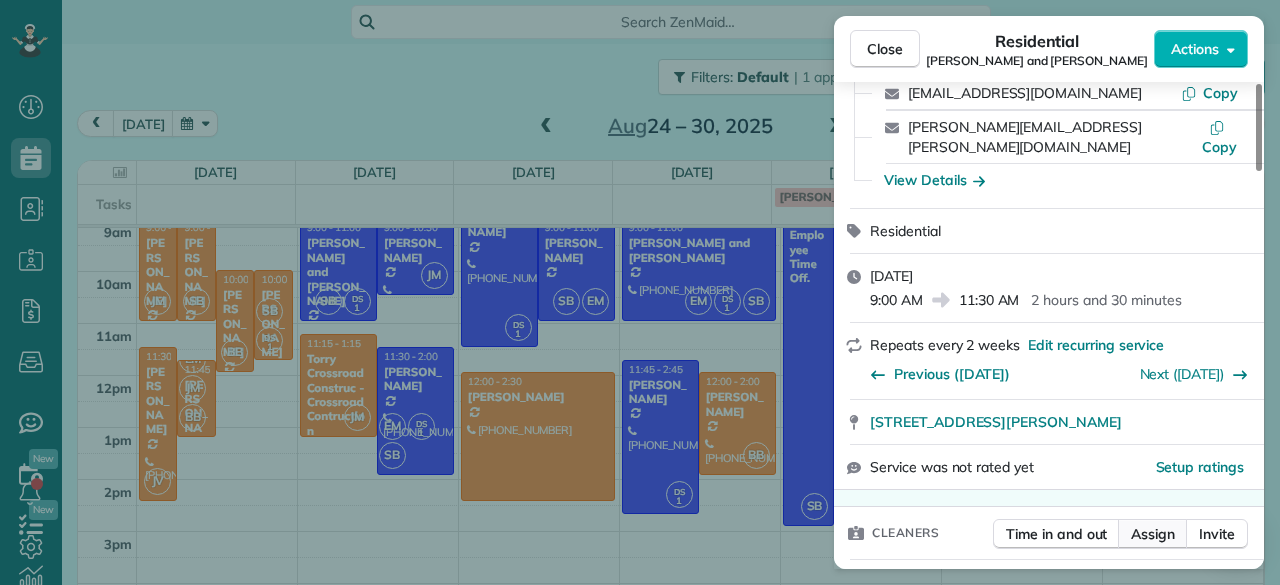 click on "Assign" at bounding box center (1153, 534) 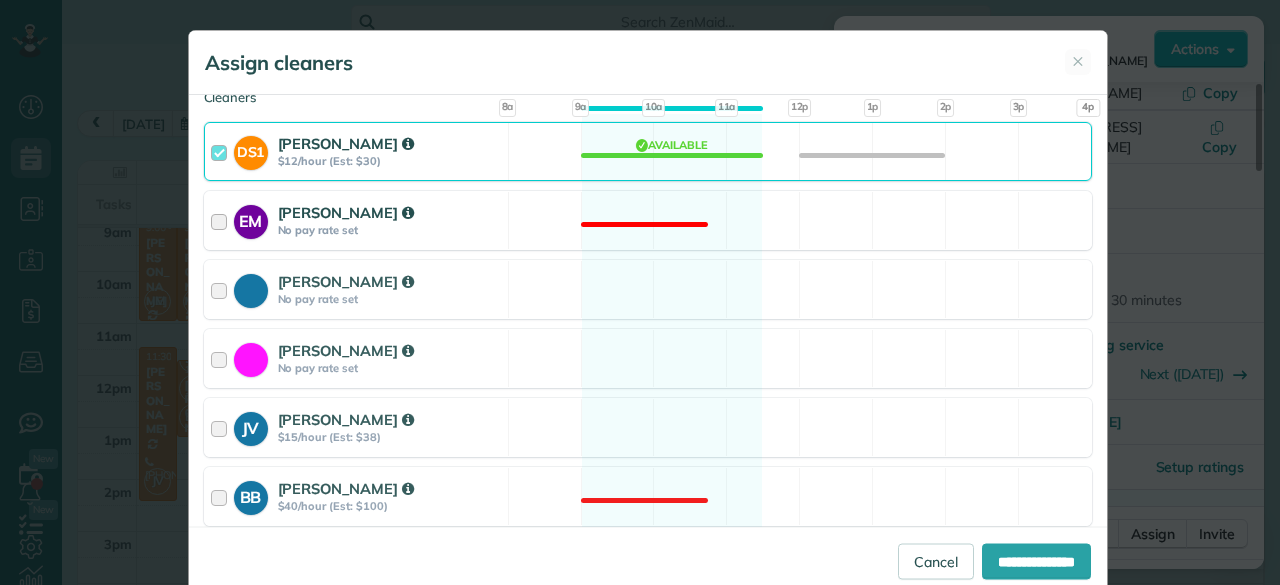 scroll, scrollTop: 224, scrollLeft: 0, axis: vertical 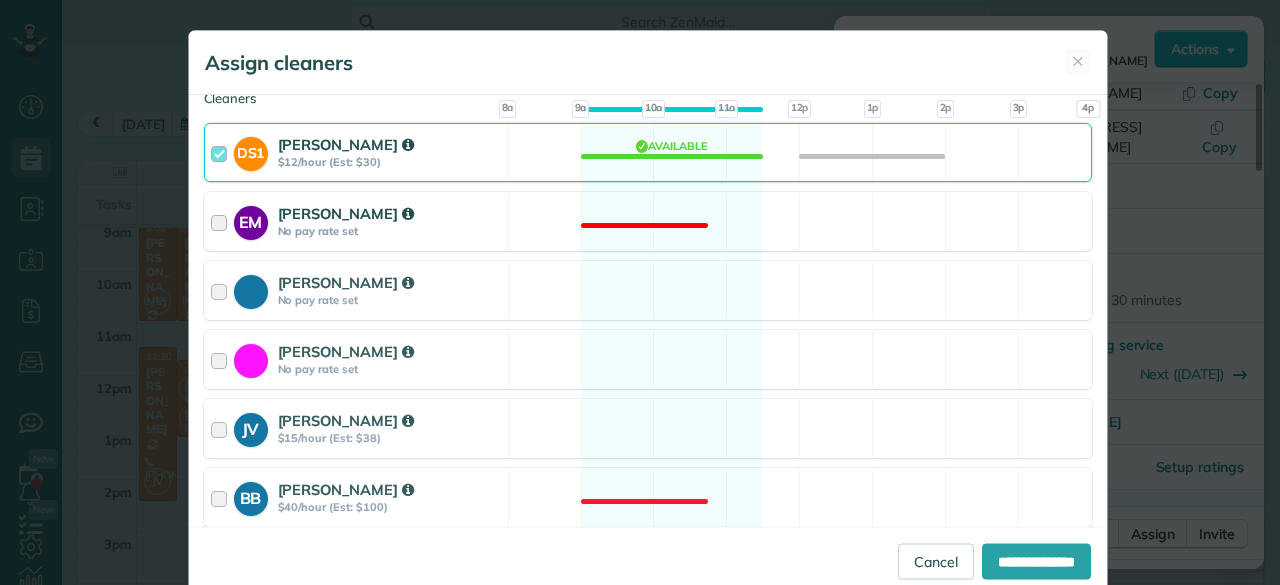 click on "JV
[PERSON_NAME]
$15/hour (Est: $38)
Available" at bounding box center (648, 428) 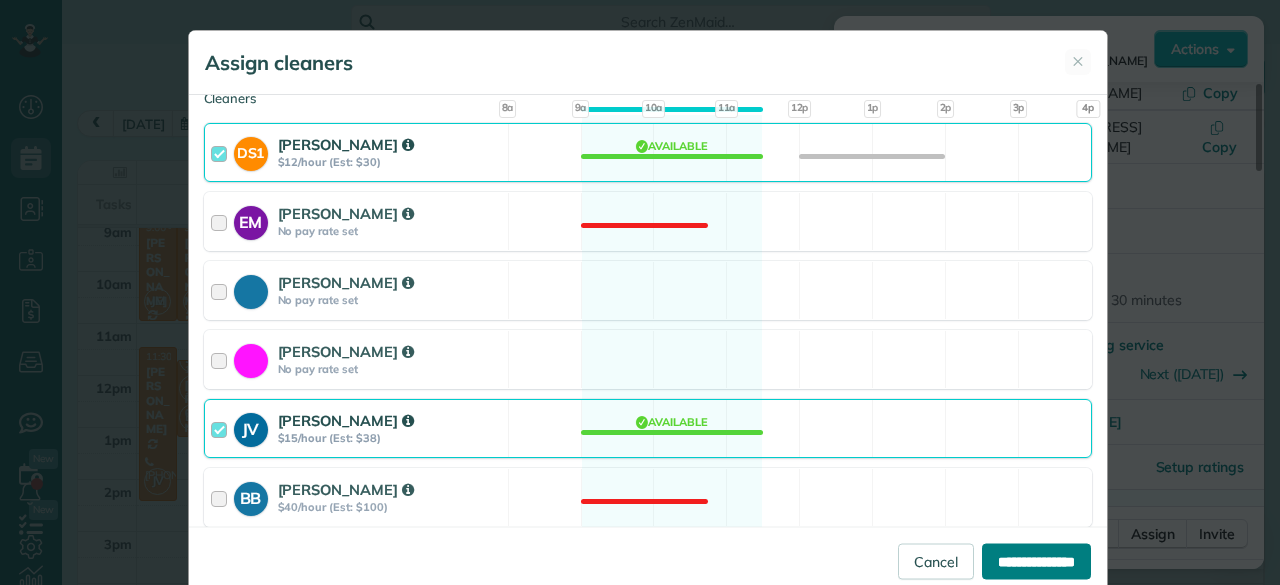click on "**********" at bounding box center (1036, 561) 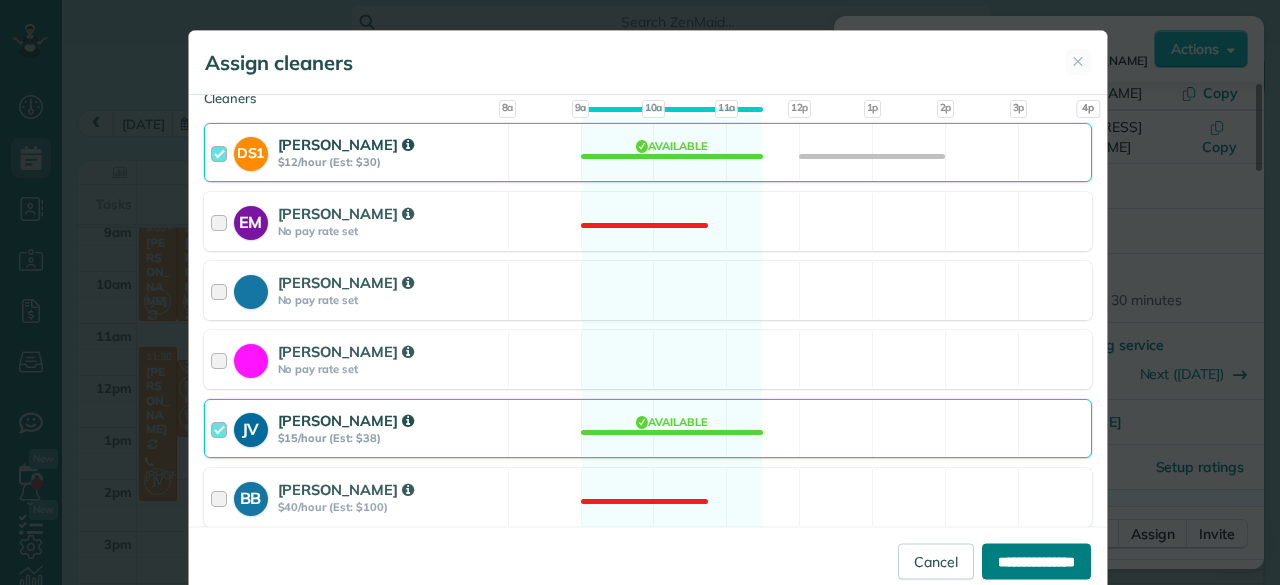 type on "**********" 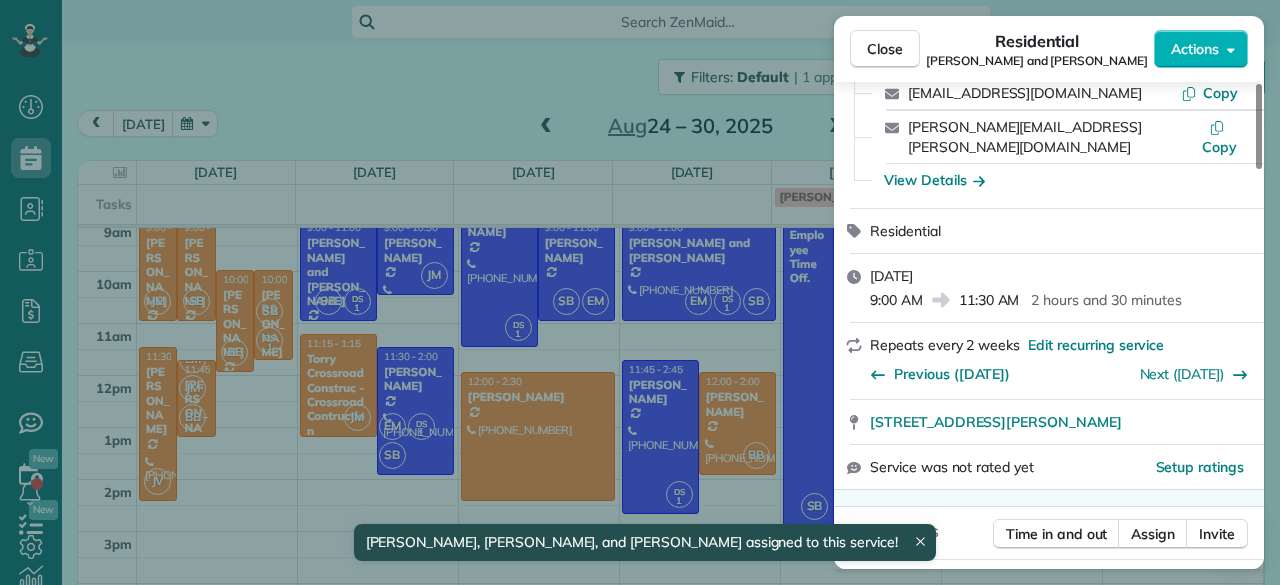 scroll, scrollTop: 204, scrollLeft: 0, axis: vertical 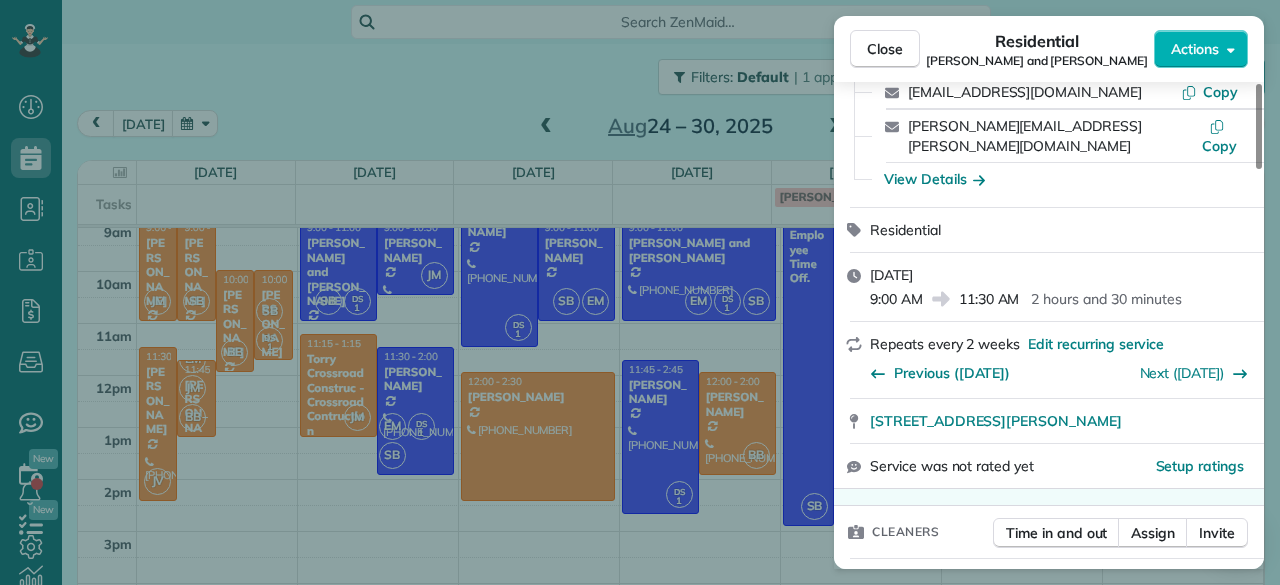 click on "Assign" at bounding box center (1153, 533) 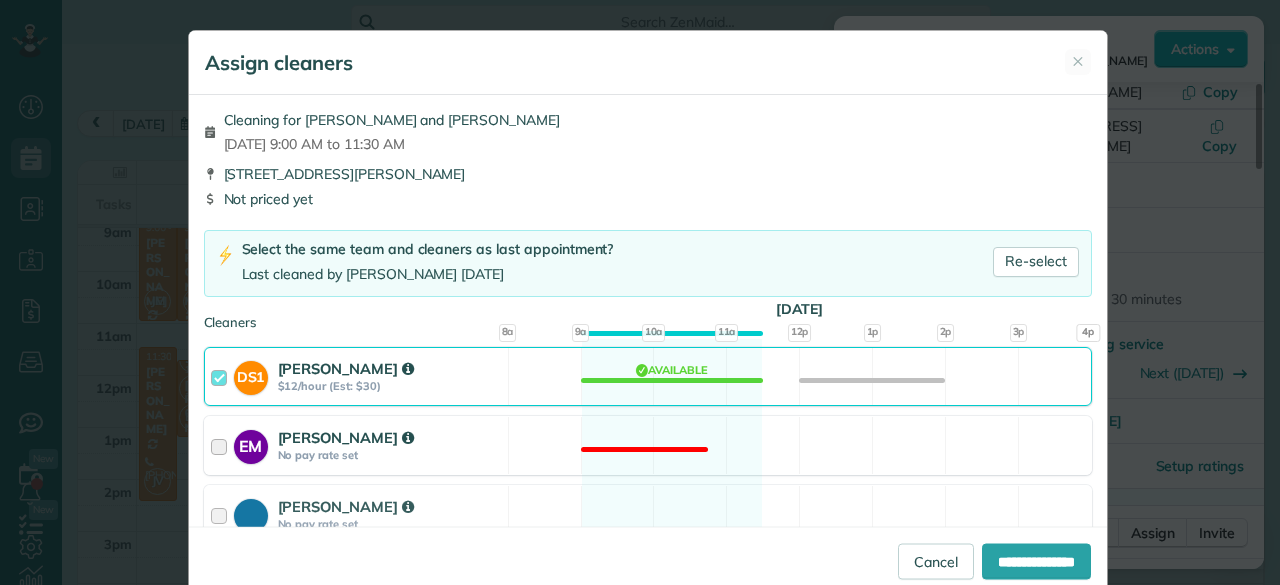scroll, scrollTop: 353, scrollLeft: 0, axis: vertical 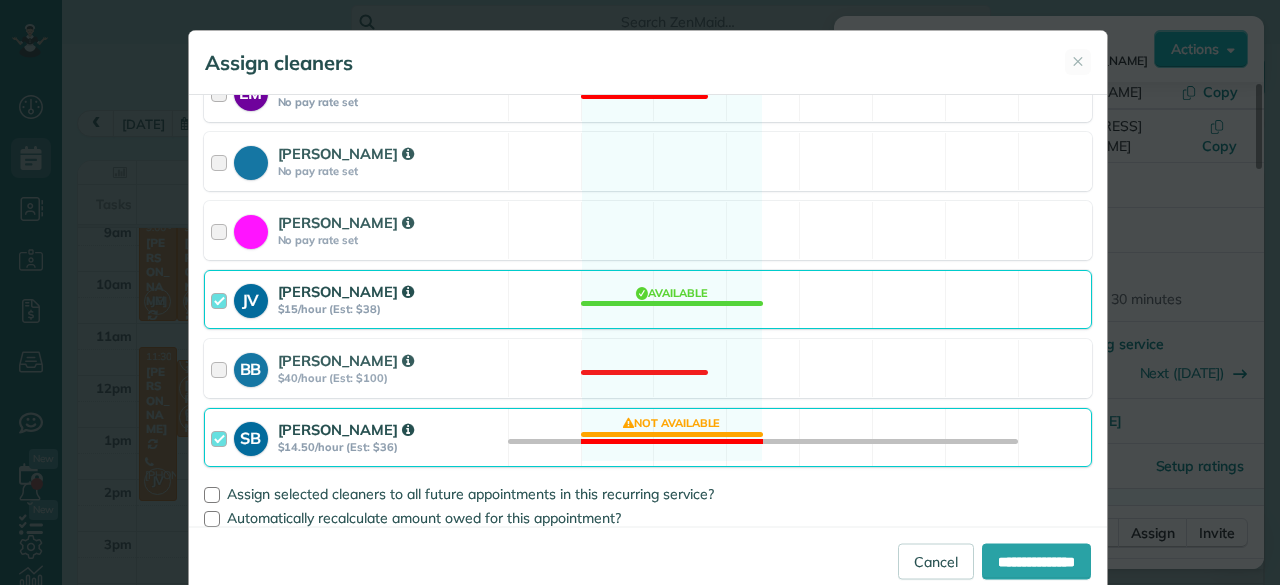 click on "SB
[PERSON_NAME]
$14.50/hour (Est: $36)
Not available" at bounding box center (648, 437) 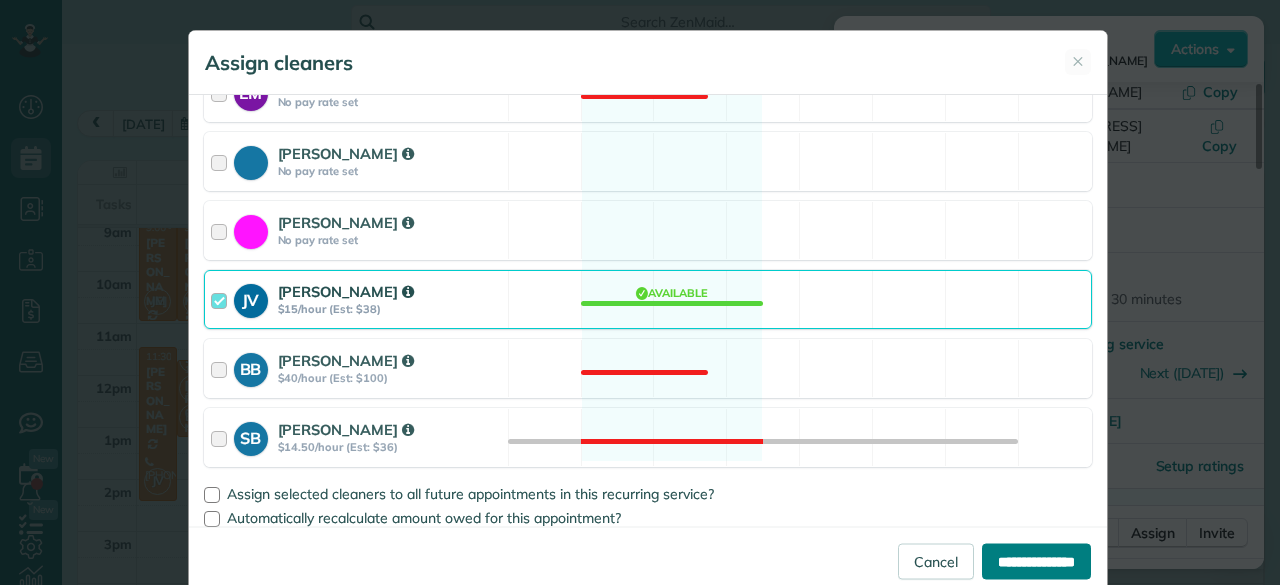click on "**********" at bounding box center (1036, 561) 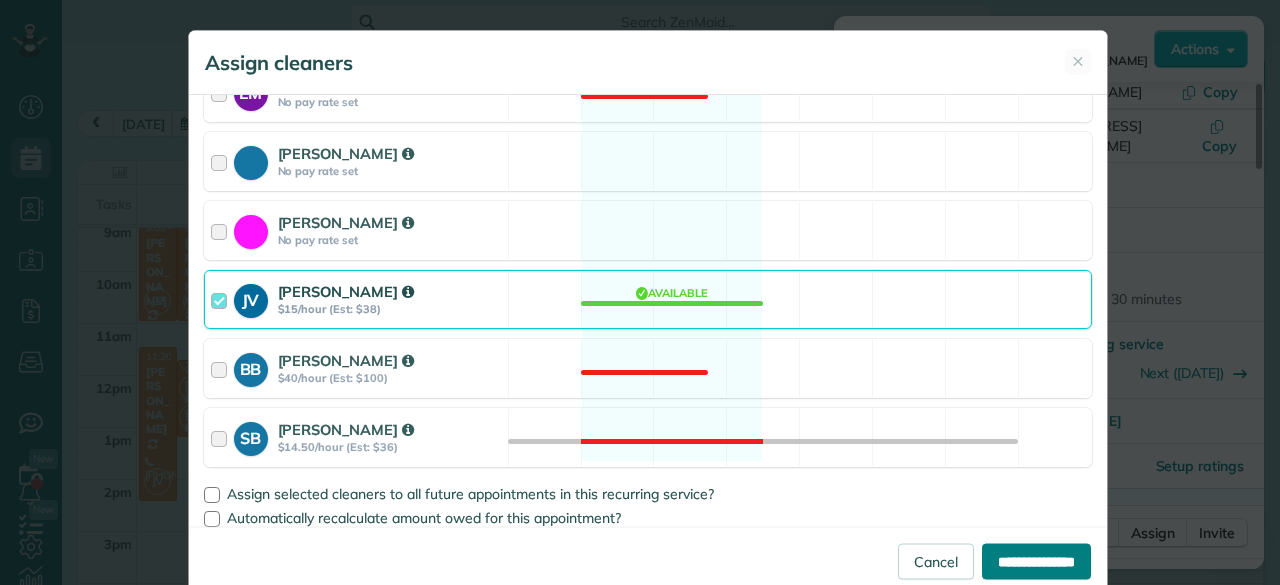 type on "**********" 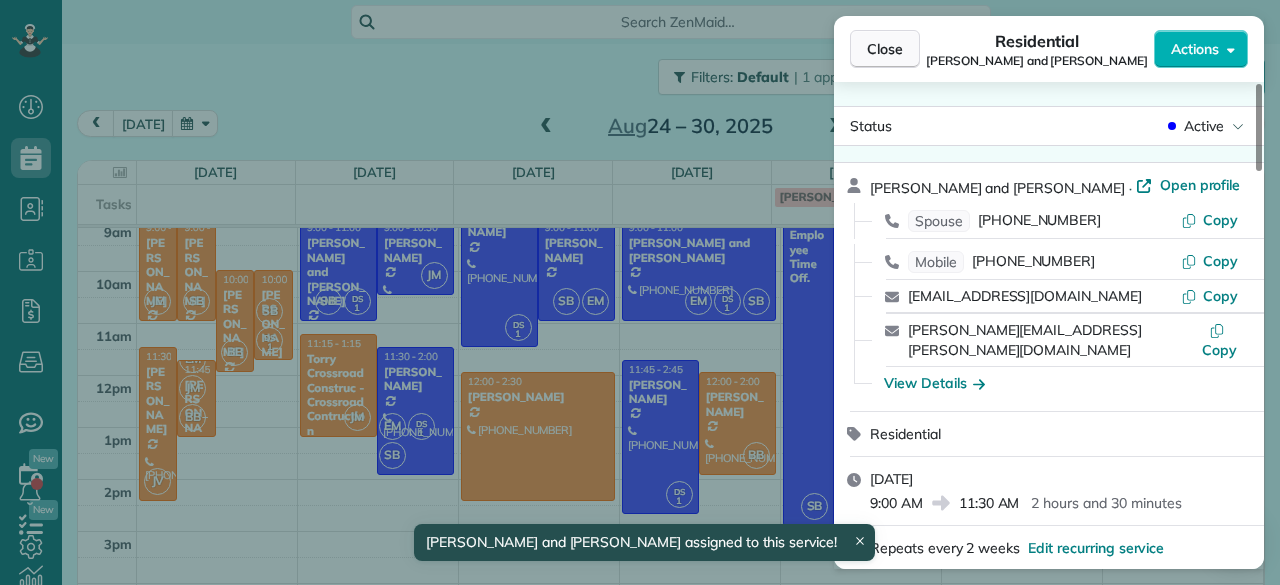 click on "Close" at bounding box center (885, 49) 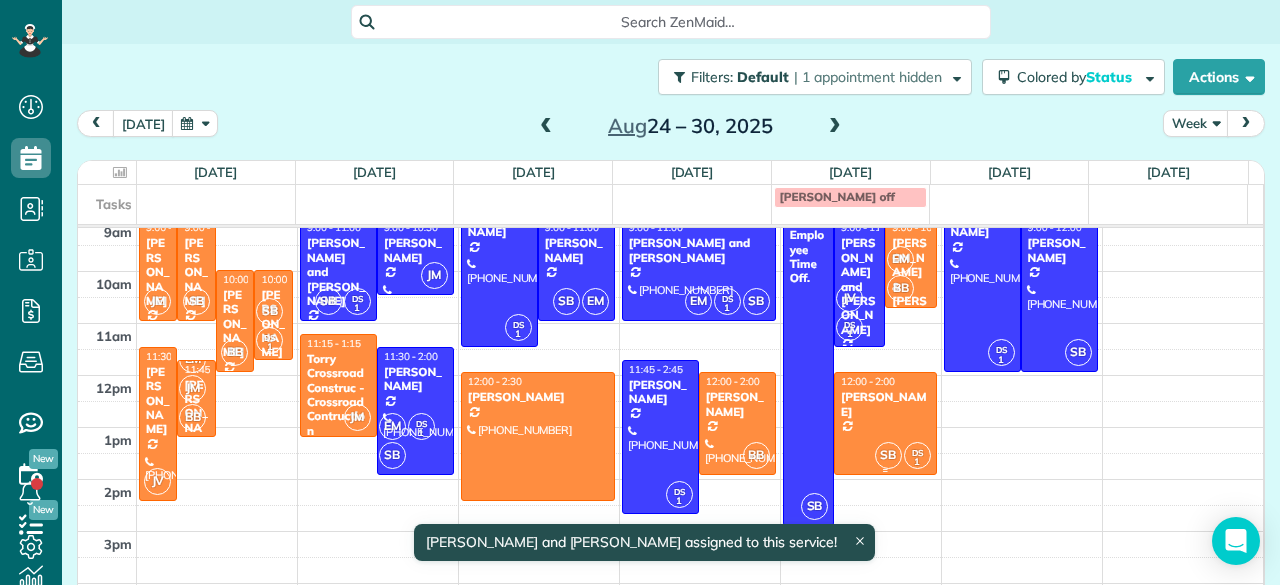 click at bounding box center [885, 423] 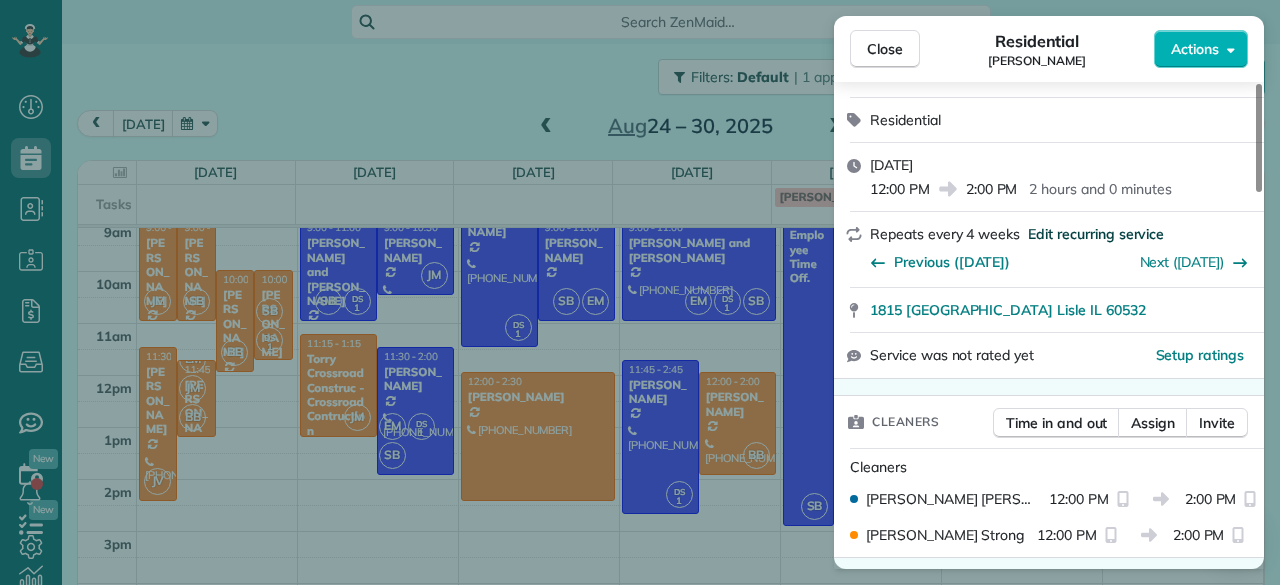 scroll, scrollTop: 234, scrollLeft: 0, axis: vertical 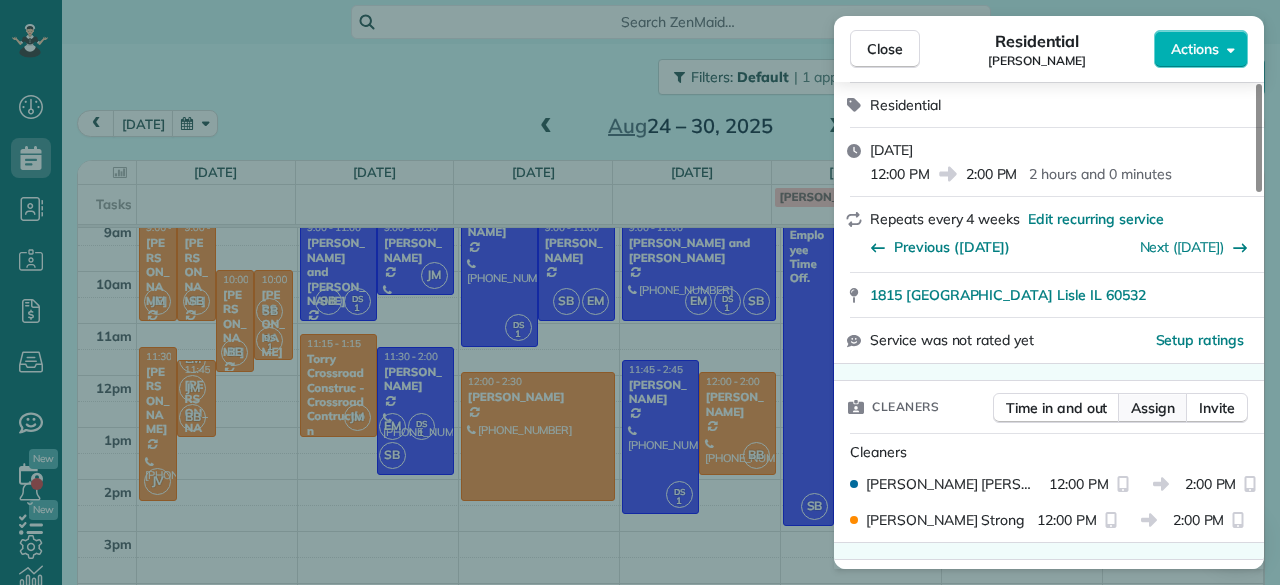 click on "Assign" at bounding box center (1153, 408) 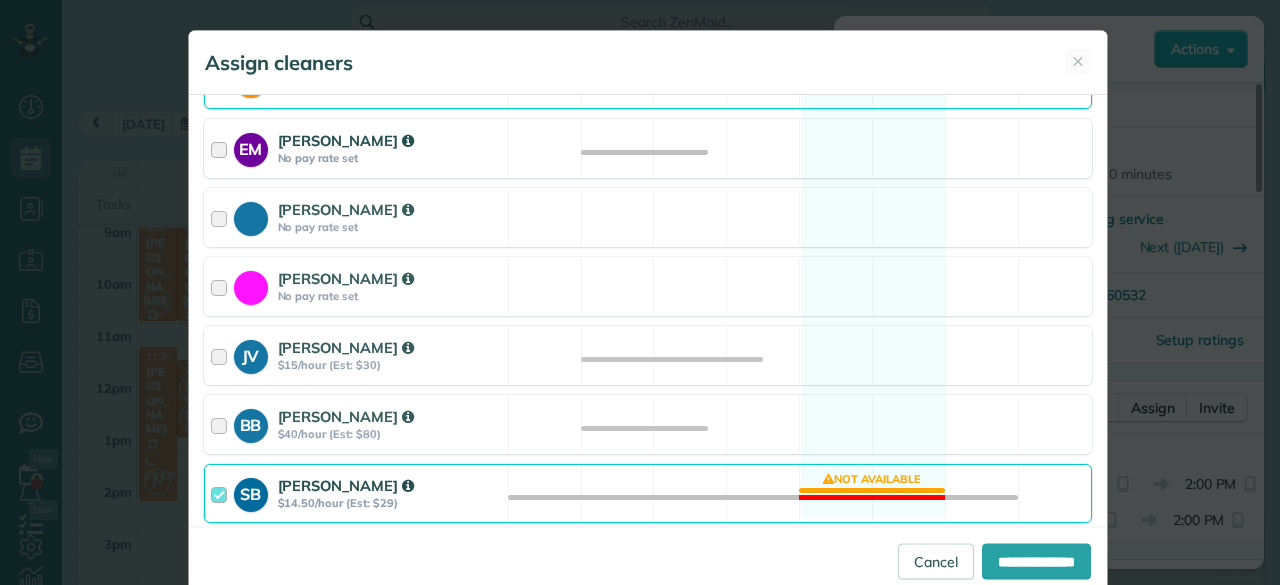 scroll, scrollTop: 296, scrollLeft: 0, axis: vertical 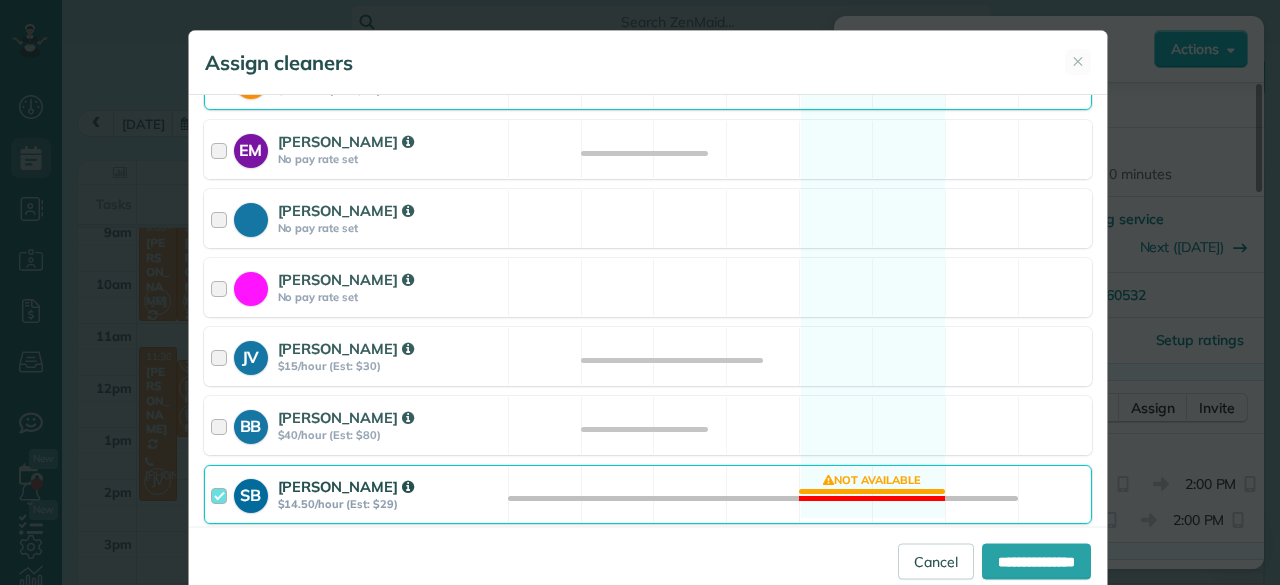 click on "SB
[PERSON_NAME]
$14.50/hour (Est: $29)
Not available" at bounding box center (648, 494) 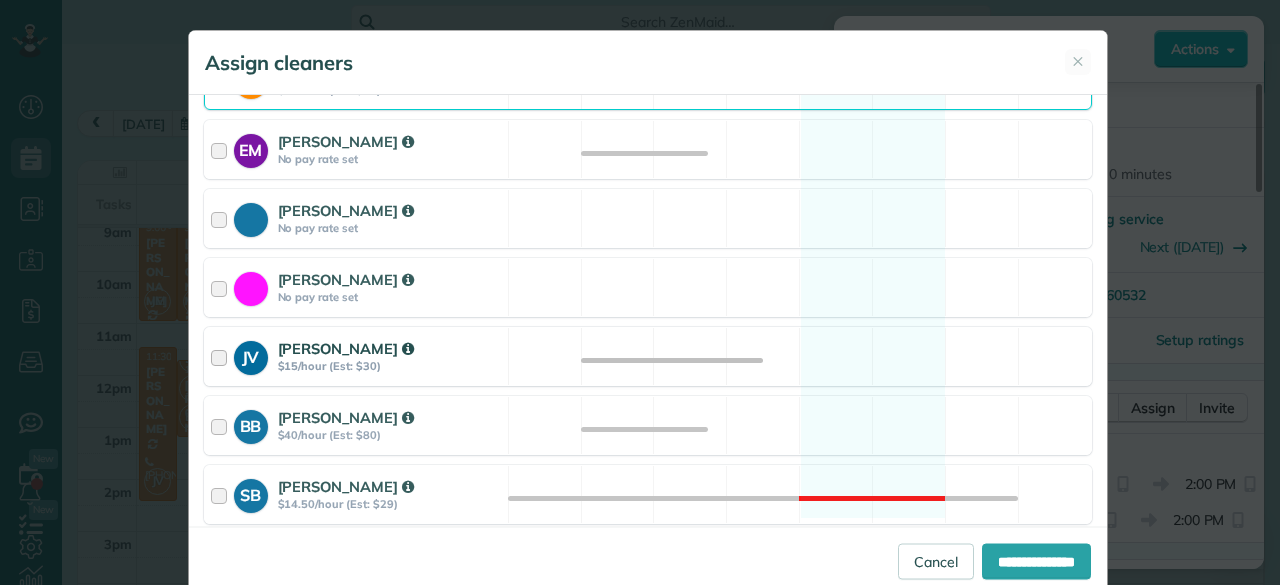click on "JV
[PERSON_NAME]
$15/hour (Est: $30)
Available" at bounding box center (648, 356) 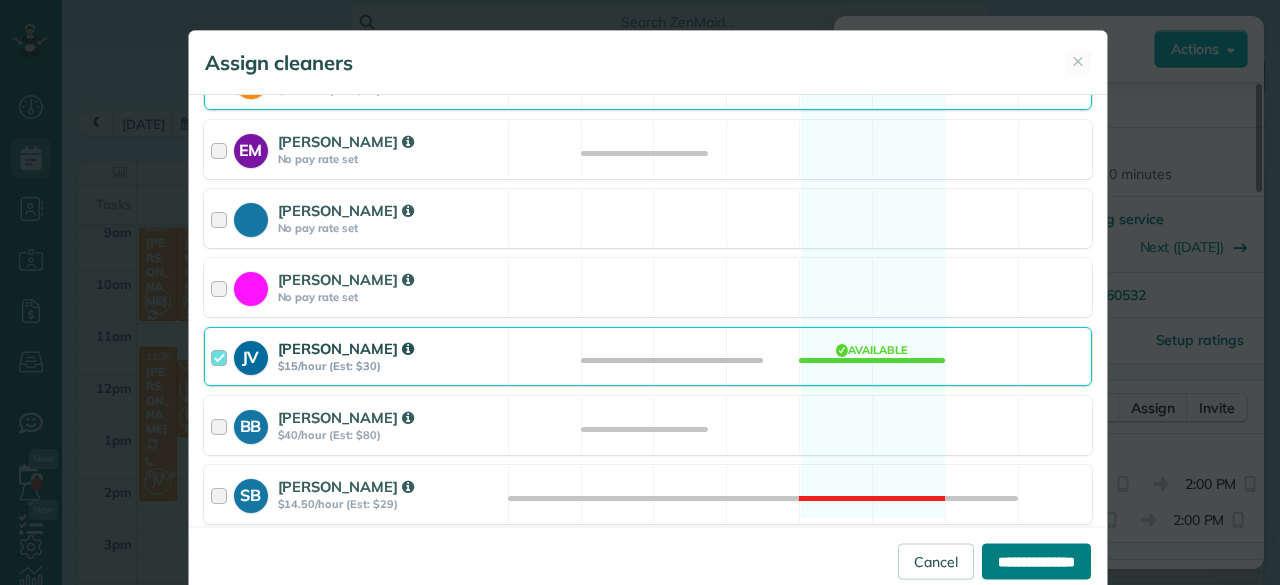 click on "**********" at bounding box center (1036, 561) 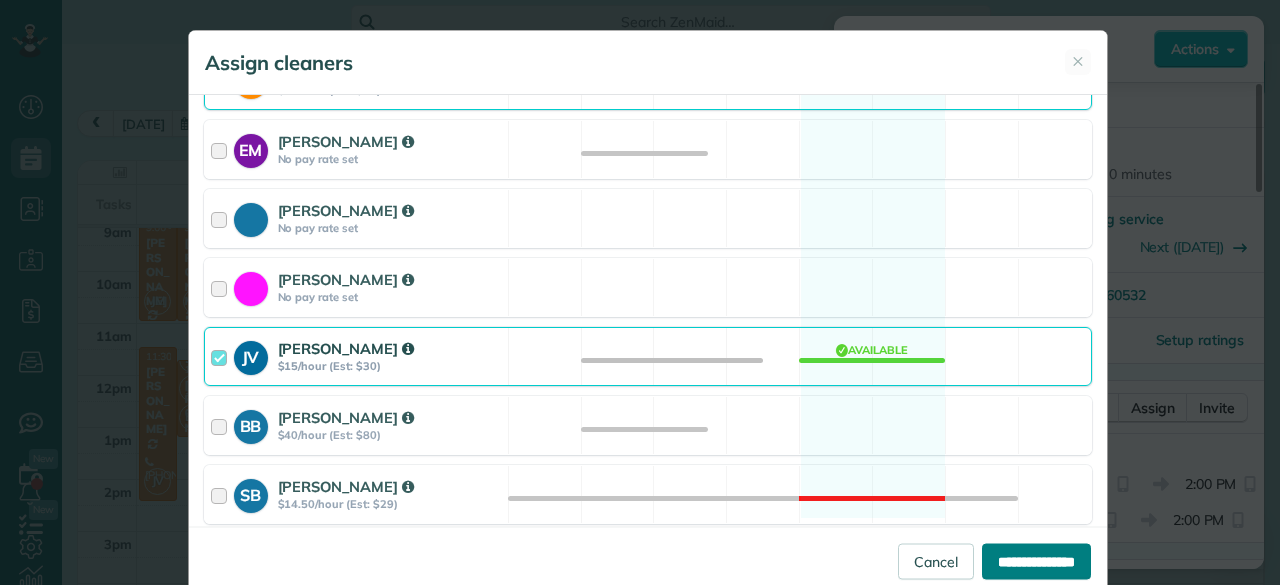 type on "**********" 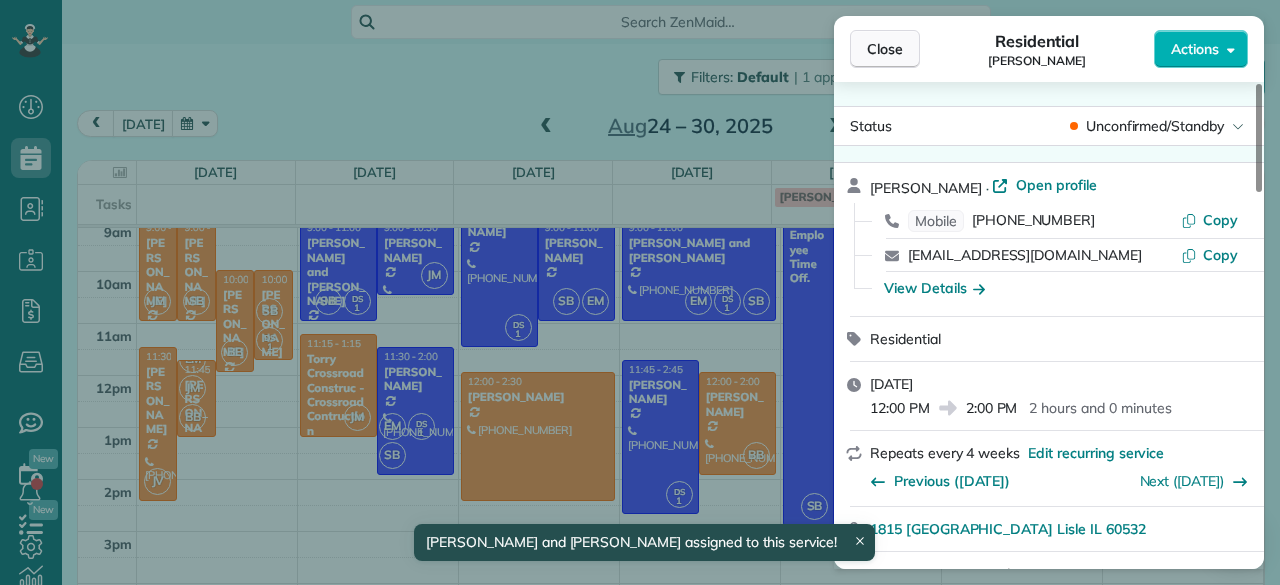 click on "Close" at bounding box center (885, 49) 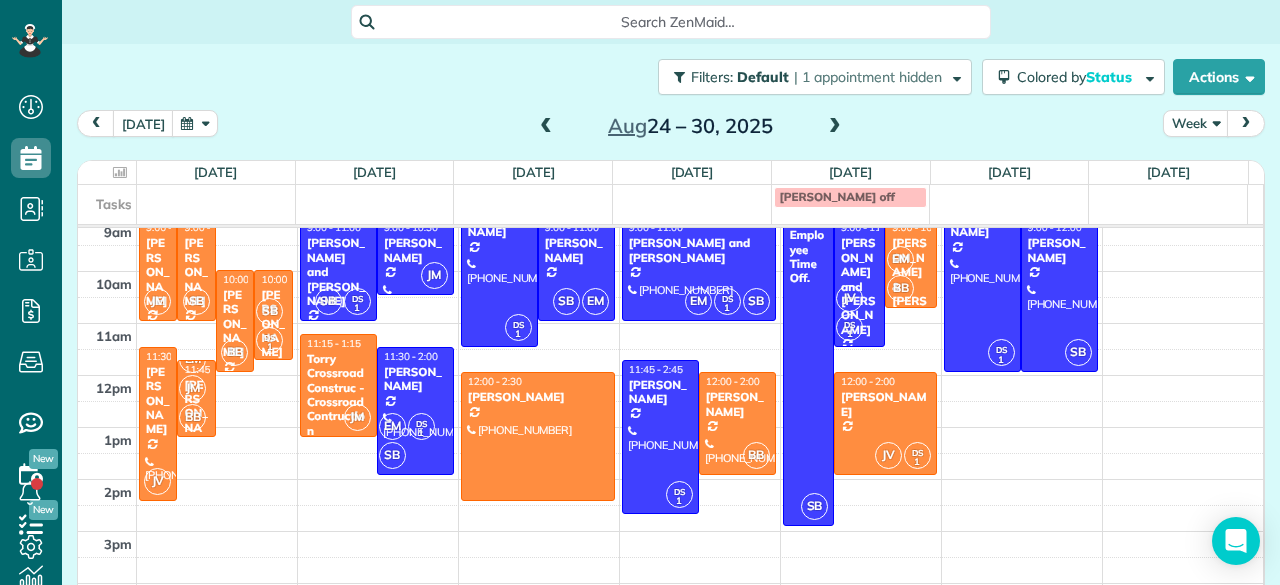 click at bounding box center (546, 127) 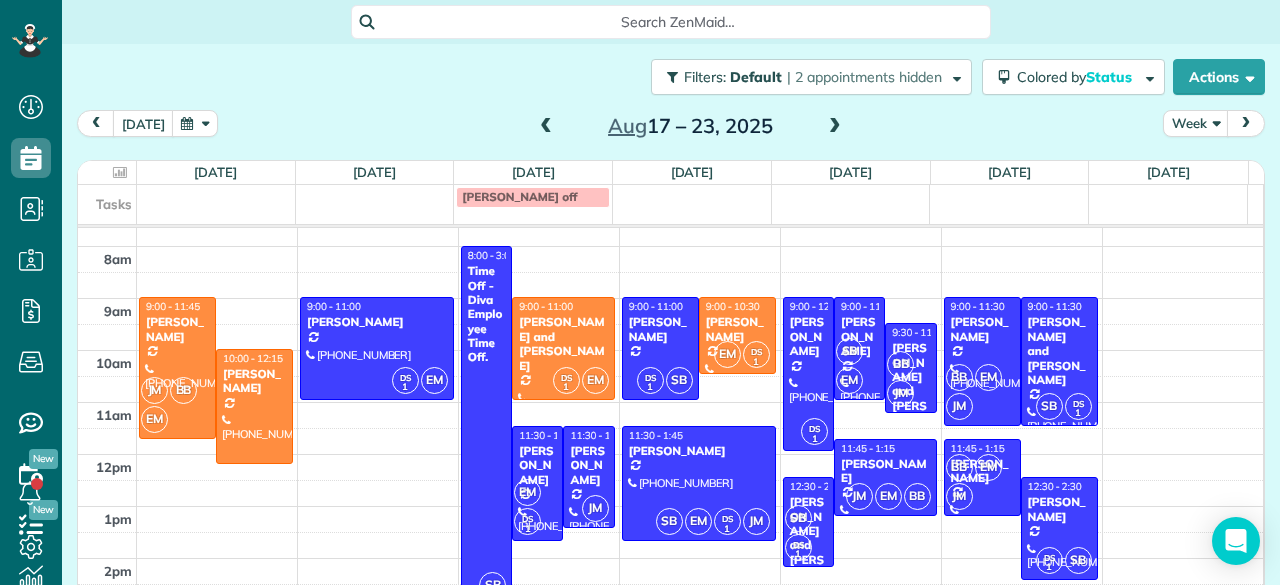 scroll, scrollTop: 12, scrollLeft: 0, axis: vertical 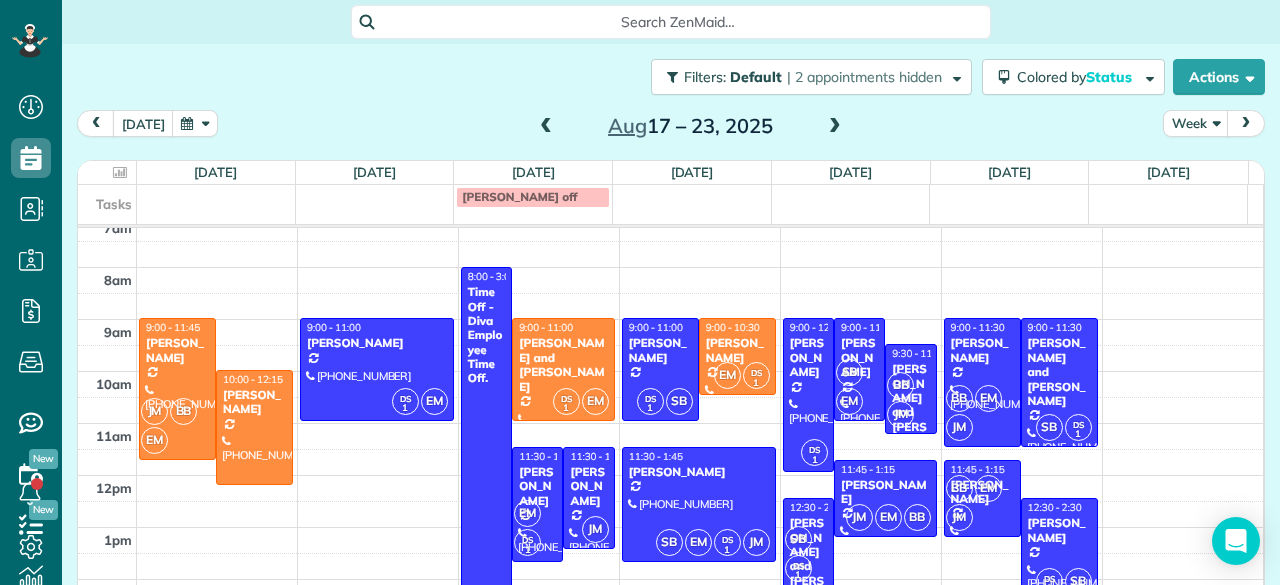 click at bounding box center (546, 127) 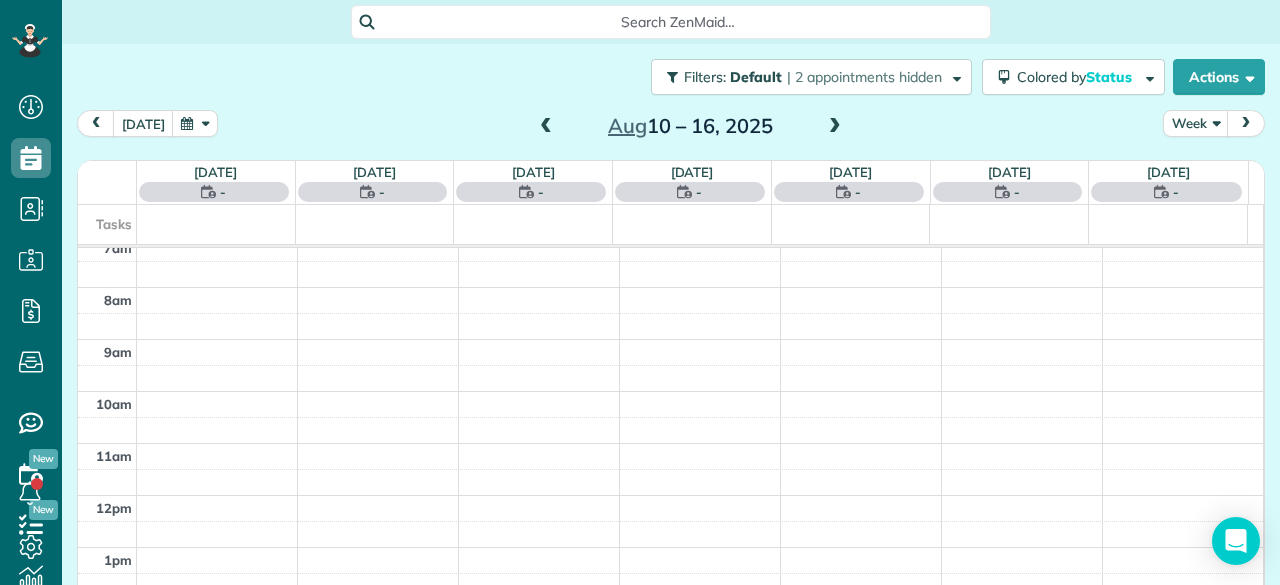scroll, scrollTop: 0, scrollLeft: 0, axis: both 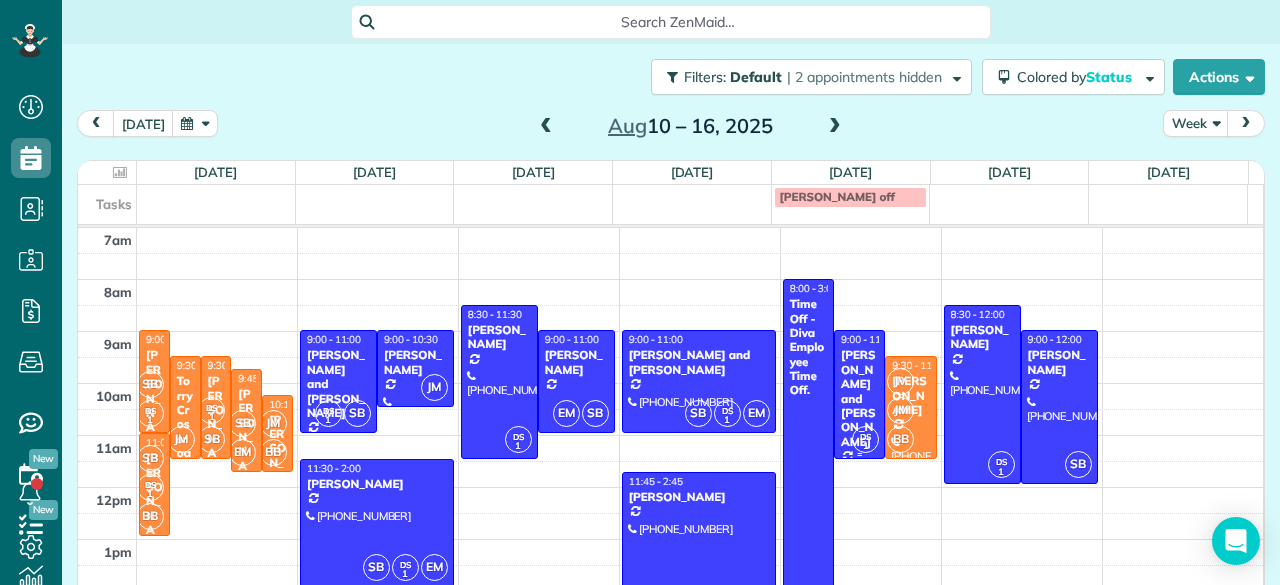 click on "1" at bounding box center [865, 446] 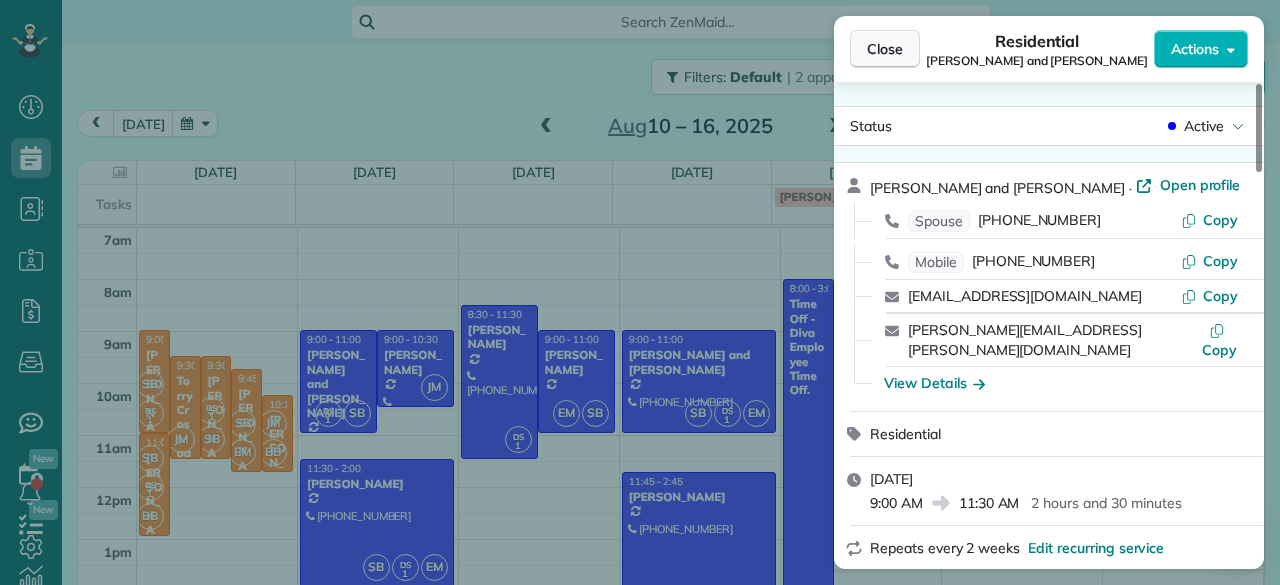 click on "Close" at bounding box center [885, 49] 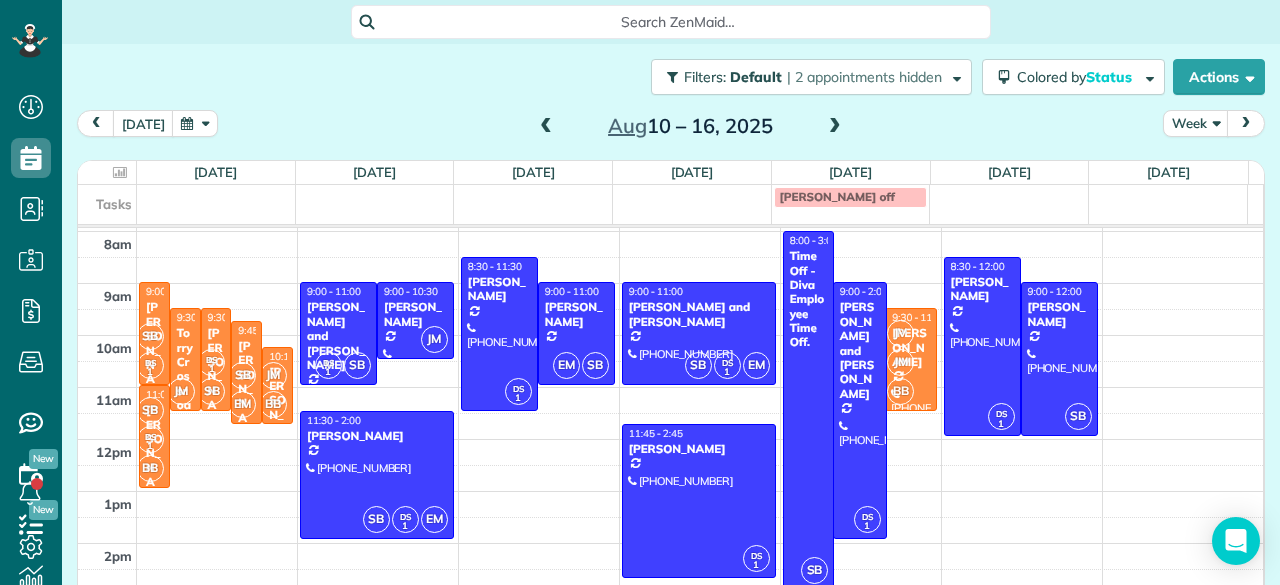 scroll, scrollTop: 72, scrollLeft: 0, axis: vertical 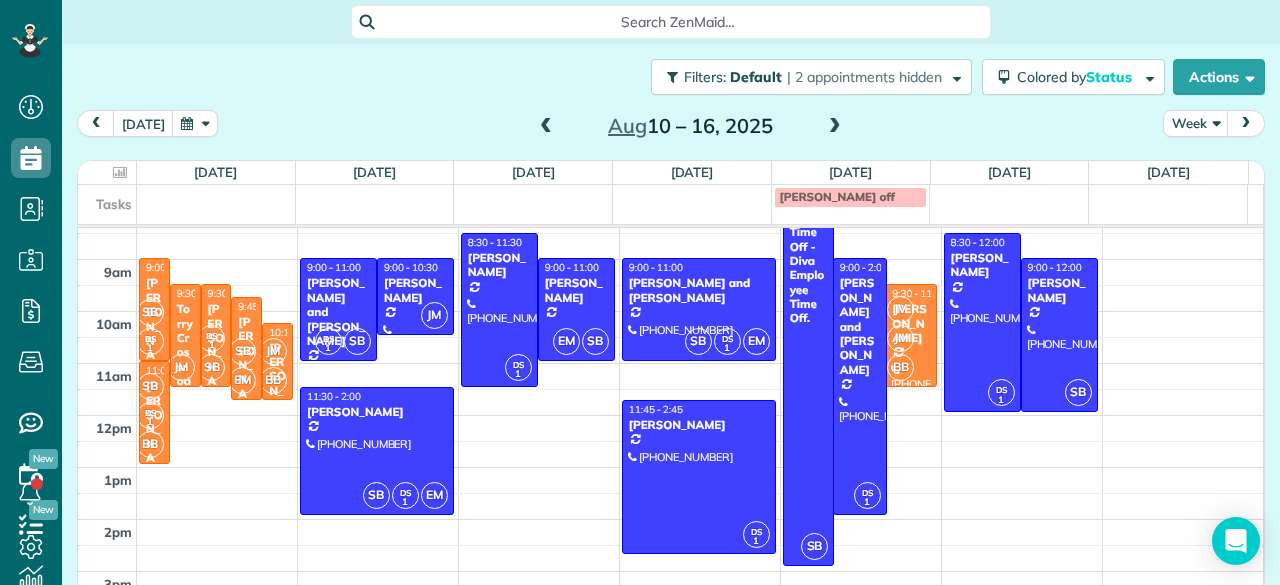 drag, startPoint x: 842, startPoint y: 456, endPoint x: 836, endPoint y: 513, distance: 57.31492 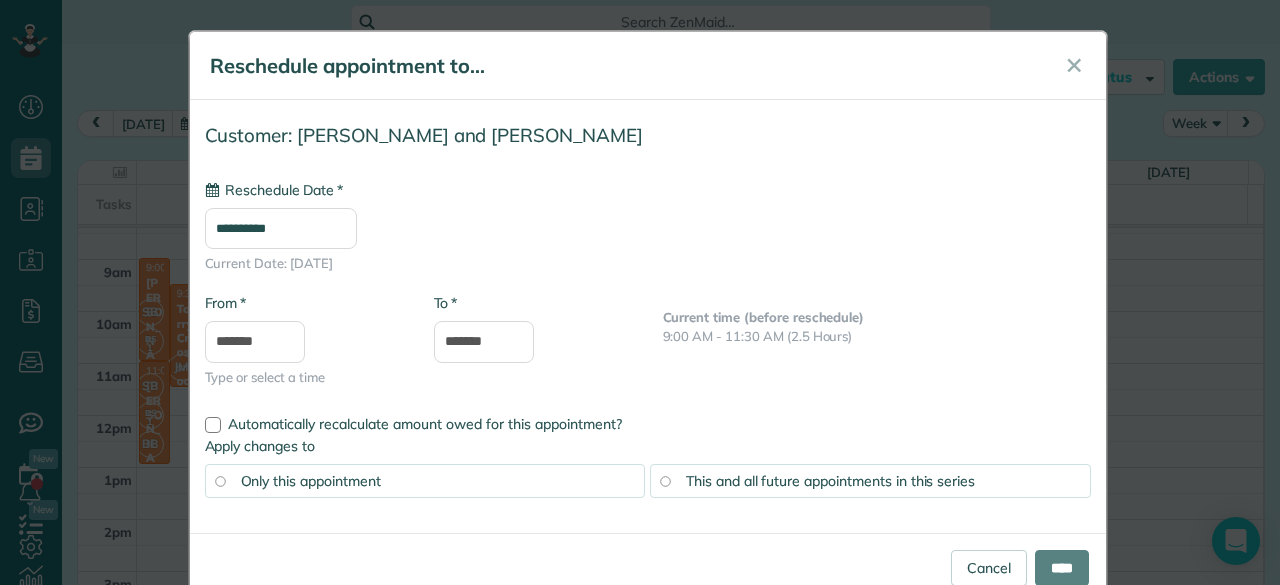 type on "**********" 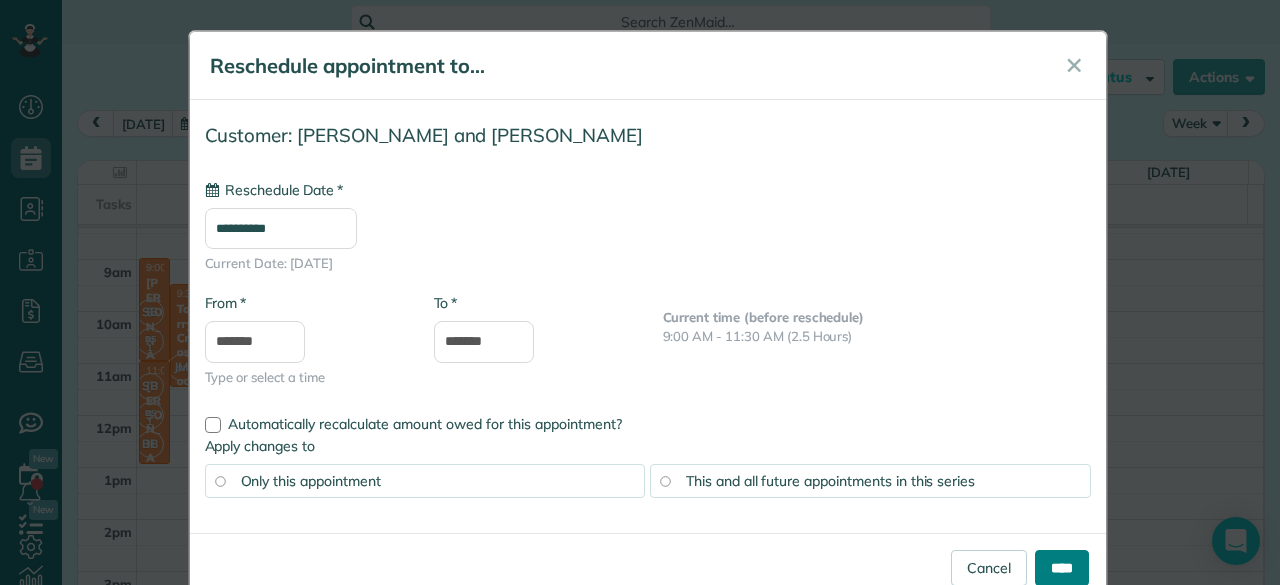 click on "****" at bounding box center (1062, 568) 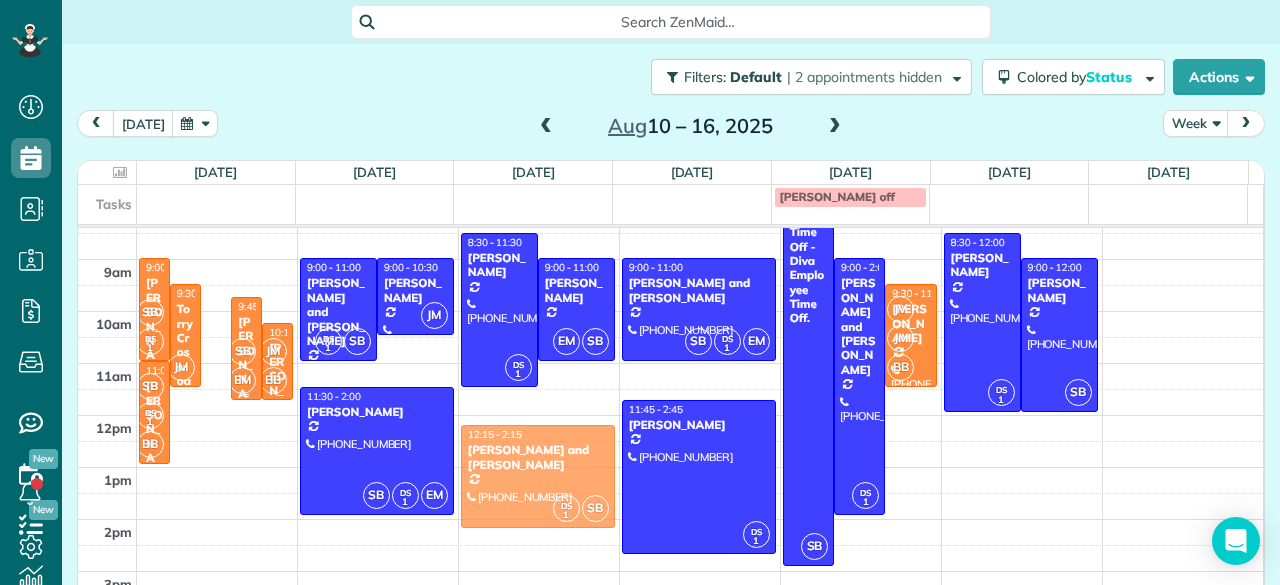 drag, startPoint x: 217, startPoint y: 323, endPoint x: 564, endPoint y: 462, distance: 373.80475 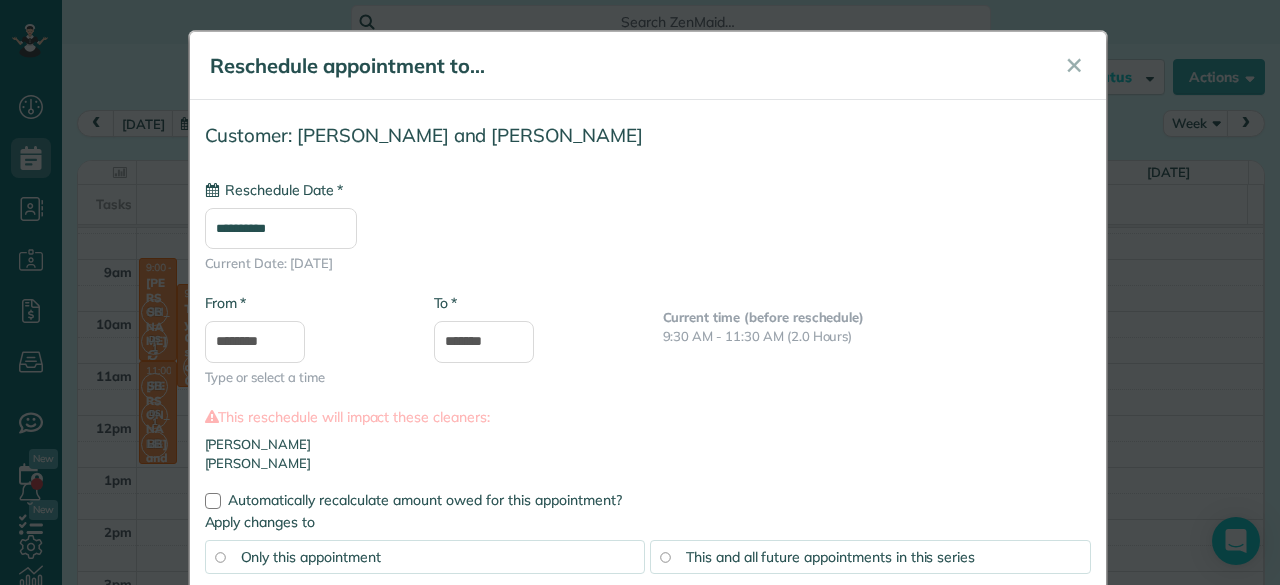 scroll, scrollTop: 122, scrollLeft: 0, axis: vertical 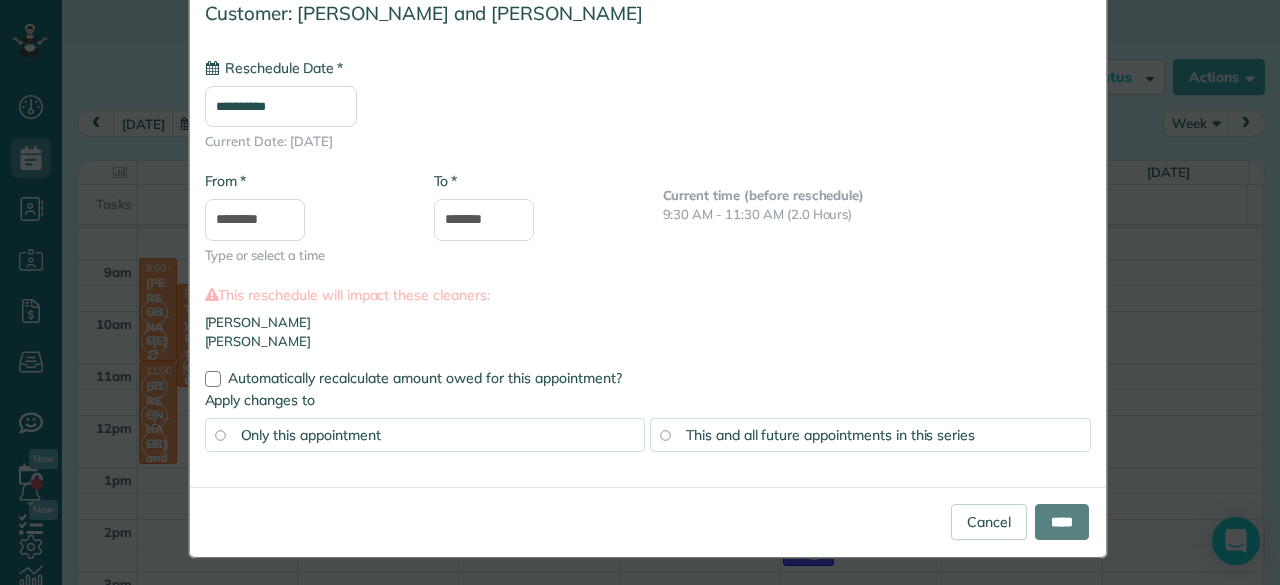 type on "**********" 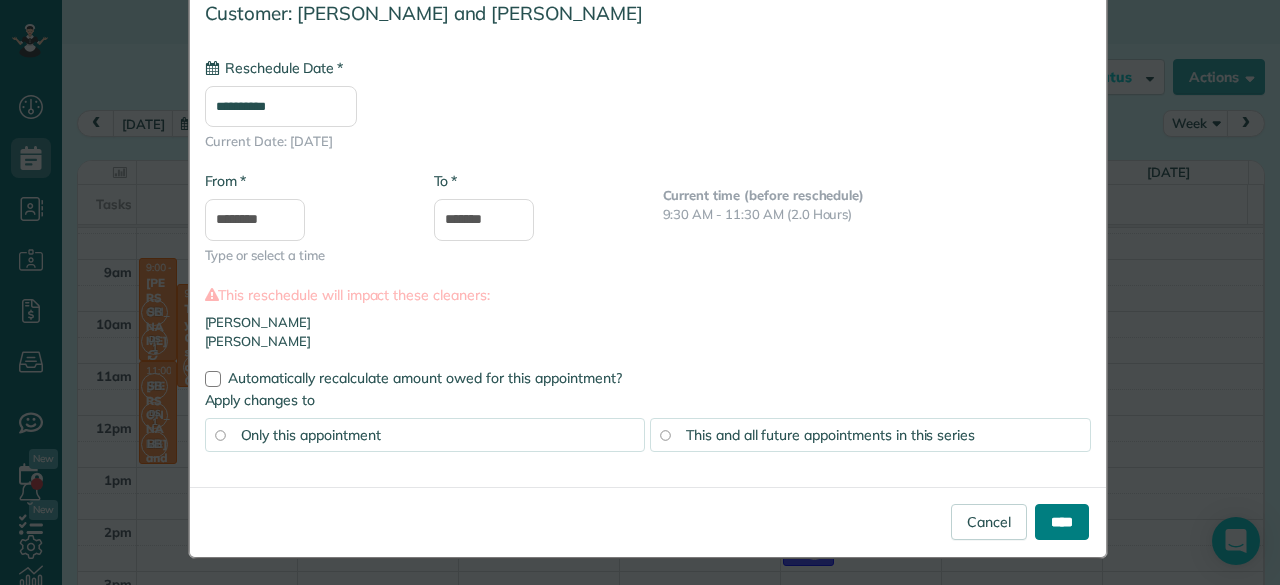 click on "****" at bounding box center (1062, 522) 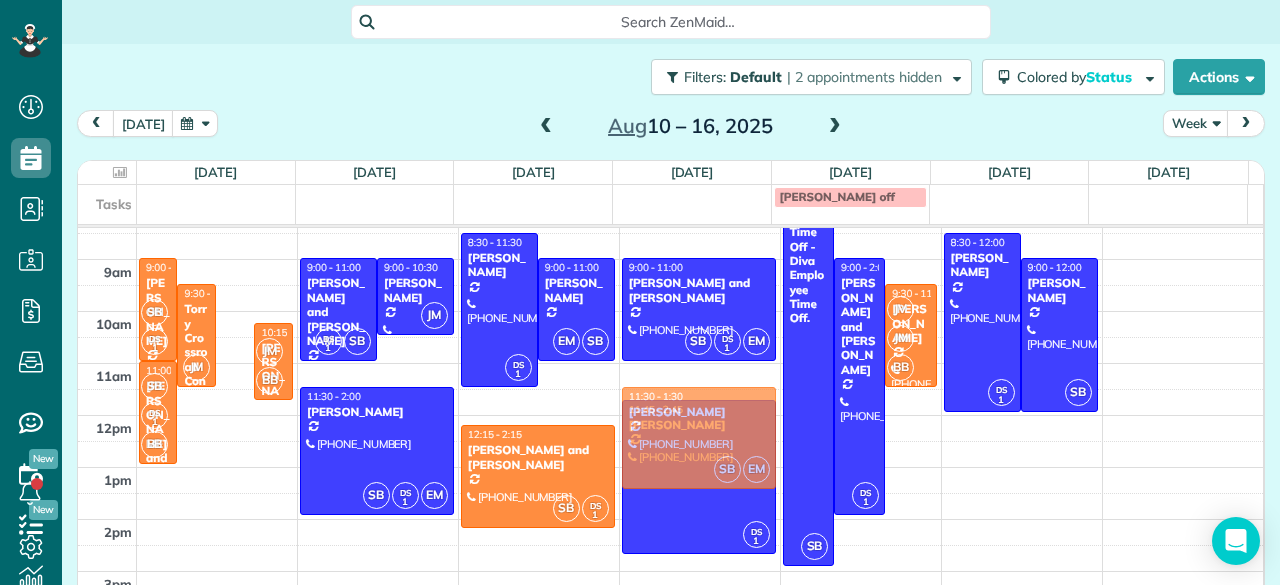 drag, startPoint x: 223, startPoint y: 347, endPoint x: 678, endPoint y: 443, distance: 465.0172 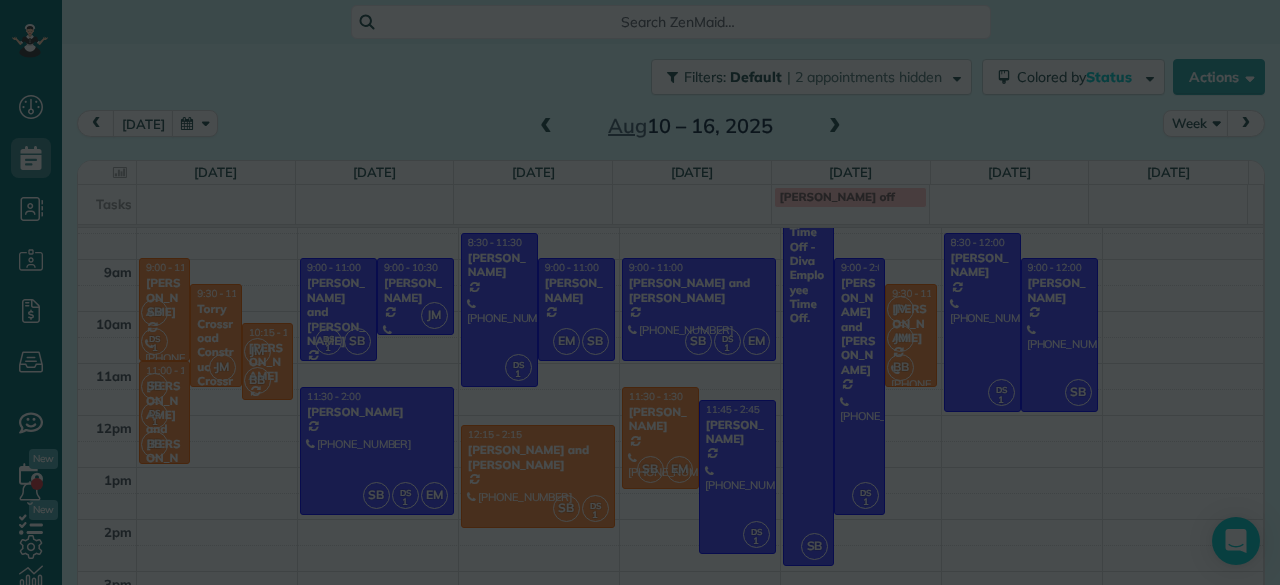 scroll, scrollTop: 0, scrollLeft: 0, axis: both 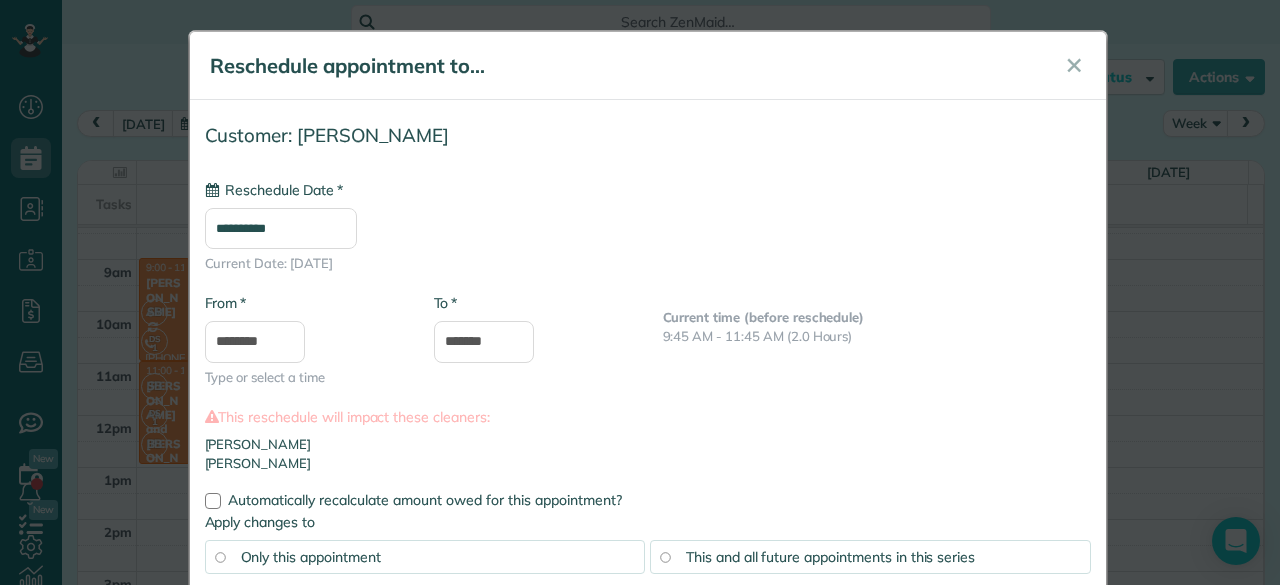 type on "**********" 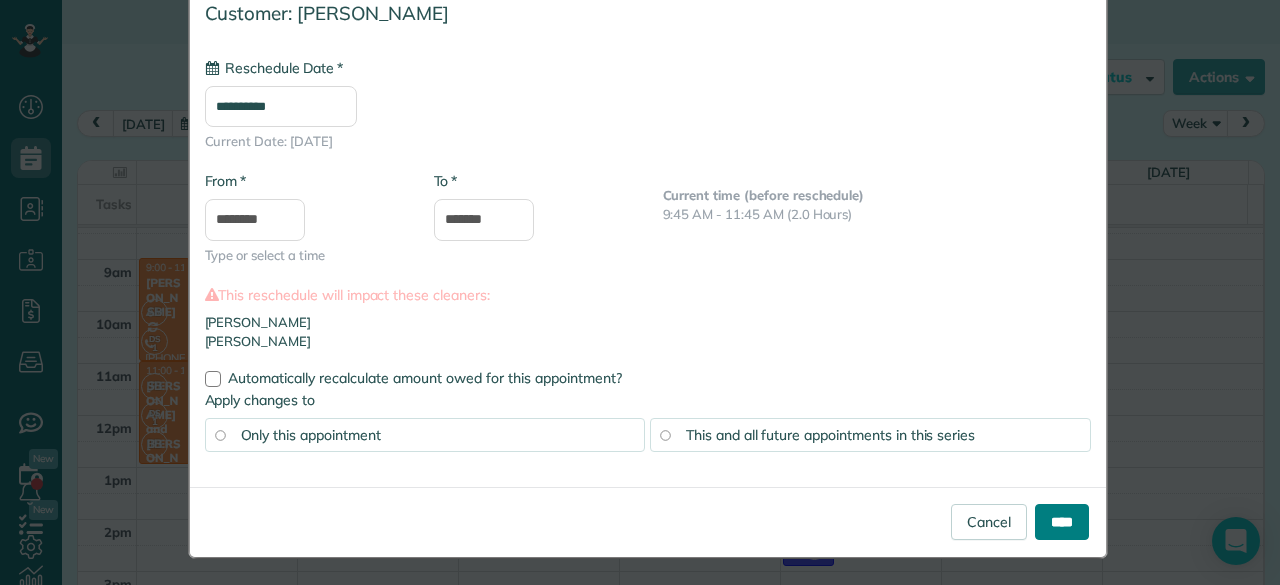 click on "****" at bounding box center (1062, 522) 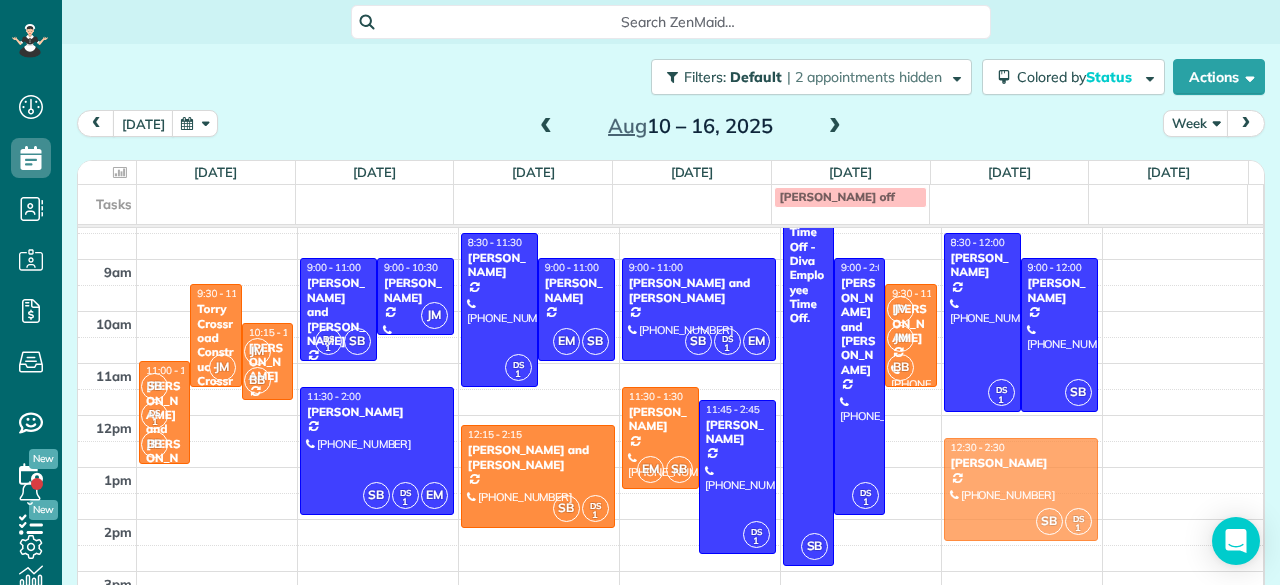 drag, startPoint x: 172, startPoint y: 301, endPoint x: 984, endPoint y: 482, distance: 831.92847 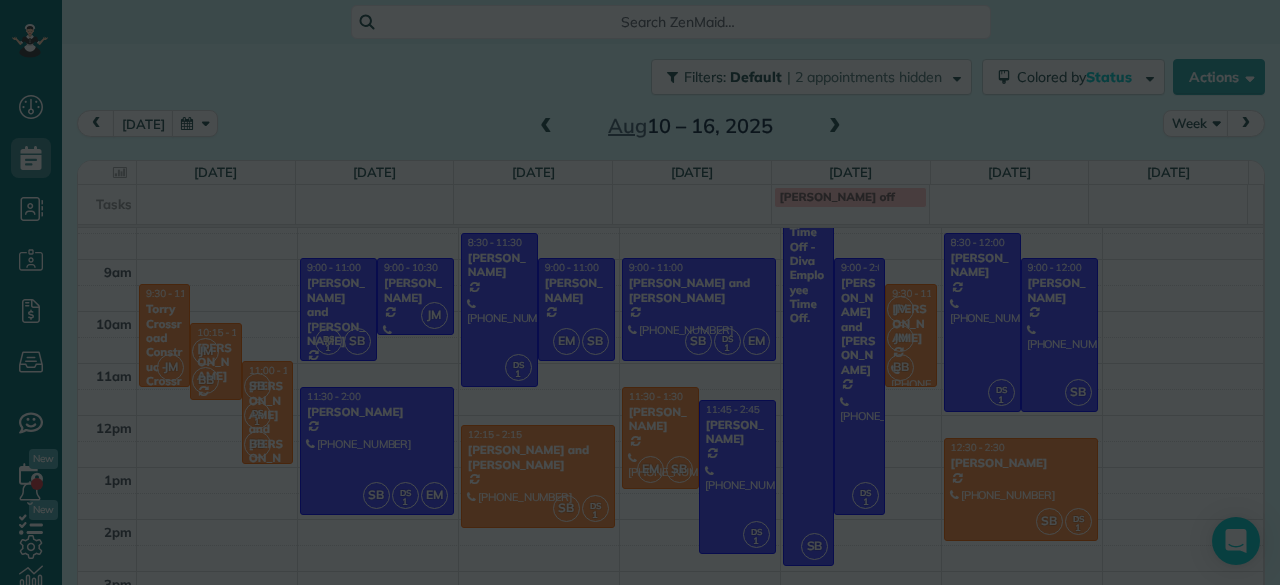 scroll, scrollTop: 0, scrollLeft: 0, axis: both 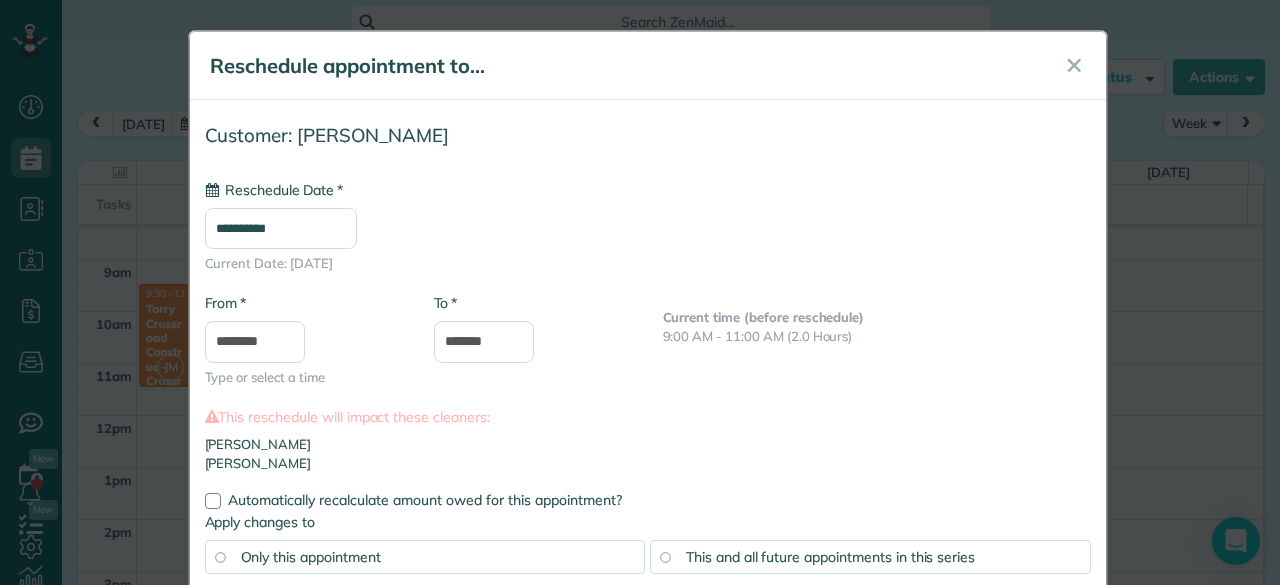 type on "**********" 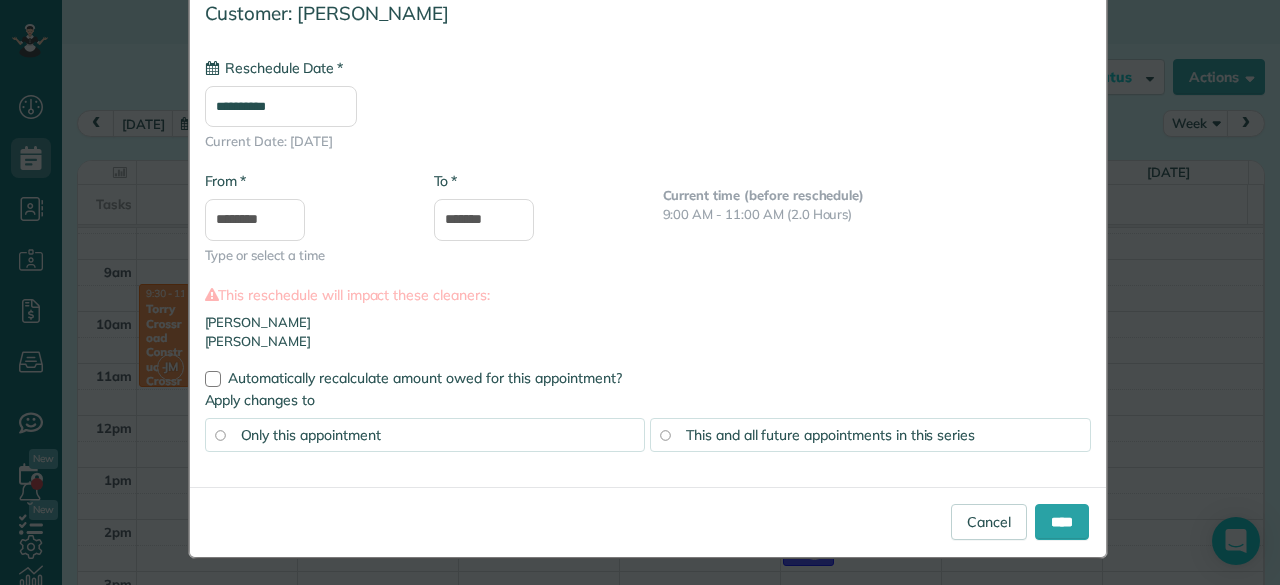 scroll, scrollTop: 118, scrollLeft: 0, axis: vertical 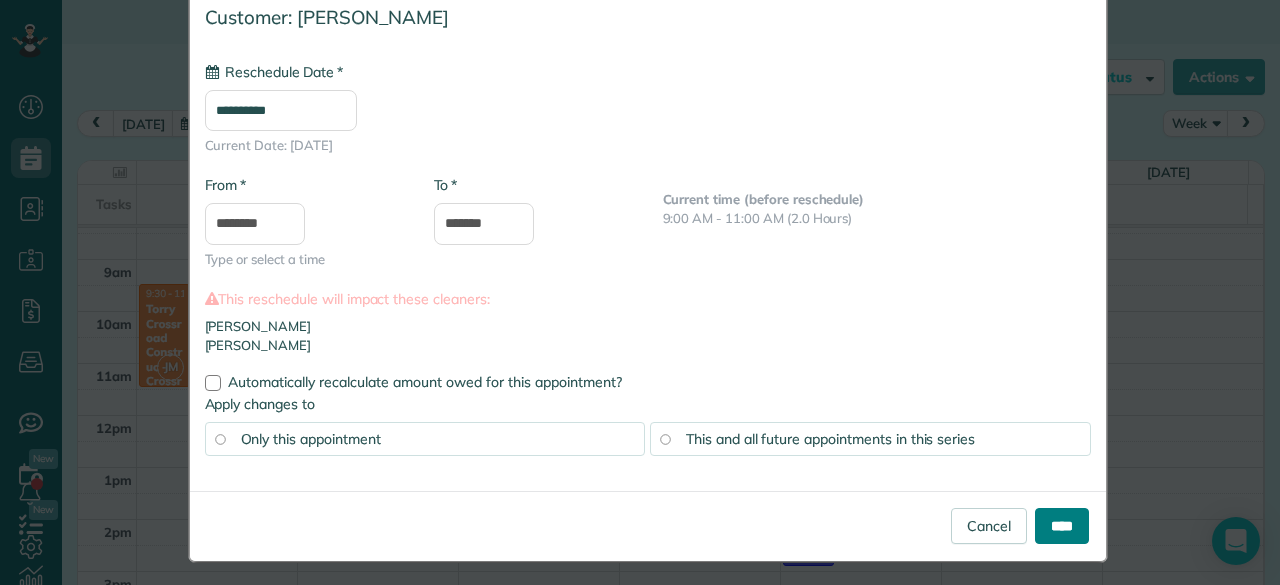 click on "****" at bounding box center [1062, 526] 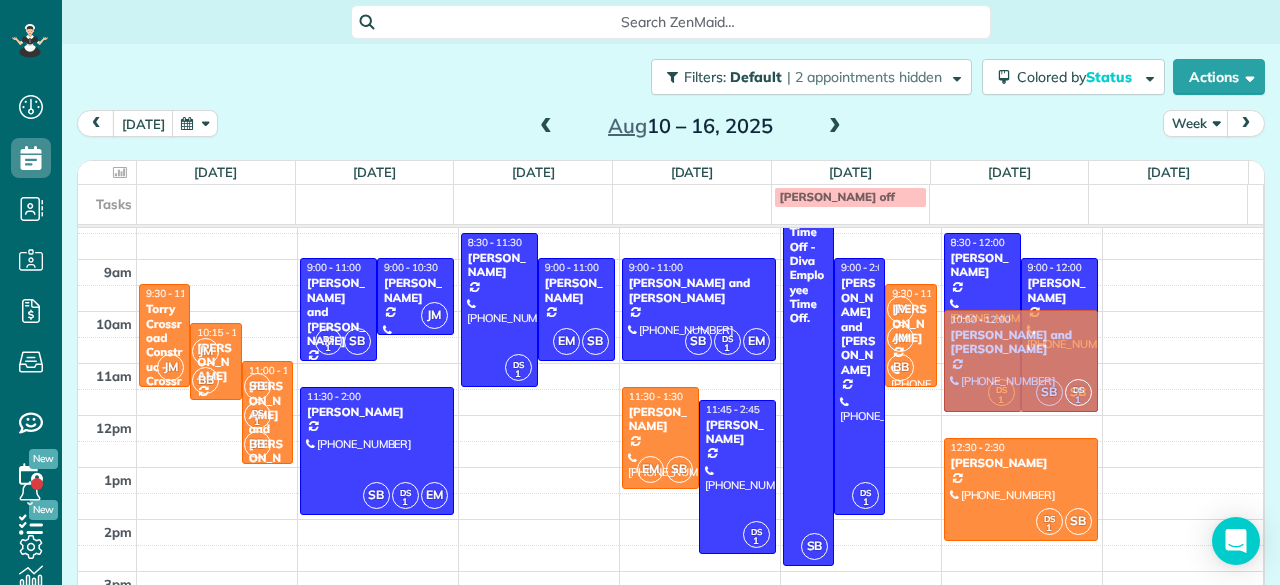 drag, startPoint x: 497, startPoint y: 461, endPoint x: 957, endPoint y: 343, distance: 474.89368 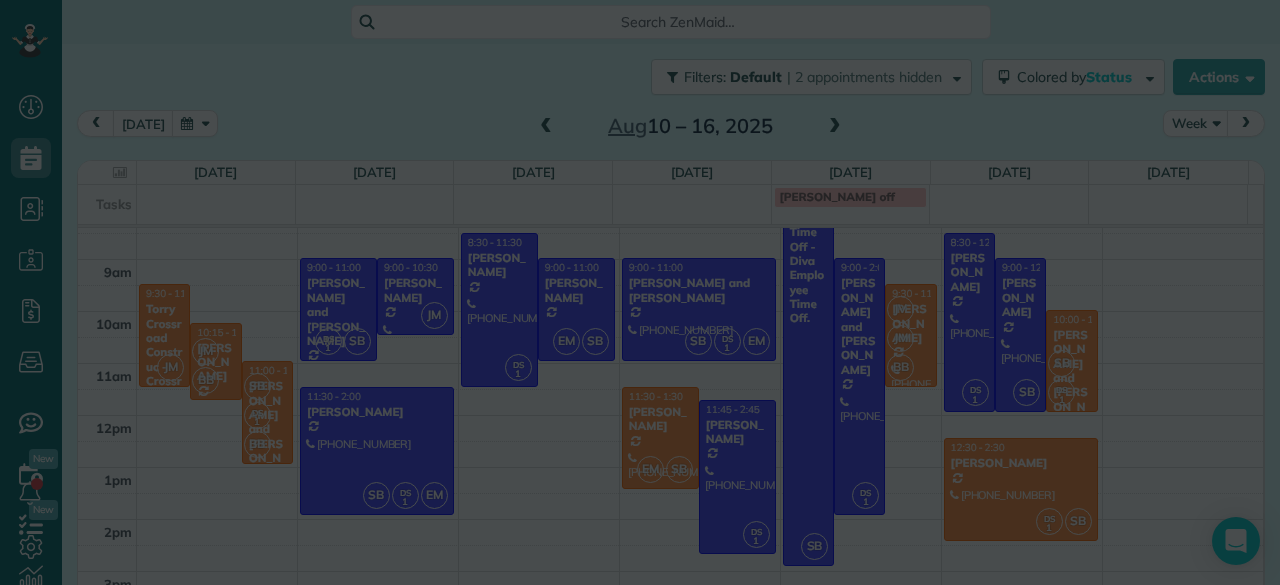 scroll, scrollTop: 0, scrollLeft: 0, axis: both 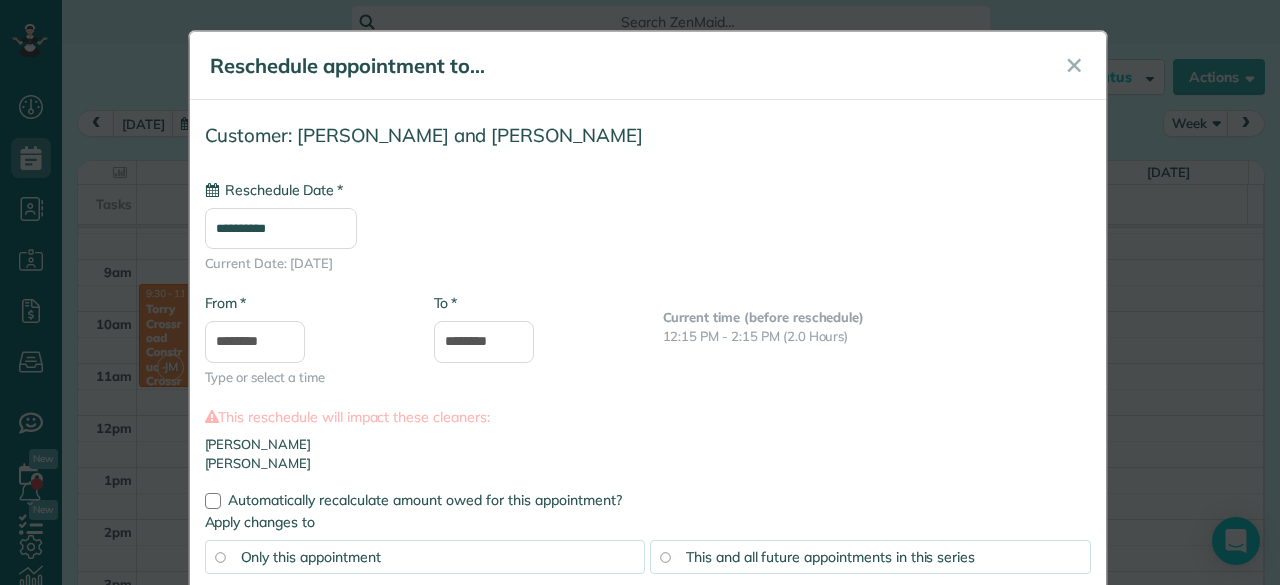 type on "**********" 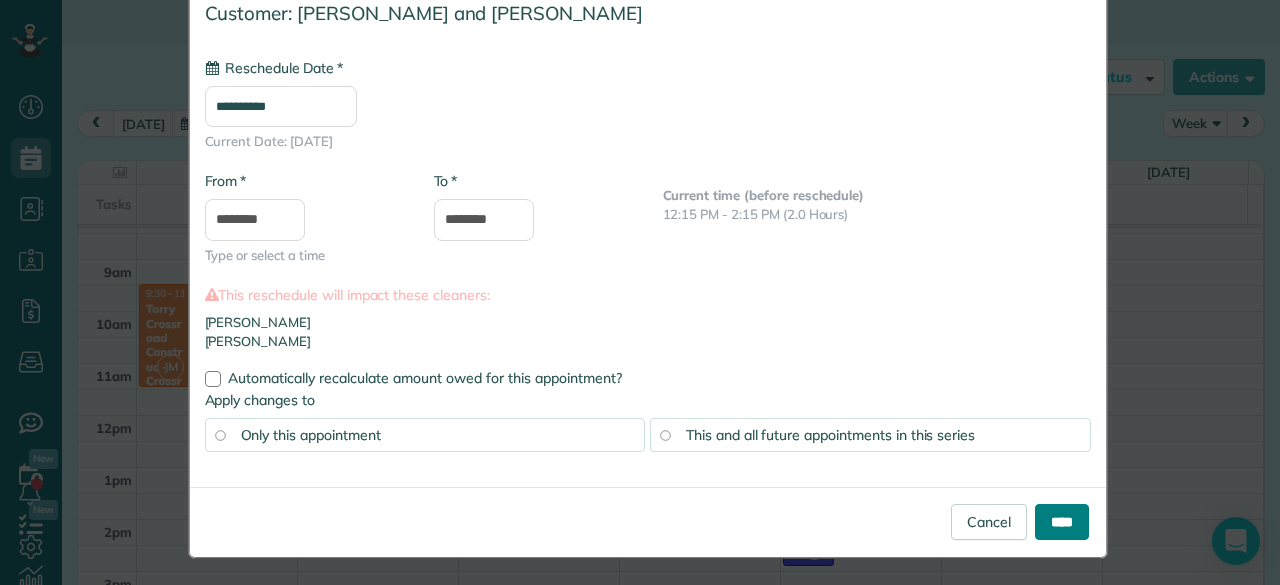 click on "****" at bounding box center [1062, 522] 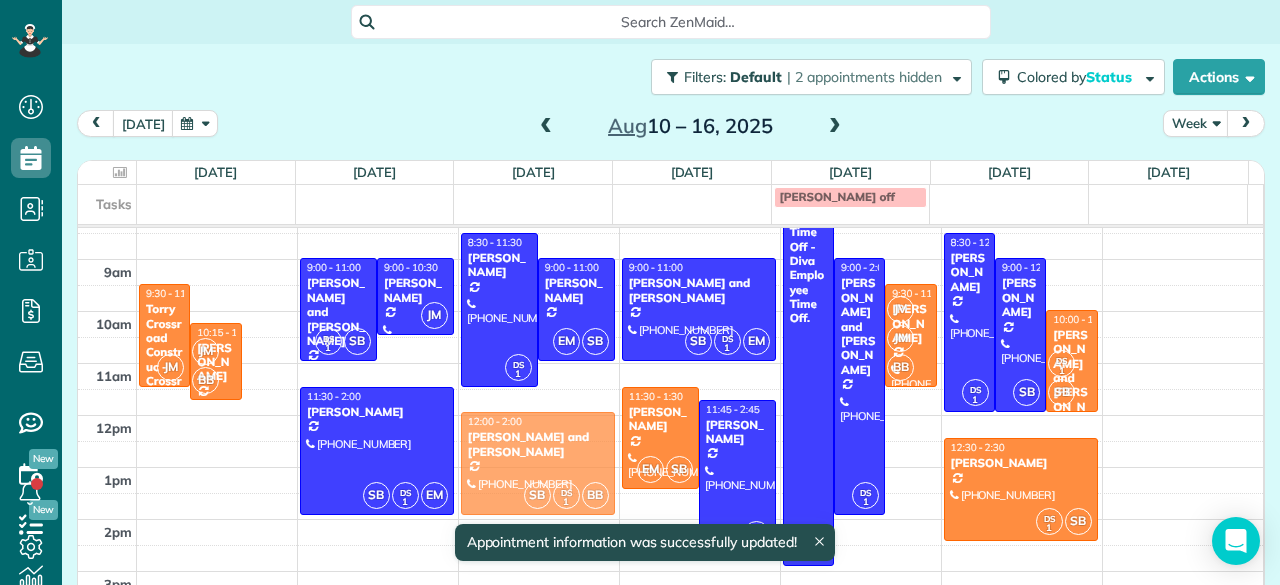 drag, startPoint x: 256, startPoint y: 392, endPoint x: 510, endPoint y: 441, distance: 258.6832 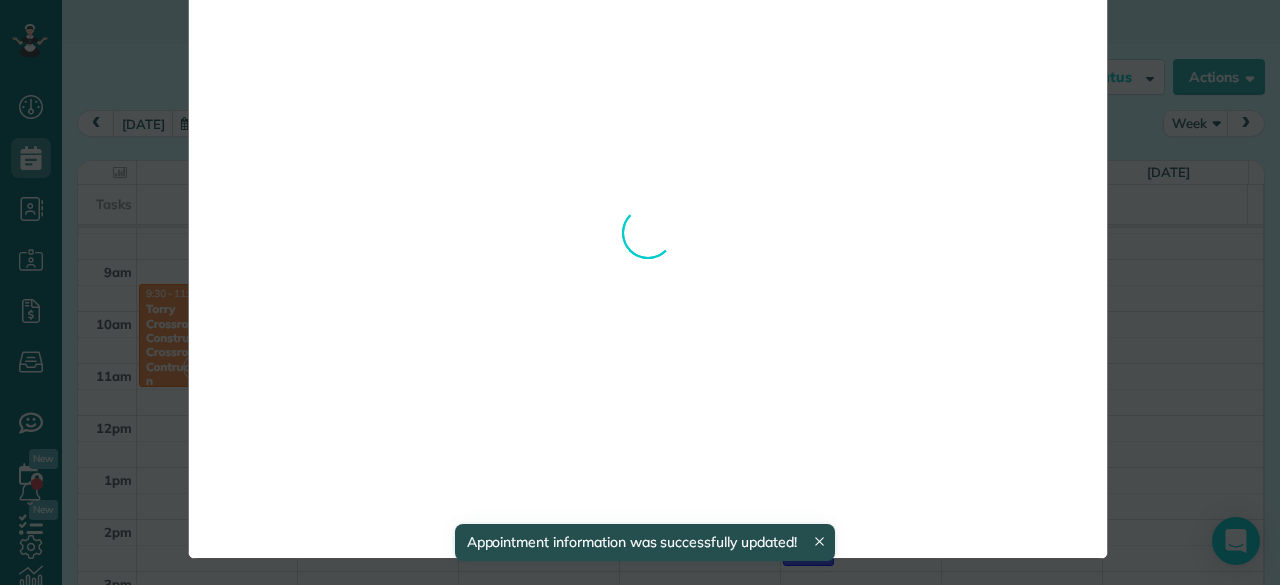 scroll, scrollTop: 0, scrollLeft: 0, axis: both 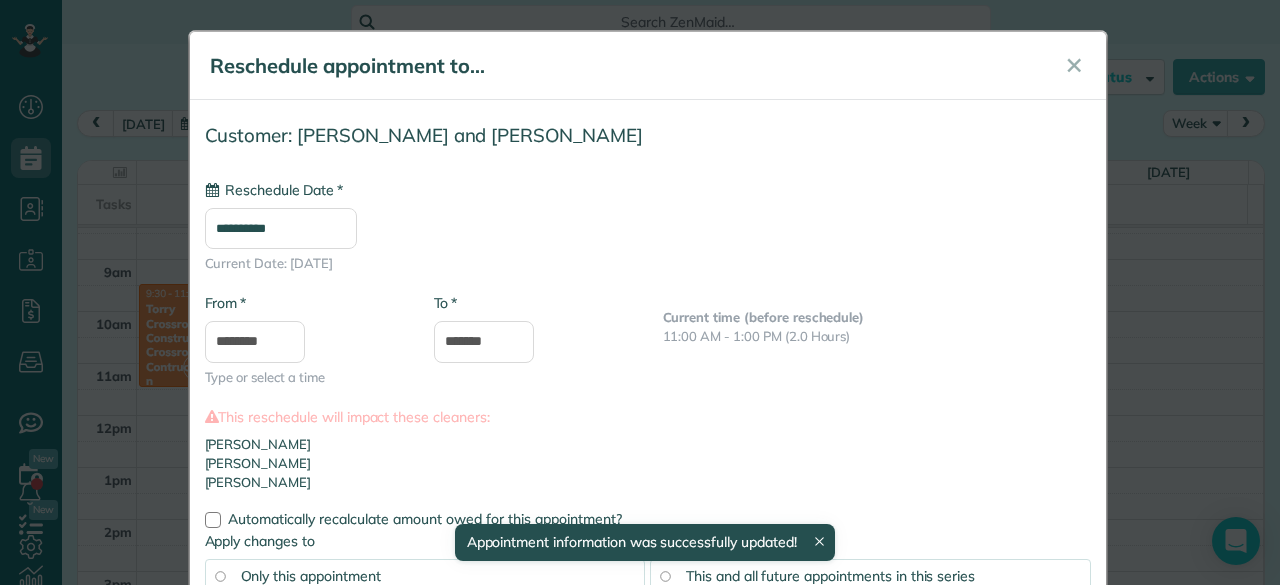 type on "**********" 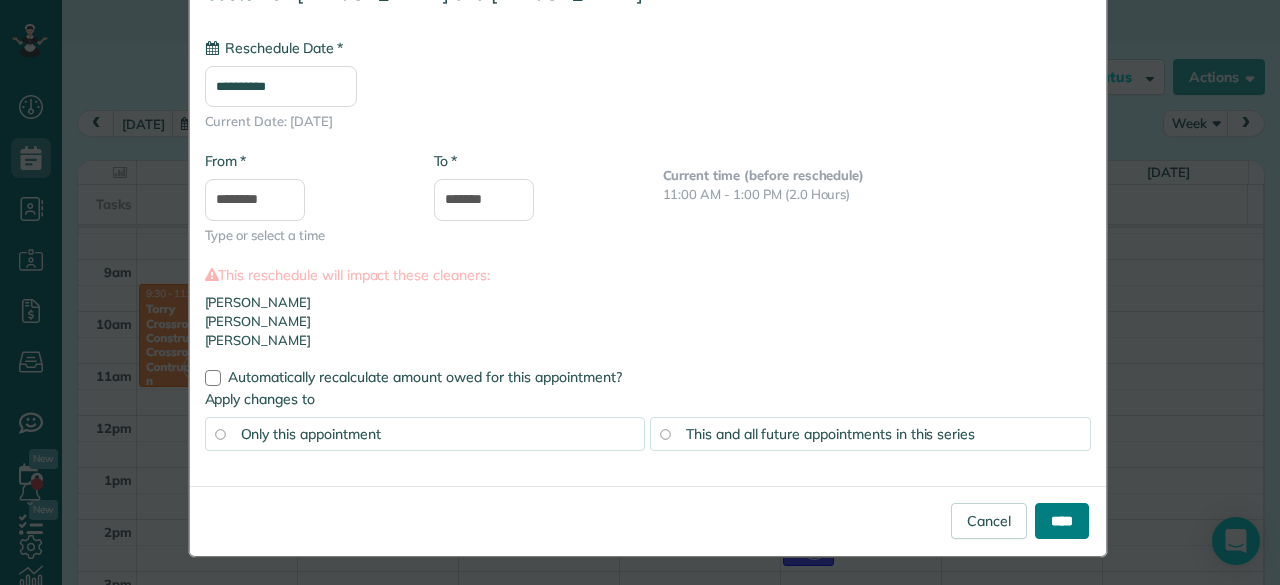 click on "****" at bounding box center [1062, 521] 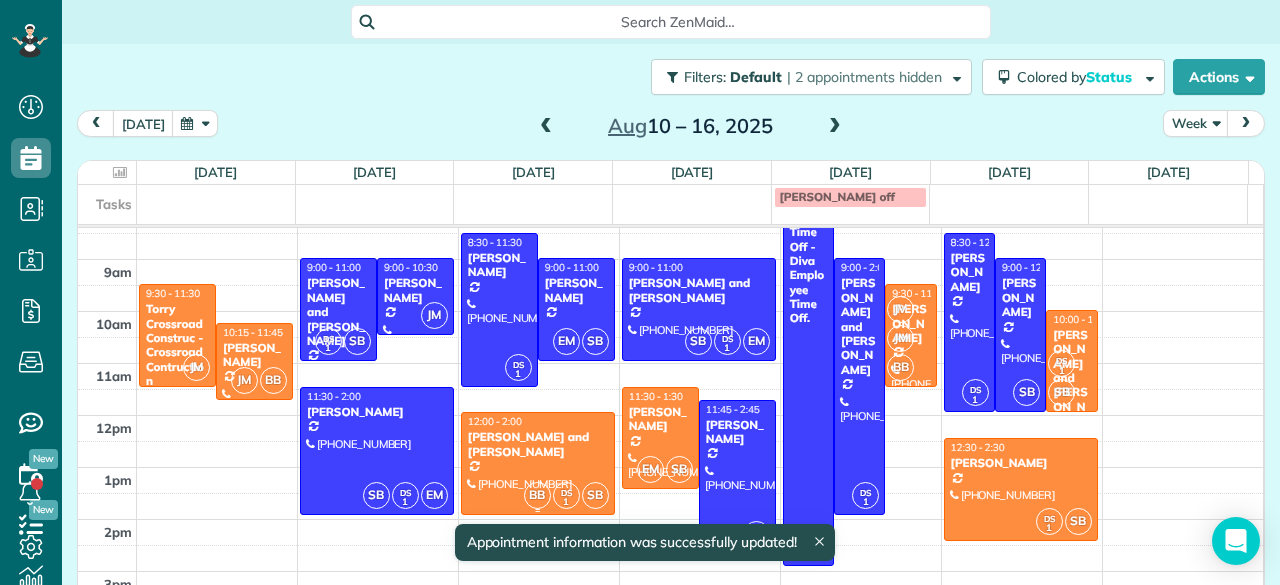 click on "[PERSON_NAME] and [PERSON_NAME]" at bounding box center (538, 444) 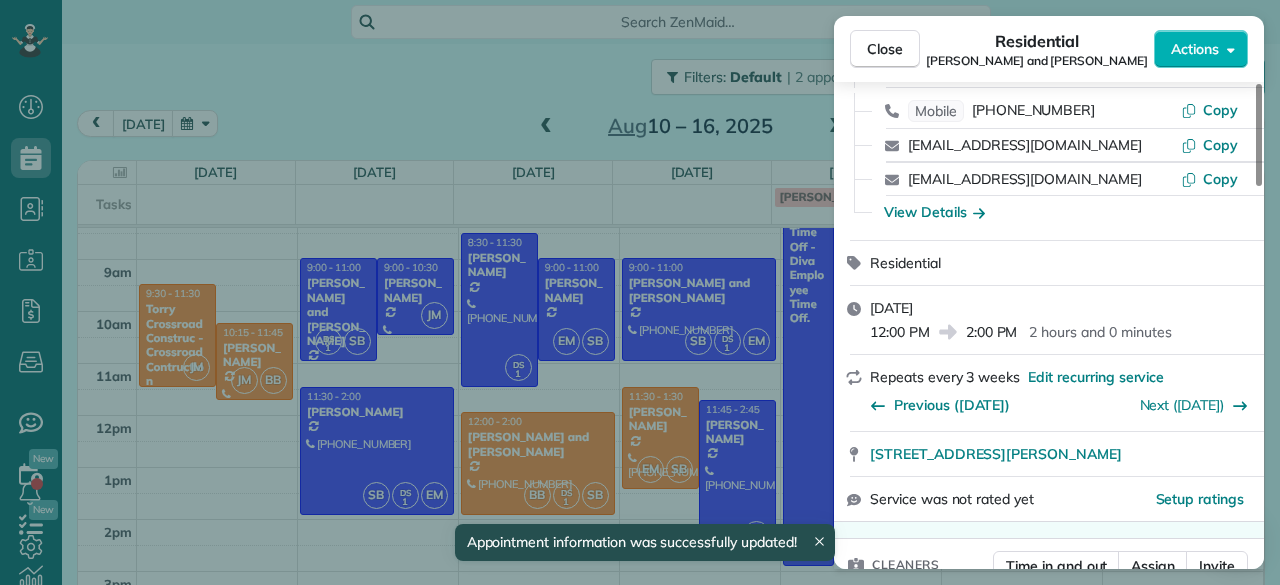 scroll, scrollTop: 162, scrollLeft: 0, axis: vertical 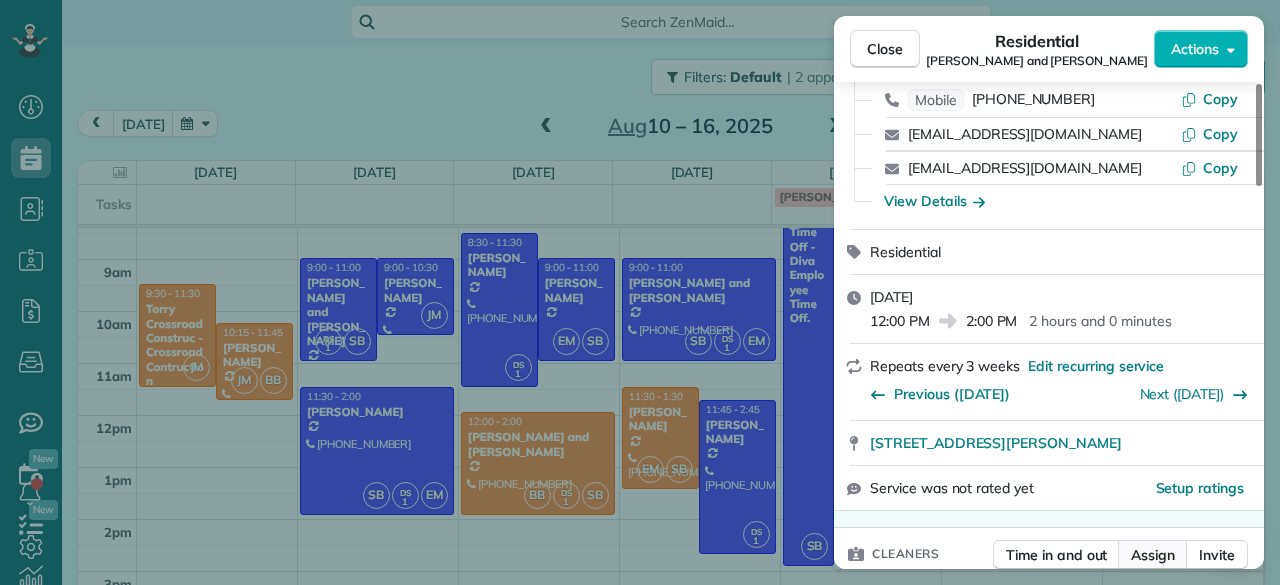 click on "Assign" at bounding box center (1153, 555) 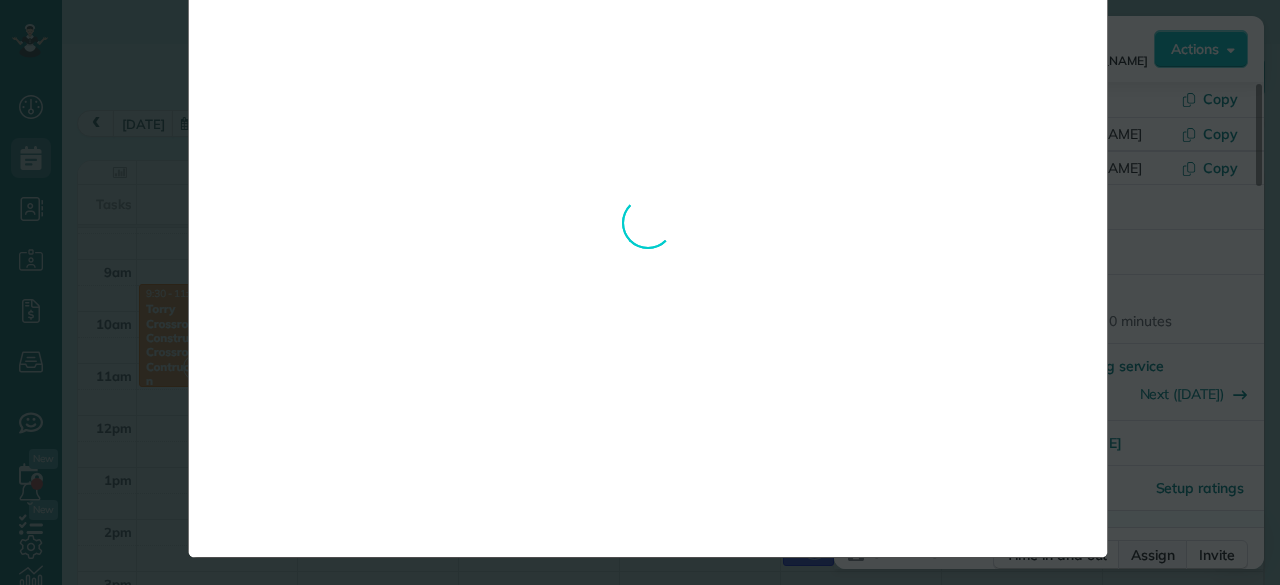 scroll, scrollTop: 0, scrollLeft: 0, axis: both 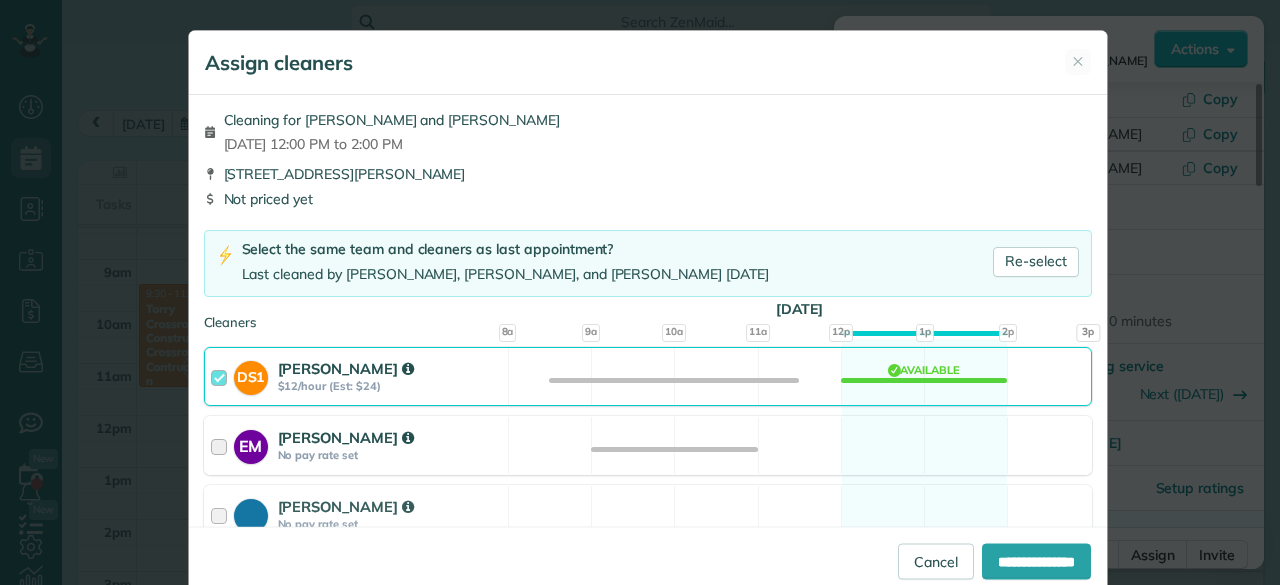 click on "[PERSON_NAME]" at bounding box center (390, 437) 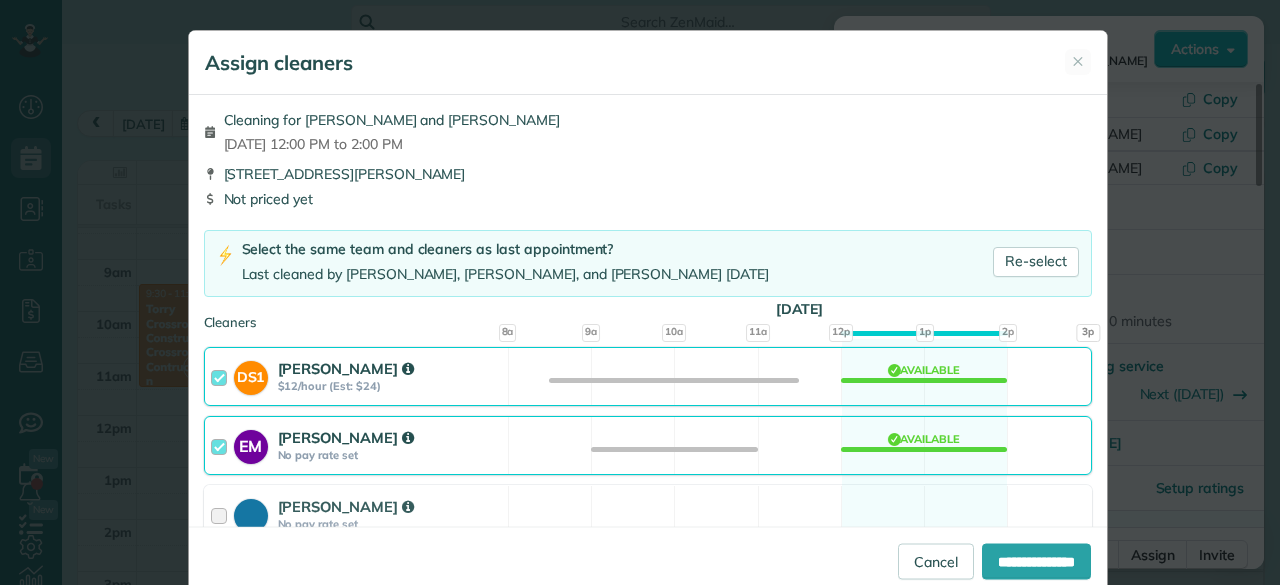 scroll, scrollTop: 266, scrollLeft: 0, axis: vertical 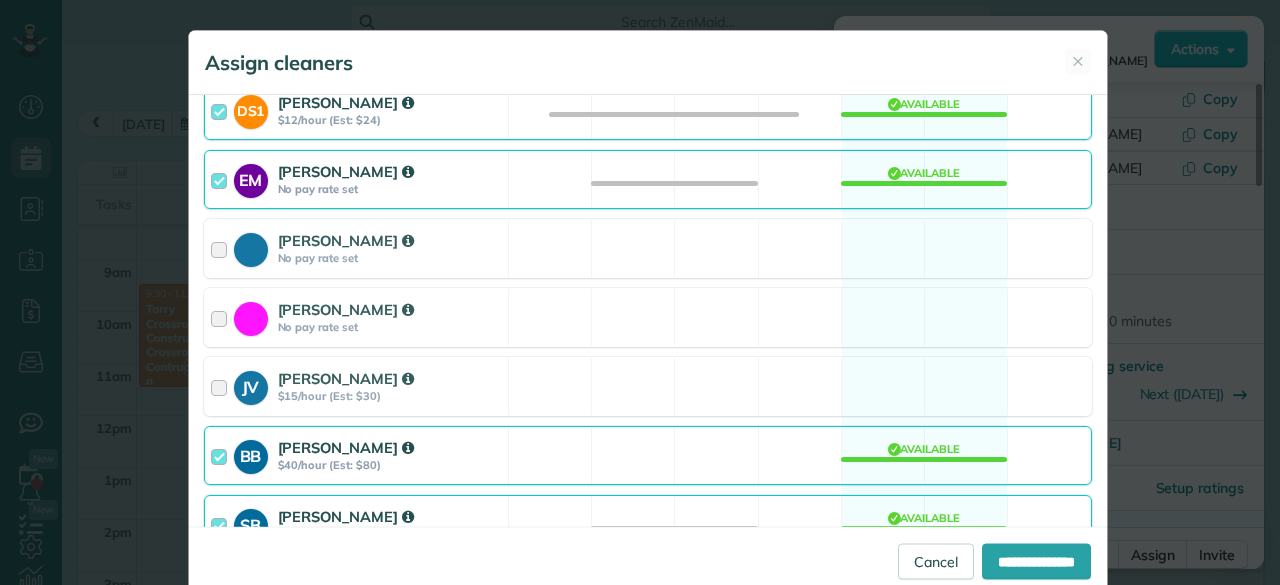 click on "[PERSON_NAME]" at bounding box center [390, 447] 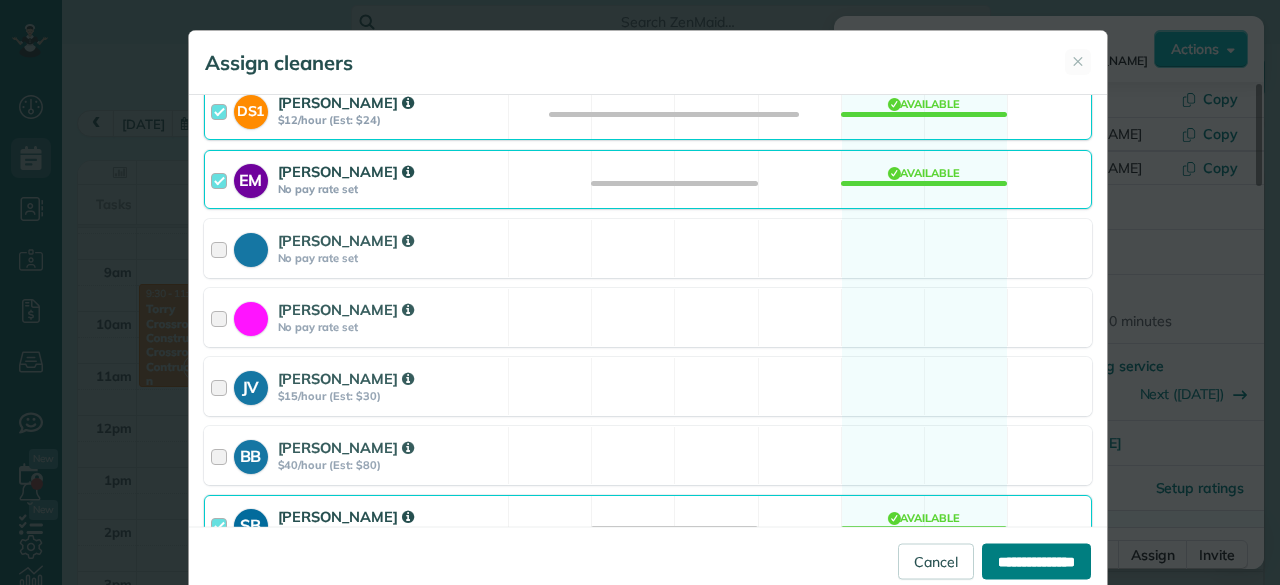 click on "**********" at bounding box center (1036, 561) 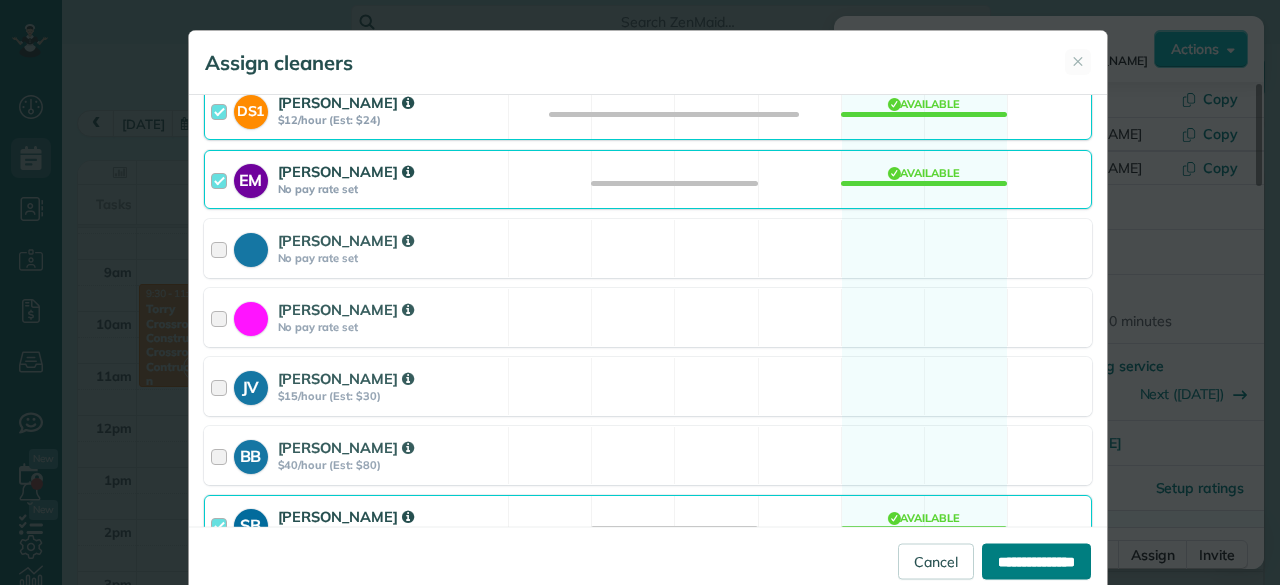 type on "**********" 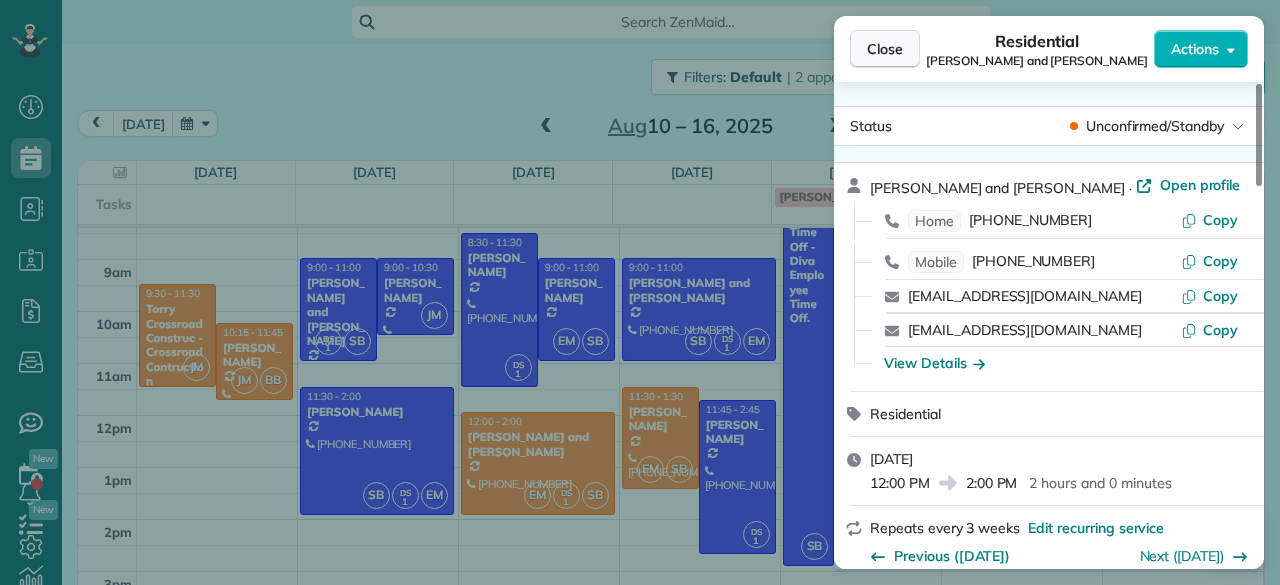 click on "Close" at bounding box center (885, 49) 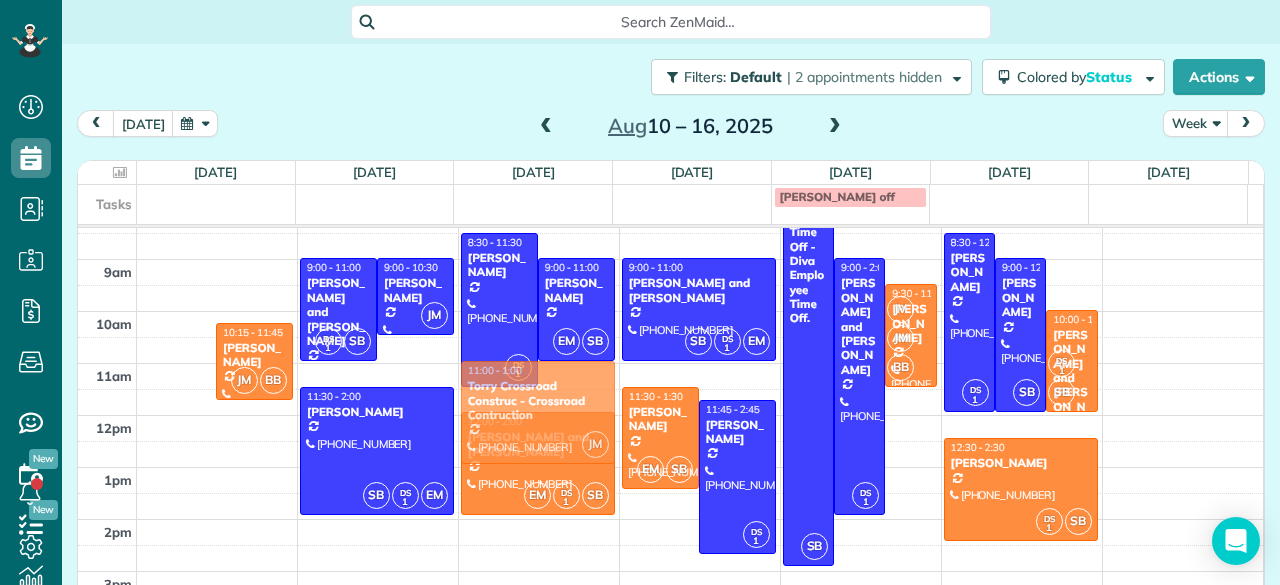 drag, startPoint x: 171, startPoint y: 342, endPoint x: 526, endPoint y: 415, distance: 362.42792 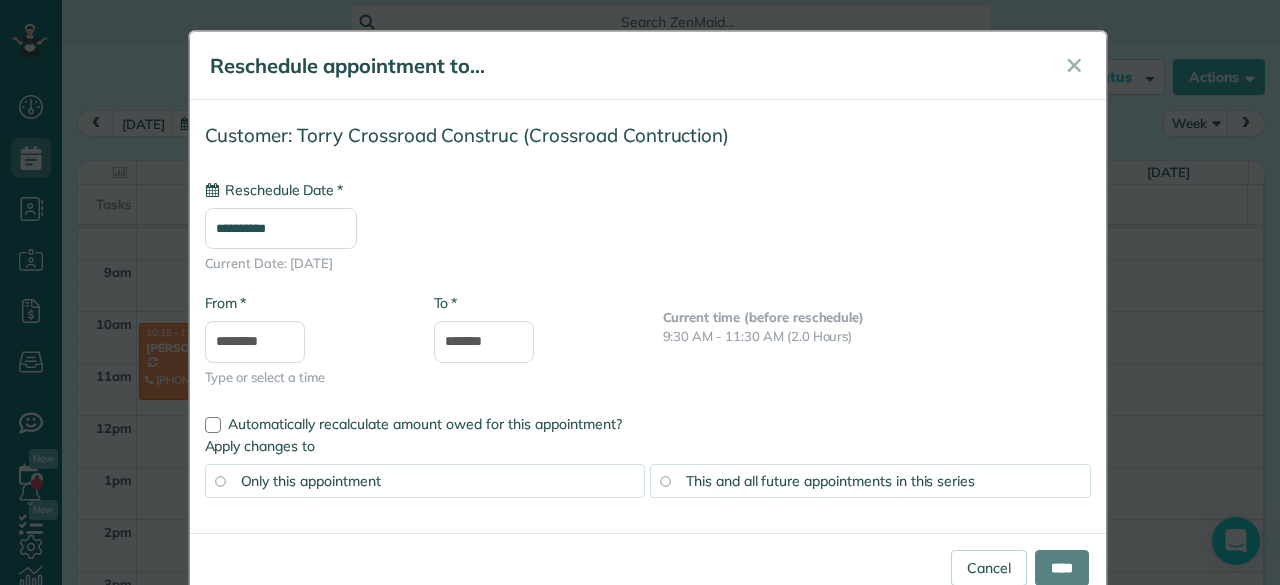 type on "**********" 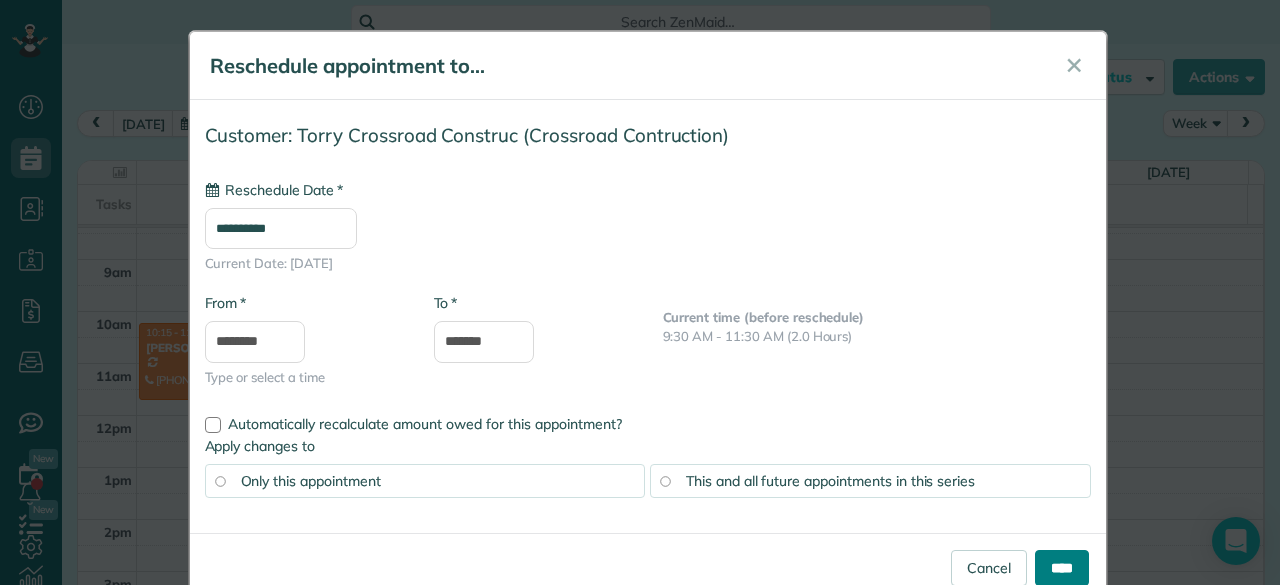 click on "****" at bounding box center (1062, 568) 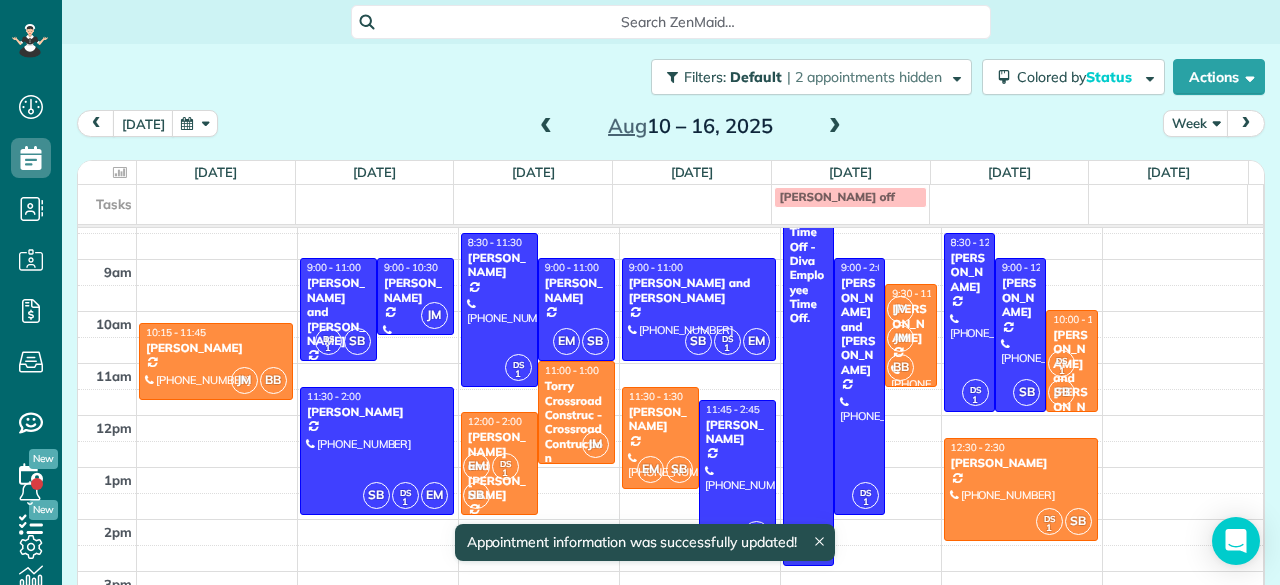 click at bounding box center (546, 127) 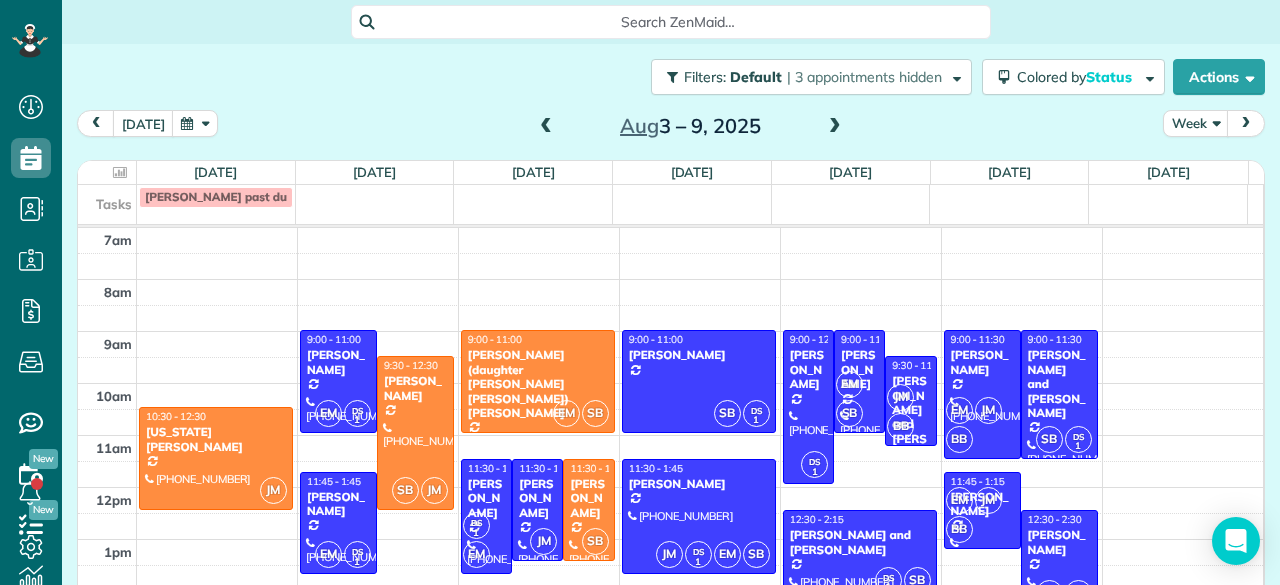 click at bounding box center [546, 127] 